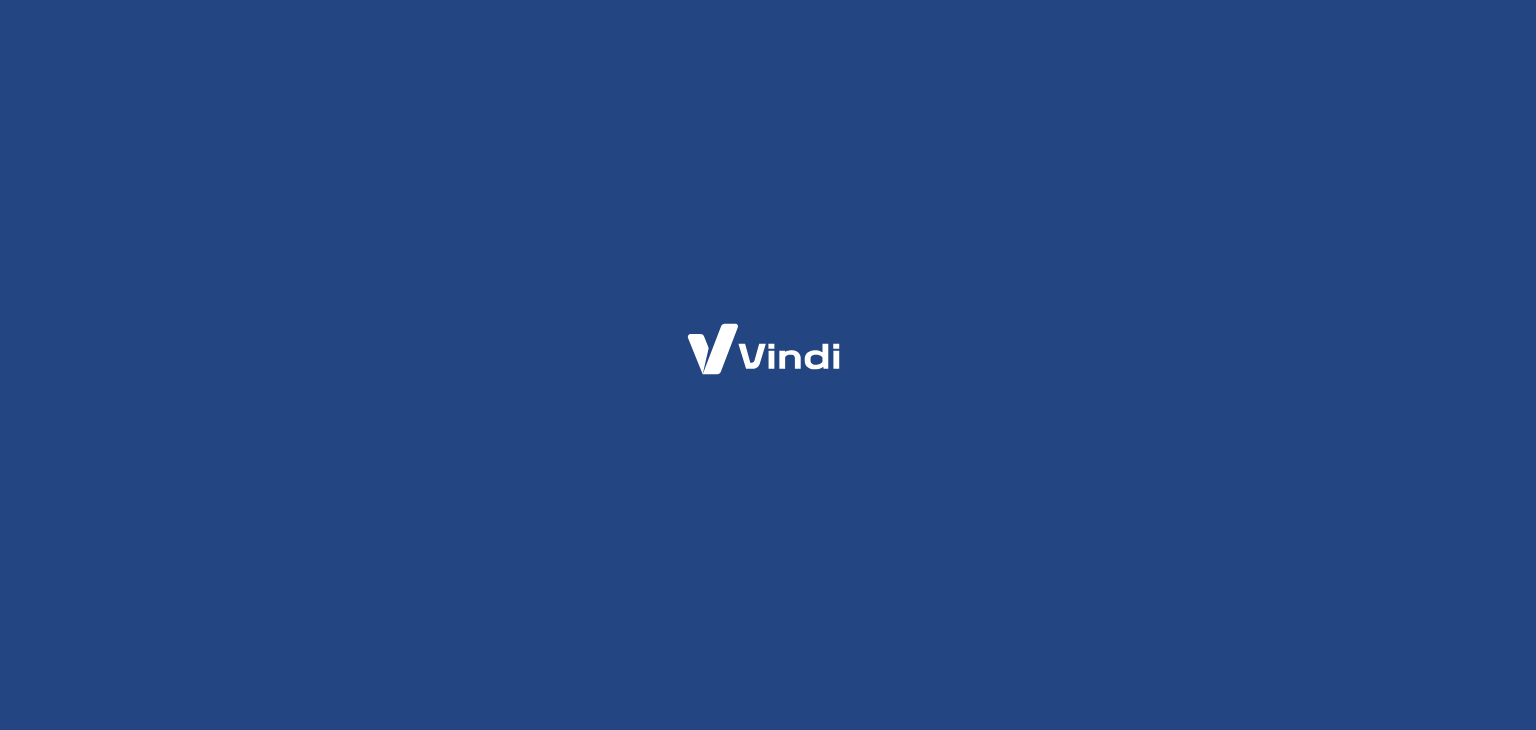 scroll, scrollTop: 0, scrollLeft: 0, axis: both 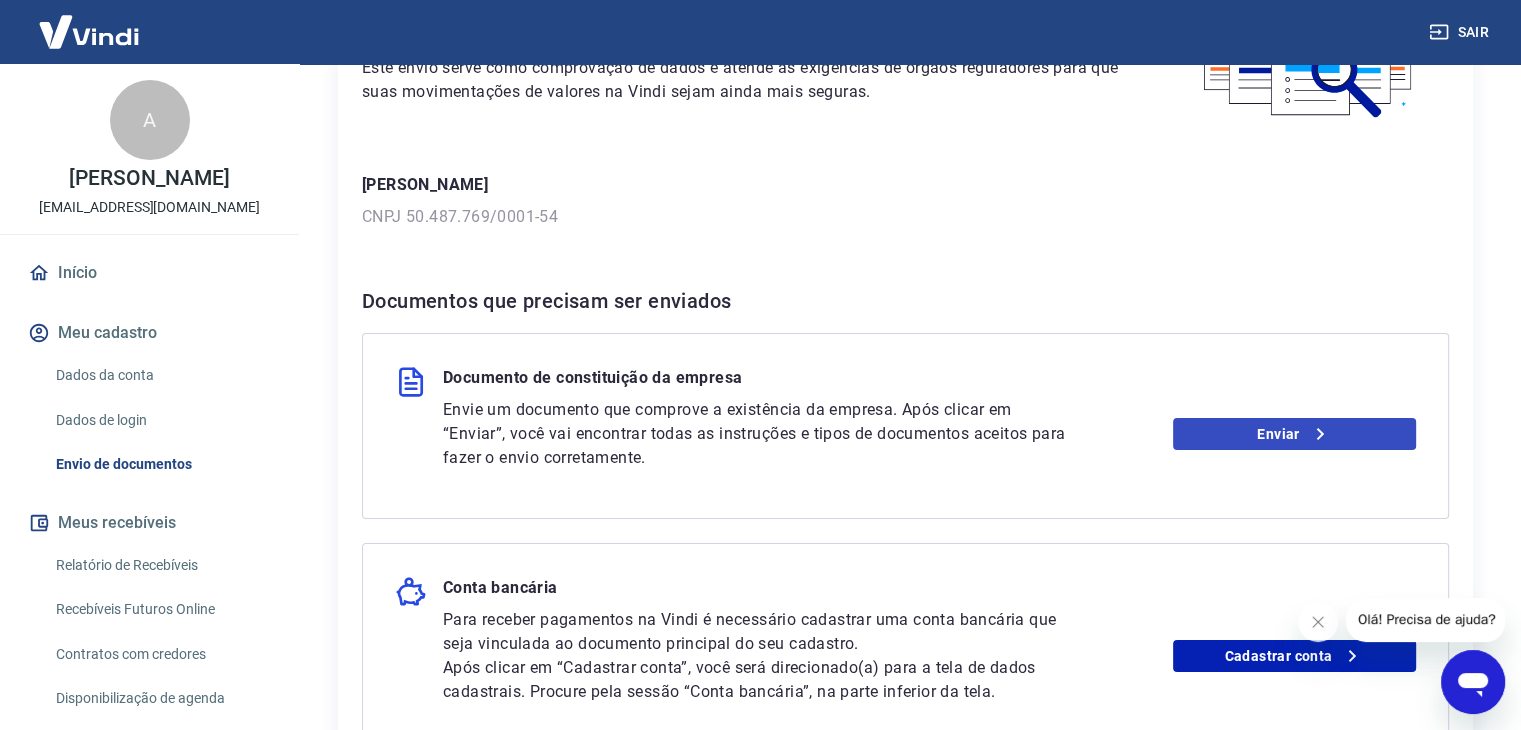 click on "Envie um documento que comprove a existência da empresa. Após clicar em “Enviar”, você vai encontrar todas as instruções e tipos de documentos aceitos para fazer o envio corretamente. Enviar" at bounding box center [929, 434] 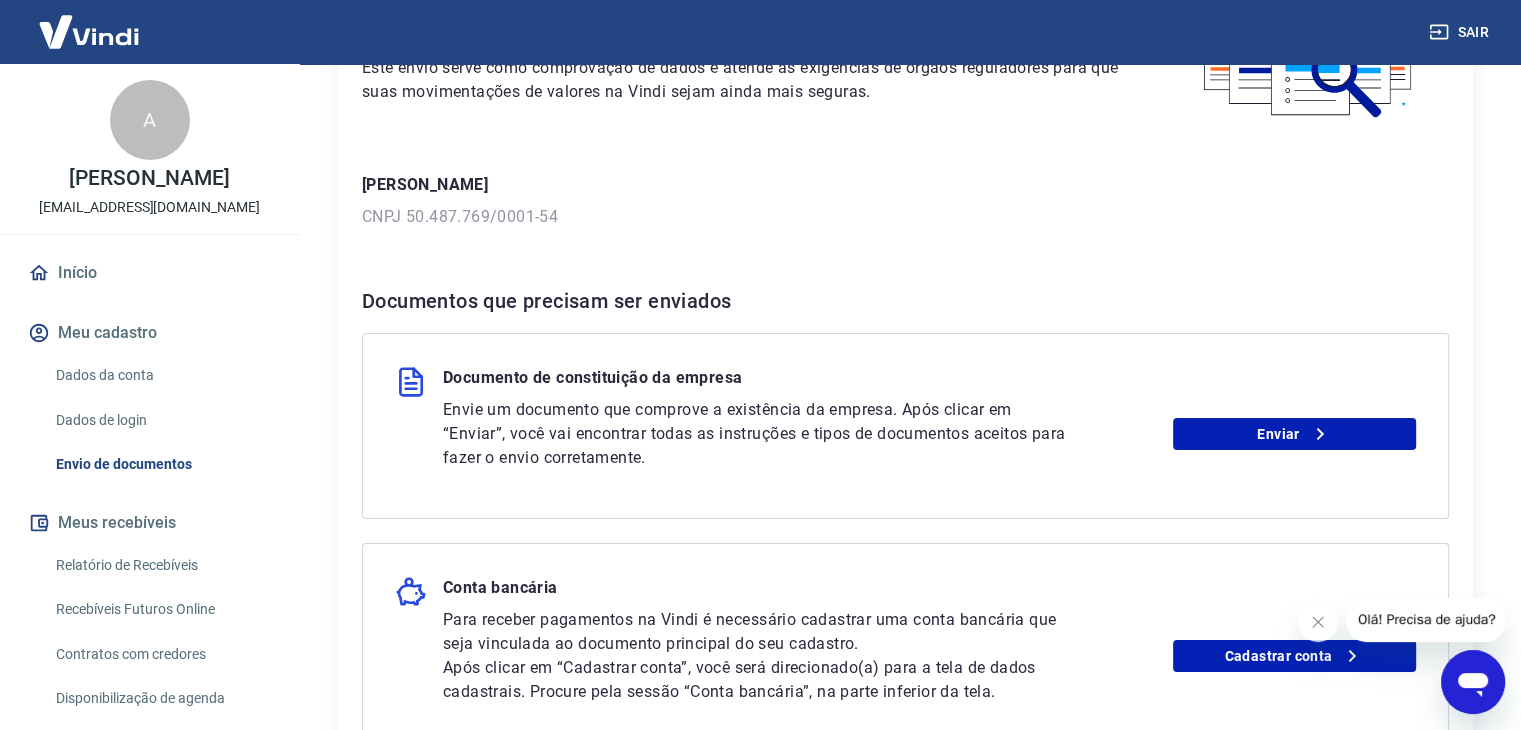 click on "Envie um documento que comprove a existência da empresa. Após clicar em “Enviar”, você vai encontrar todas as instruções e tipos de documentos aceitos para fazer o envio corretamente." at bounding box center (759, 434) 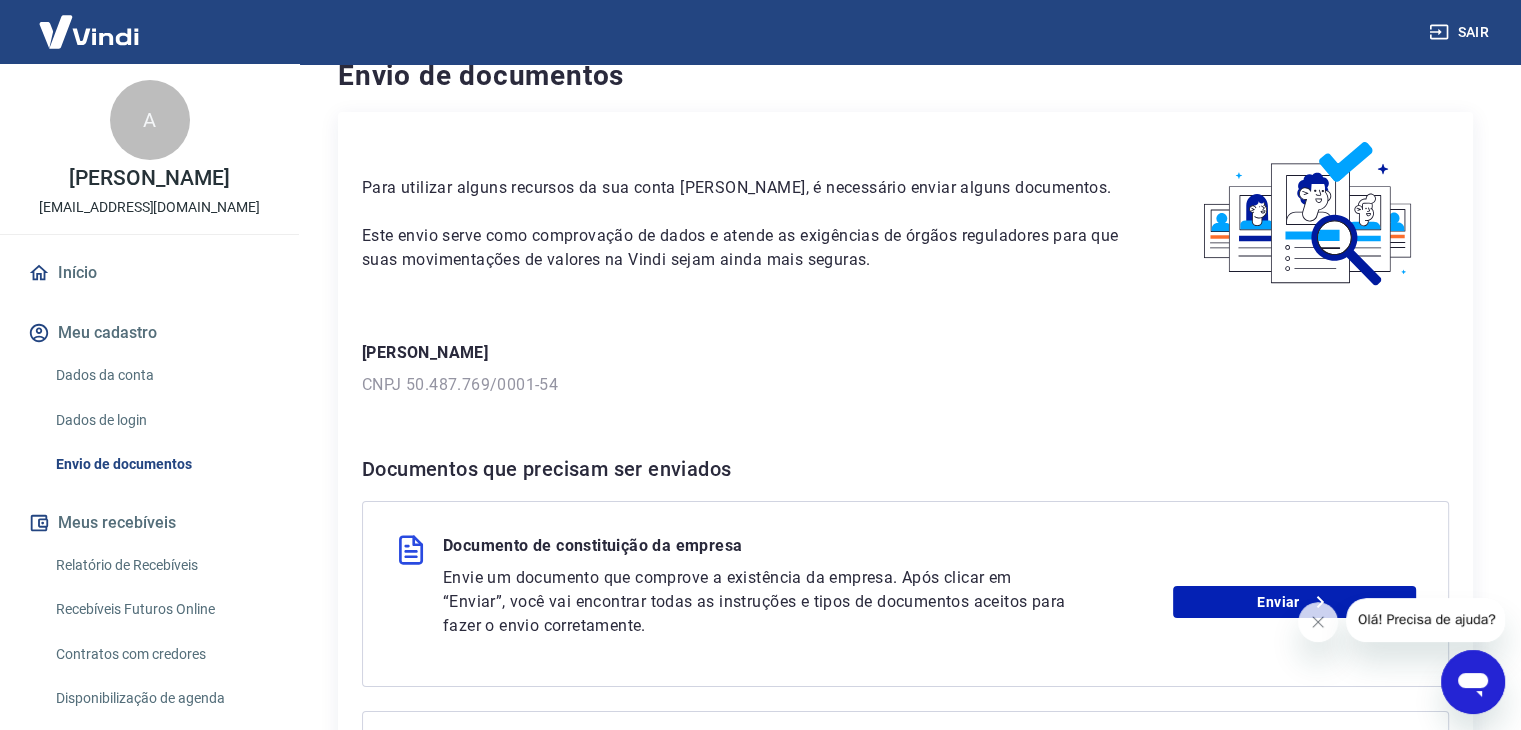 scroll, scrollTop: 0, scrollLeft: 0, axis: both 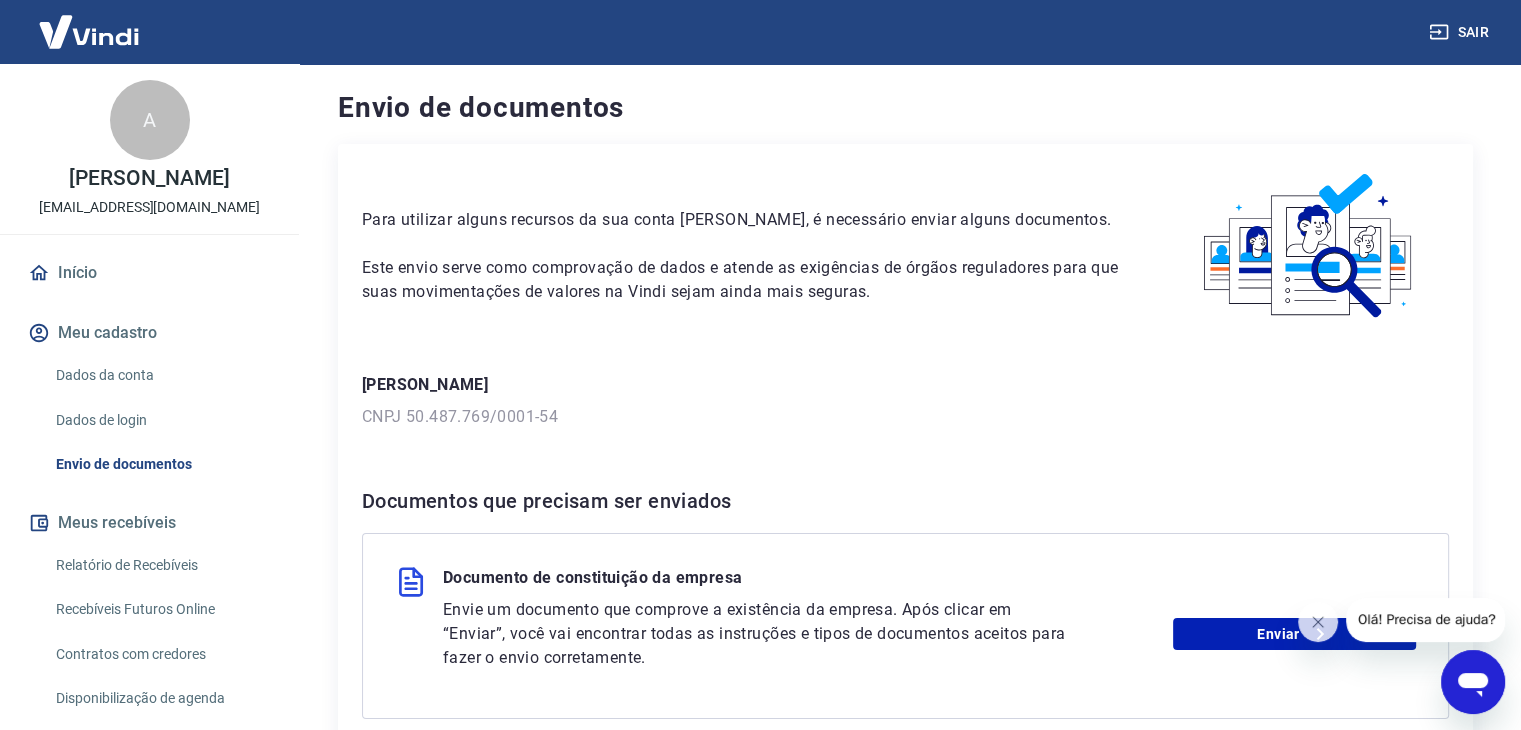click on "Meu cadastro" at bounding box center (149, 333) 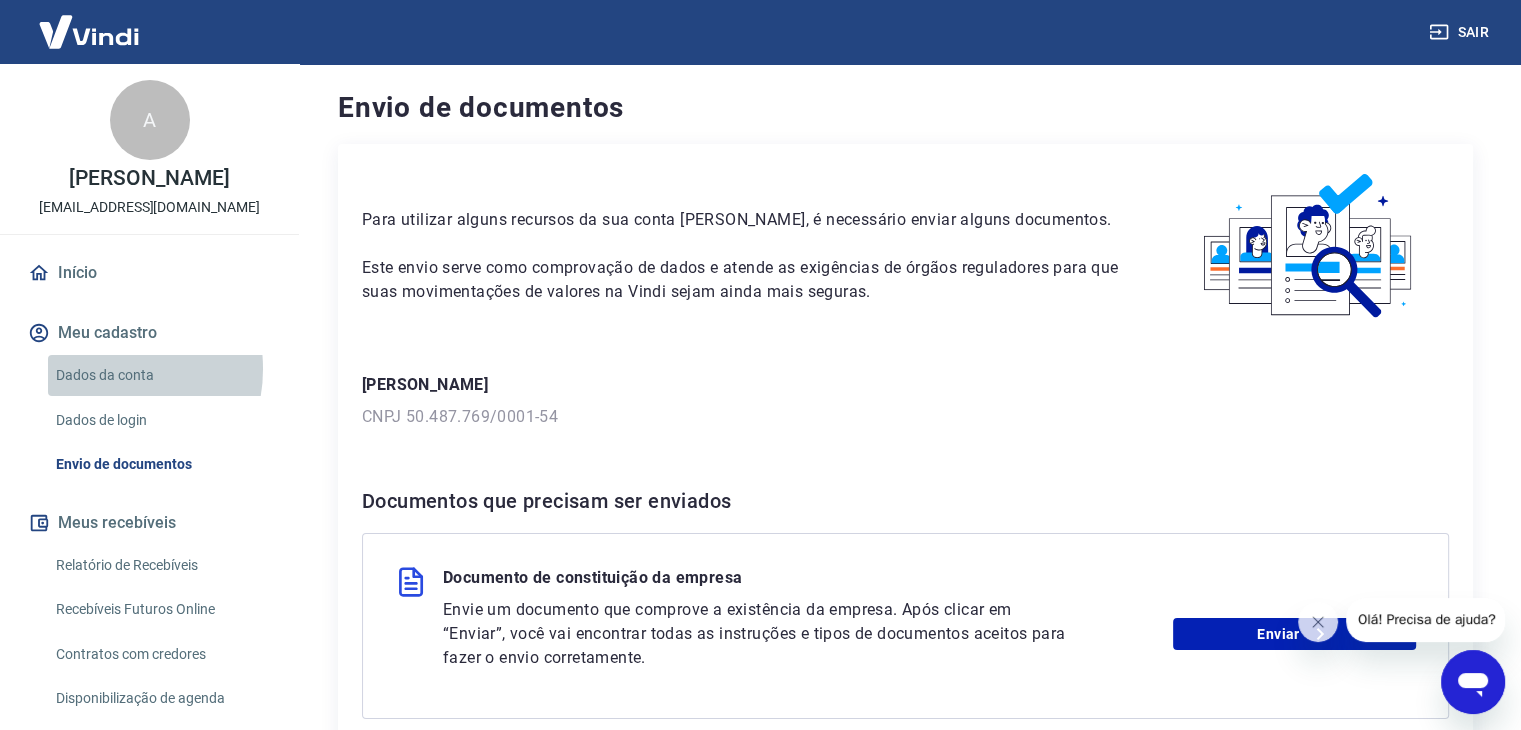 click on "Dados da conta" at bounding box center (161, 375) 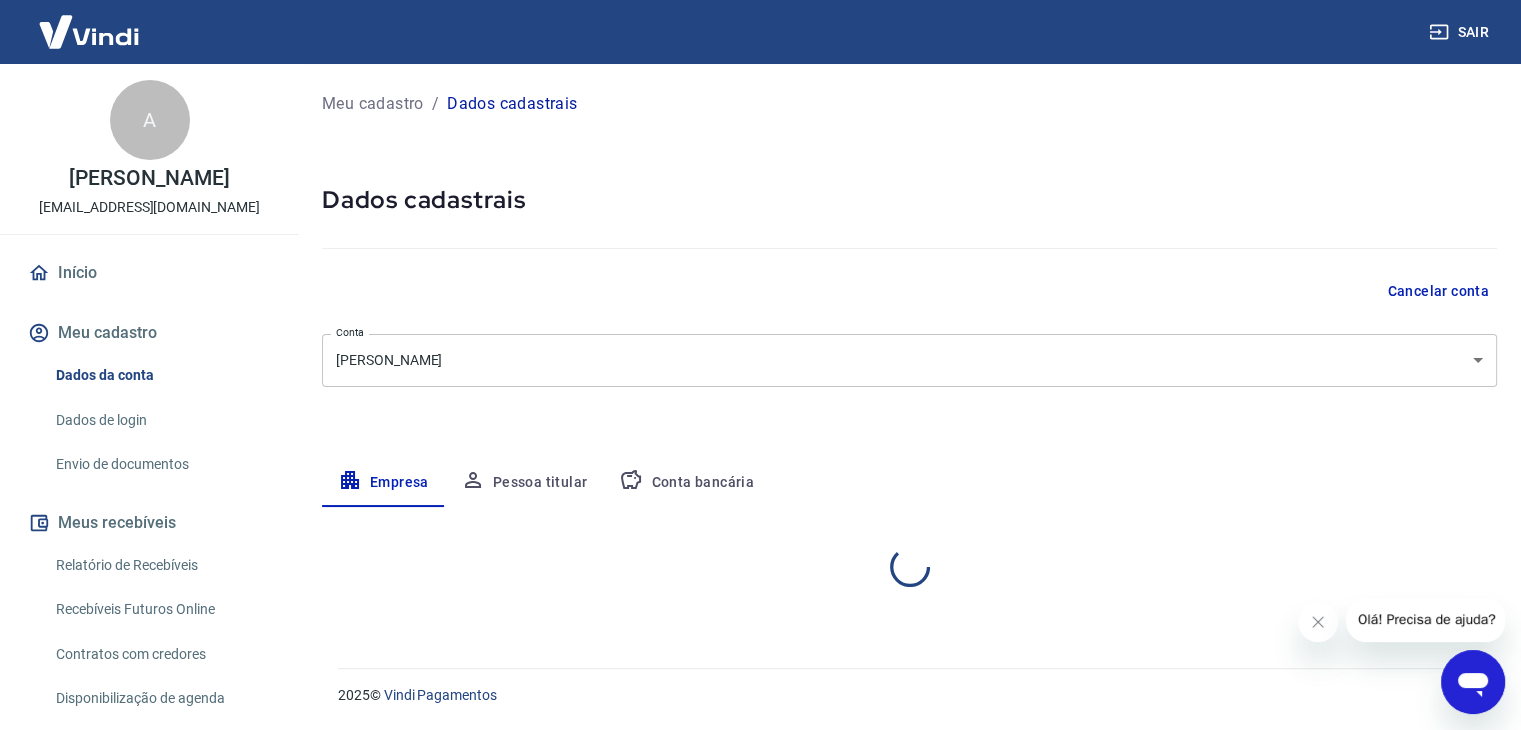 select on "SP" 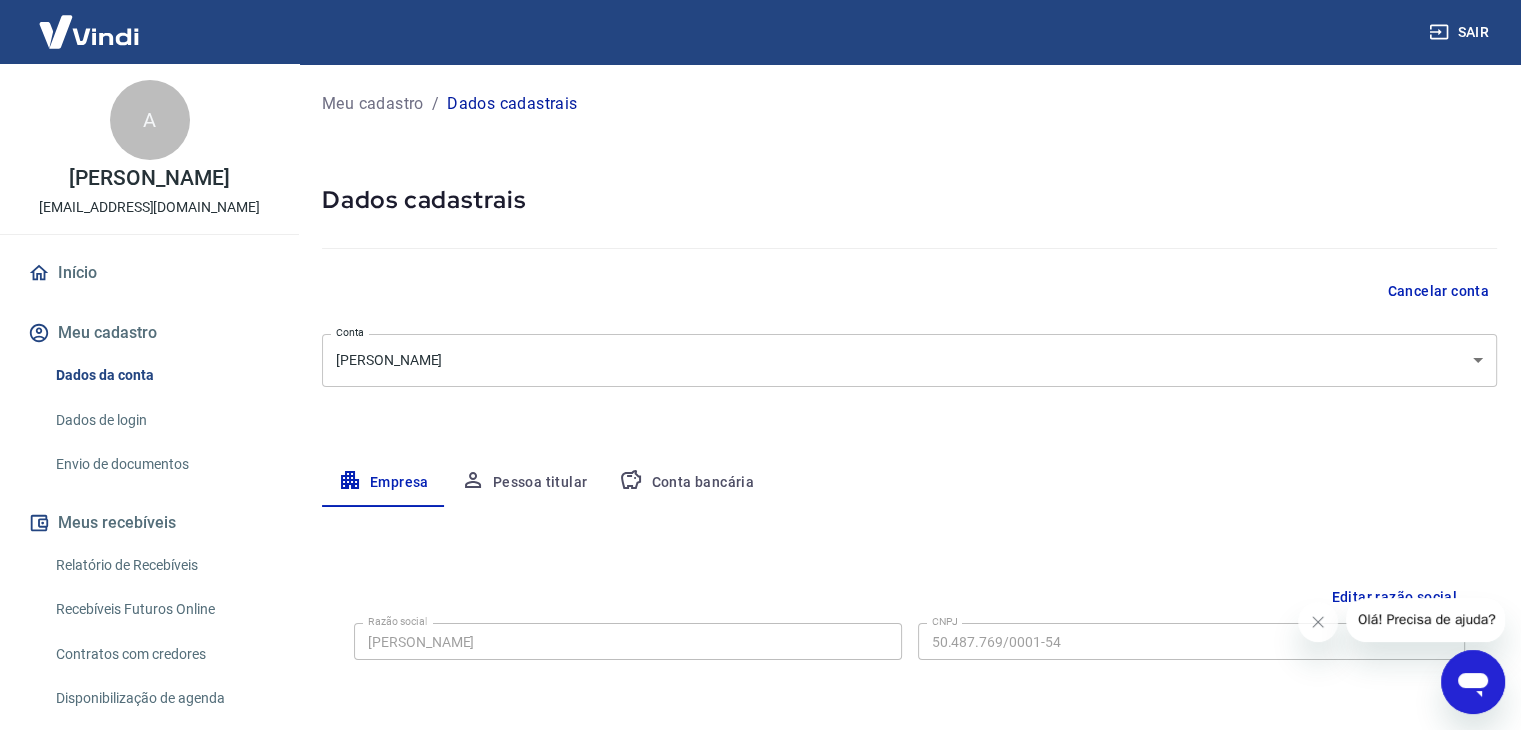 click on "Sair A Ana Paula Lucas Ribeiro atendimento@analuzaromas.com.br Início Meu cadastro Dados da conta Dados de login Envio de documentos Meus recebíveis Relatório de Recebíveis Recebíveis Futuros Online Contratos com credores Disponibilização de agenda Segurança Fale conosco Meu cadastro / Dados cadastrais Dados cadastrais Cancelar conta Conta Ana Paula Lucas Ribeiro [object Object] Conta Empresa Pessoa titular Conta bancária Editar razão social Razão social Ana Paula Lucas Ribeiro Razão social CNPJ 50.487.769/0001-54 CNPJ Endereço da empresa Editar endereço CEP 07060-000 CEP Rua Alameda Yayá Rua Número 825 Número Complemento Apto 23 Complemento Bairro Jardim Aida Bairro Cidade Guarulhos Cidade Estado Acre Alagoas Amapá Amazonas Bahia Ceará Distrito Federal Espírito Santo Goiás Maranhão Mato Grosso Mato Grosso do Sul Minas Gerais Pará Paraíba Paraná Pernambuco Piauí Rio de Janeiro Rio Grande do Norte Rio Grande do Sul Rondônia Roraima Santa Catarina São Paulo Sergipe Tocantins Estado" at bounding box center (760, 365) 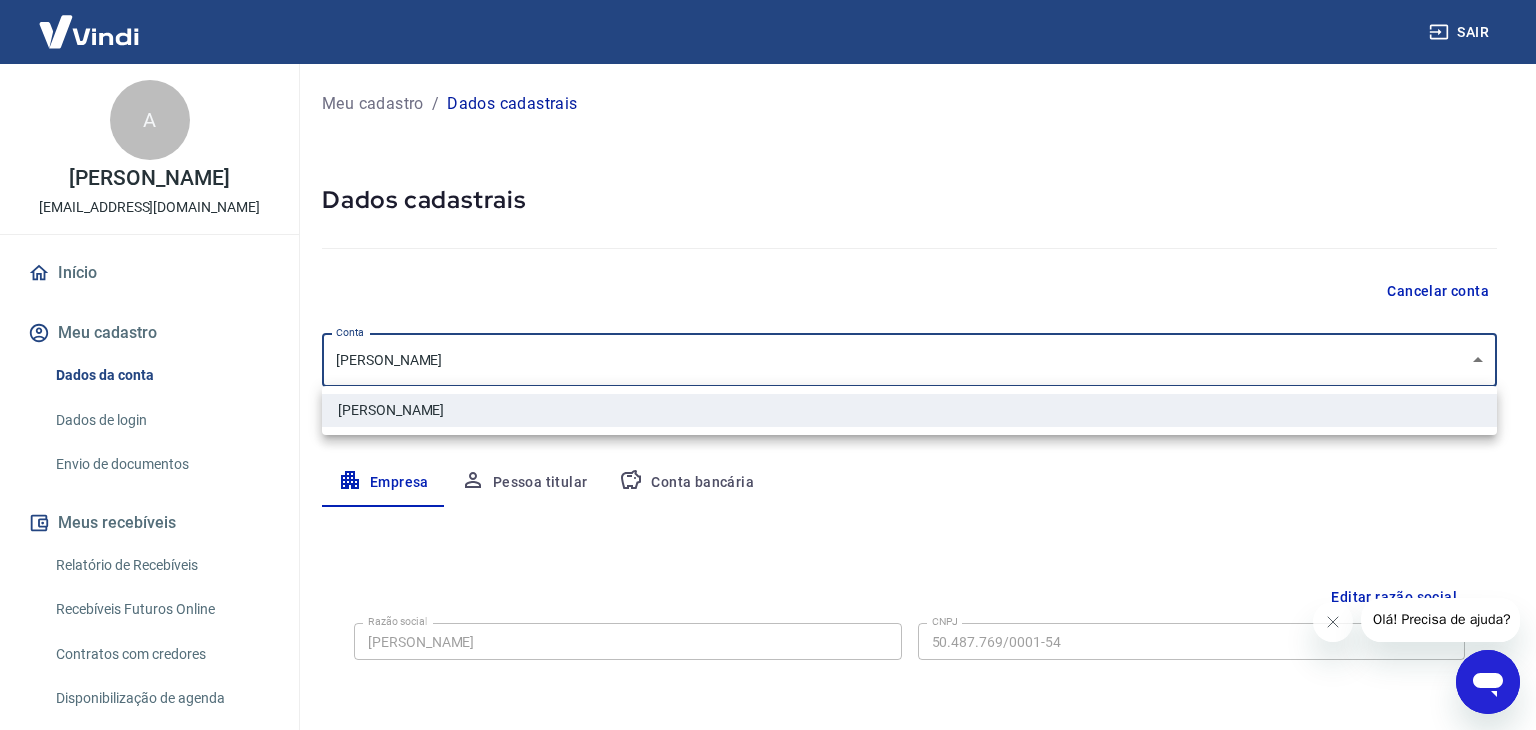 click at bounding box center [768, 365] 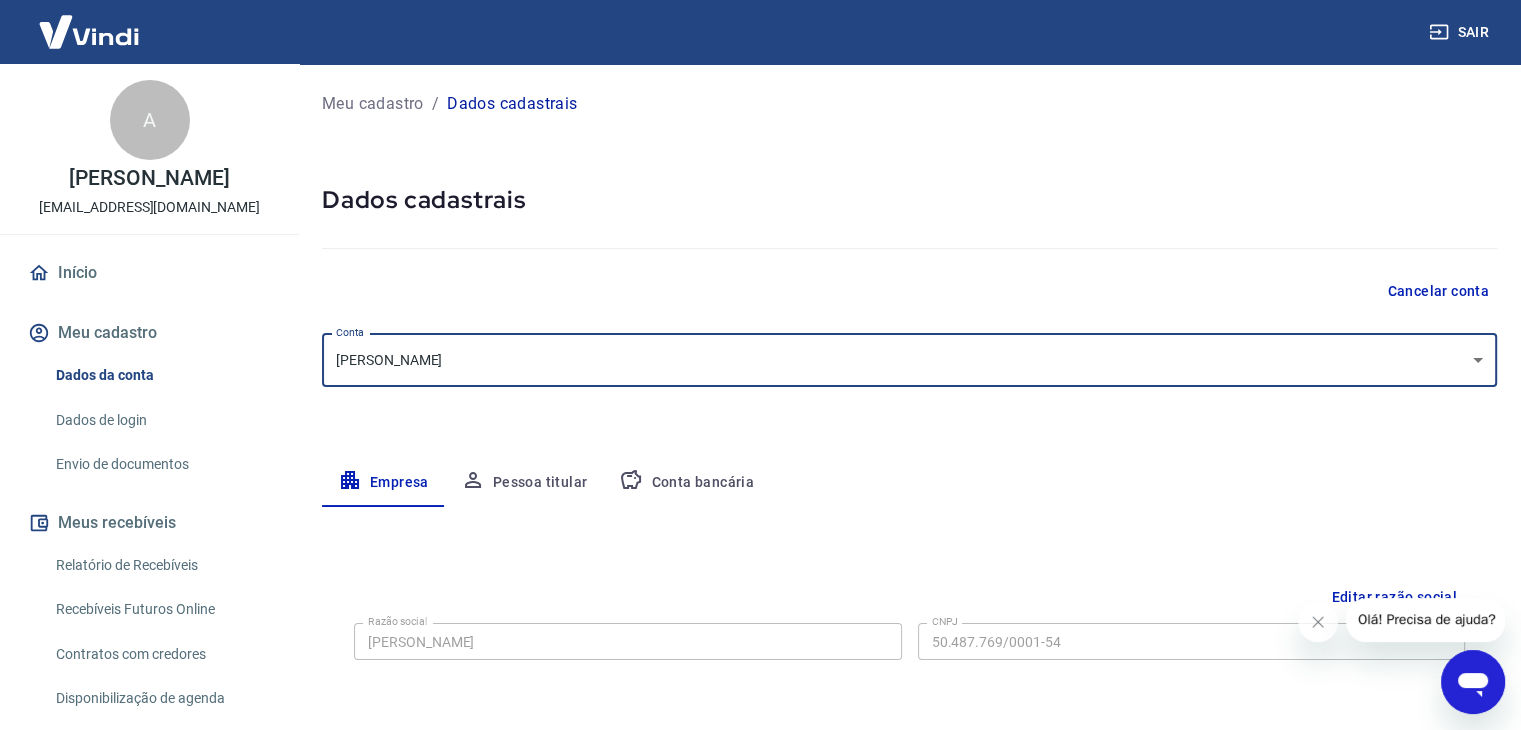 click on "Sair A Ana Paula Lucas Ribeiro atendimento@analuzaromas.com.br Início Meu cadastro Dados da conta Dados de login Envio de documentos Meus recebíveis Relatório de Recebíveis Recebíveis Futuros Online Contratos com credores Disponibilização de agenda Segurança Fale conosco Meu cadastro / Dados cadastrais Dados cadastrais Cancelar conta Conta Ana Paula Lucas Ribeiro [object Object] Conta Empresa Pessoa titular Conta bancária Editar razão social Razão social Ana Paula Lucas Ribeiro Razão social CNPJ 50.487.769/0001-54 CNPJ Endereço da empresa Editar endereço CEP 07060-000 CEP Rua Alameda Yayá Rua Número 825 Número Complemento Apto 23 Complemento Bairro Jardim Aida Bairro Cidade Guarulhos Cidade Estado Acre Alagoas Amapá Amazonas Bahia Ceará Distrito Federal Espírito Santo Goiás Maranhão Mato Grosso Mato Grosso do Sul Minas Gerais Pará Paraíba Paraná Pernambuco Piauí Rio de Janeiro Rio Grande do Norte Rio Grande do Sul Rondônia Roraima Santa Catarina São Paulo Sergipe Tocantins Estado" at bounding box center [760, 365] 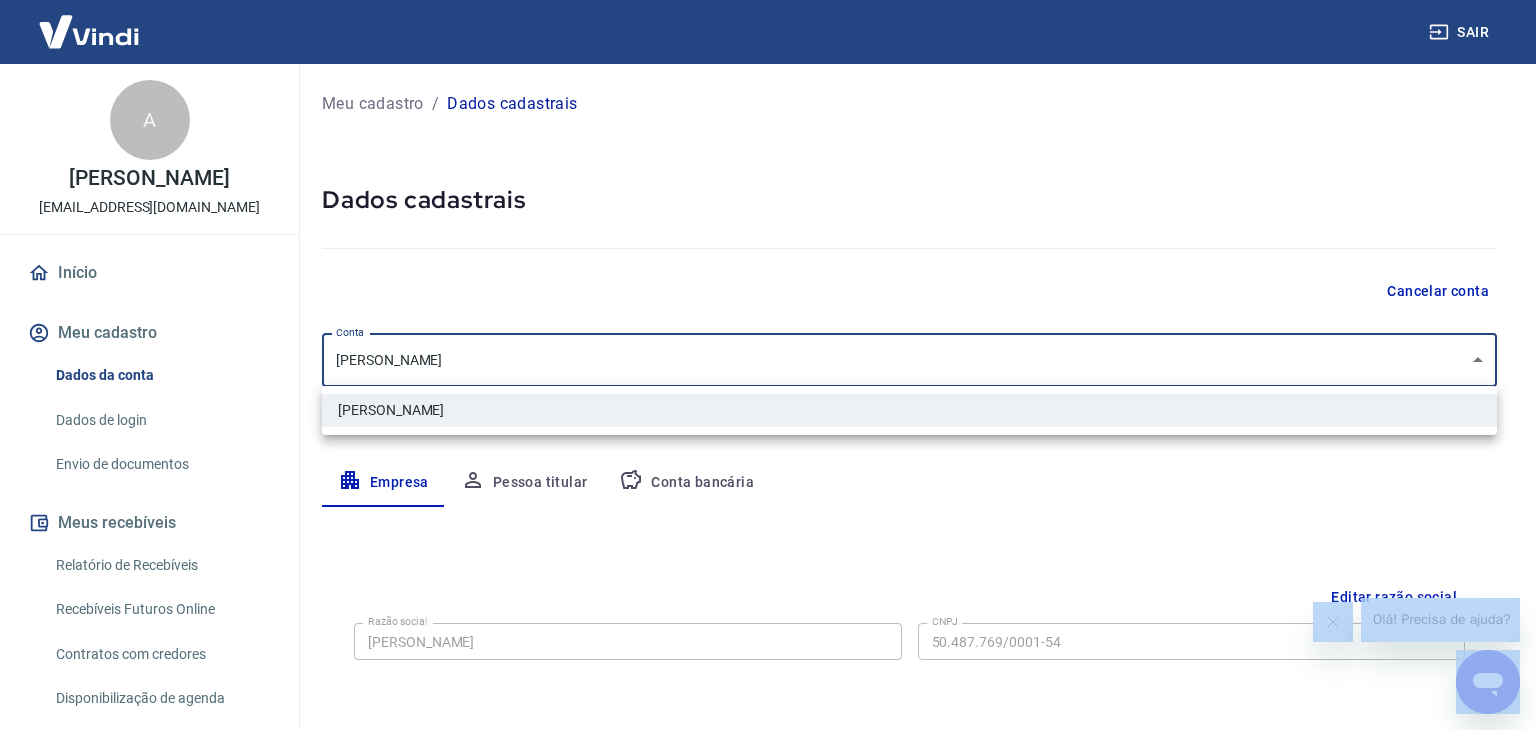 click at bounding box center [768, 365] 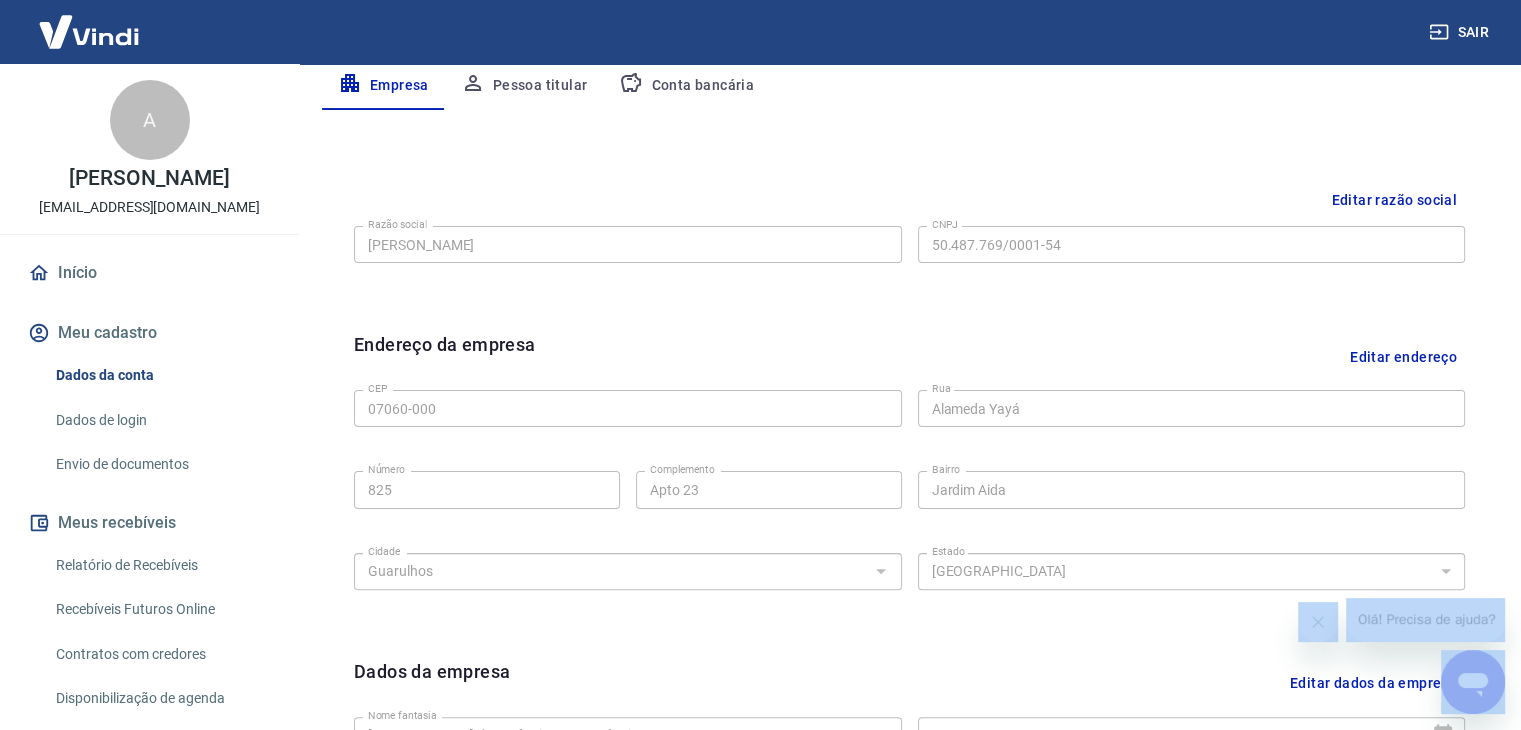 scroll, scrollTop: 400, scrollLeft: 0, axis: vertical 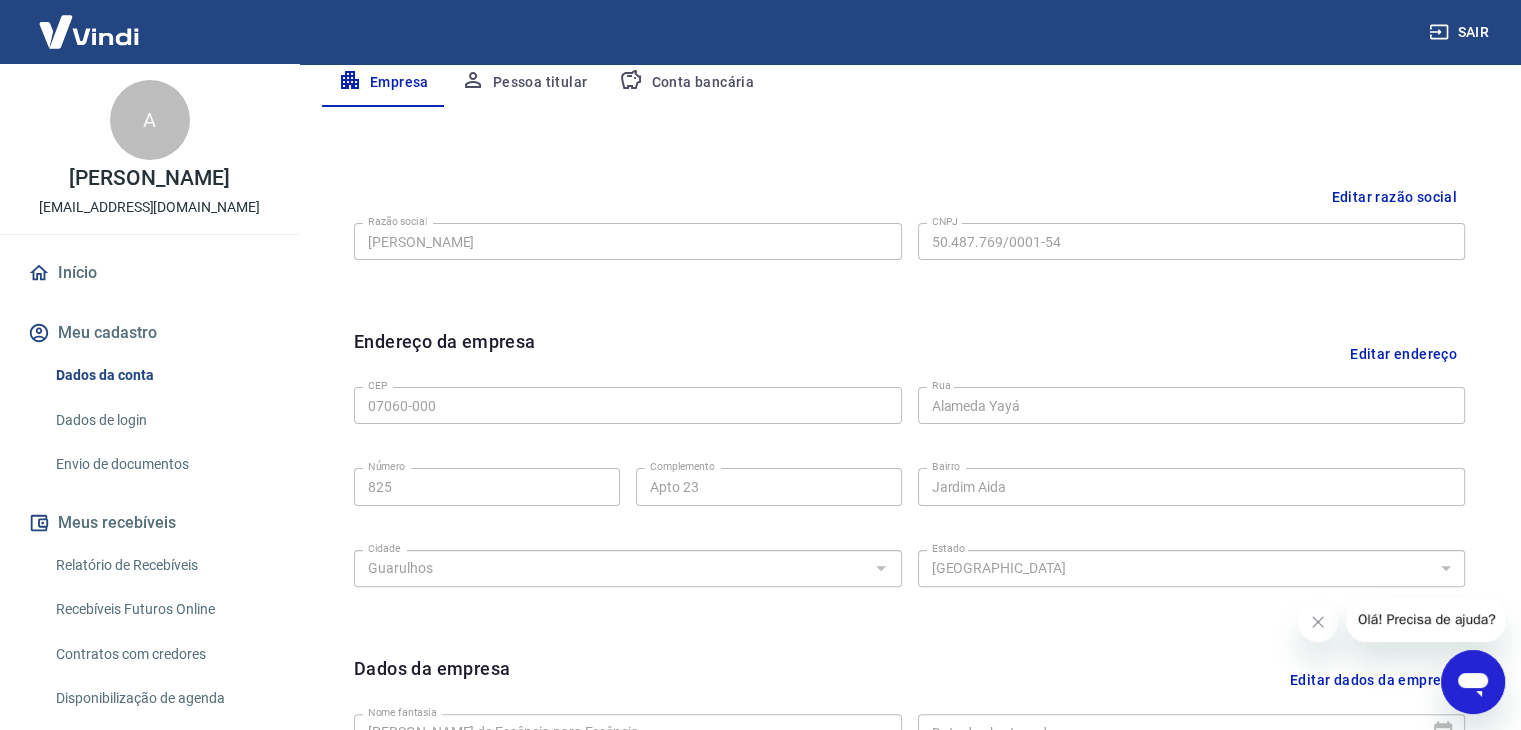 click on "Editar endereço" at bounding box center (1403, 353) 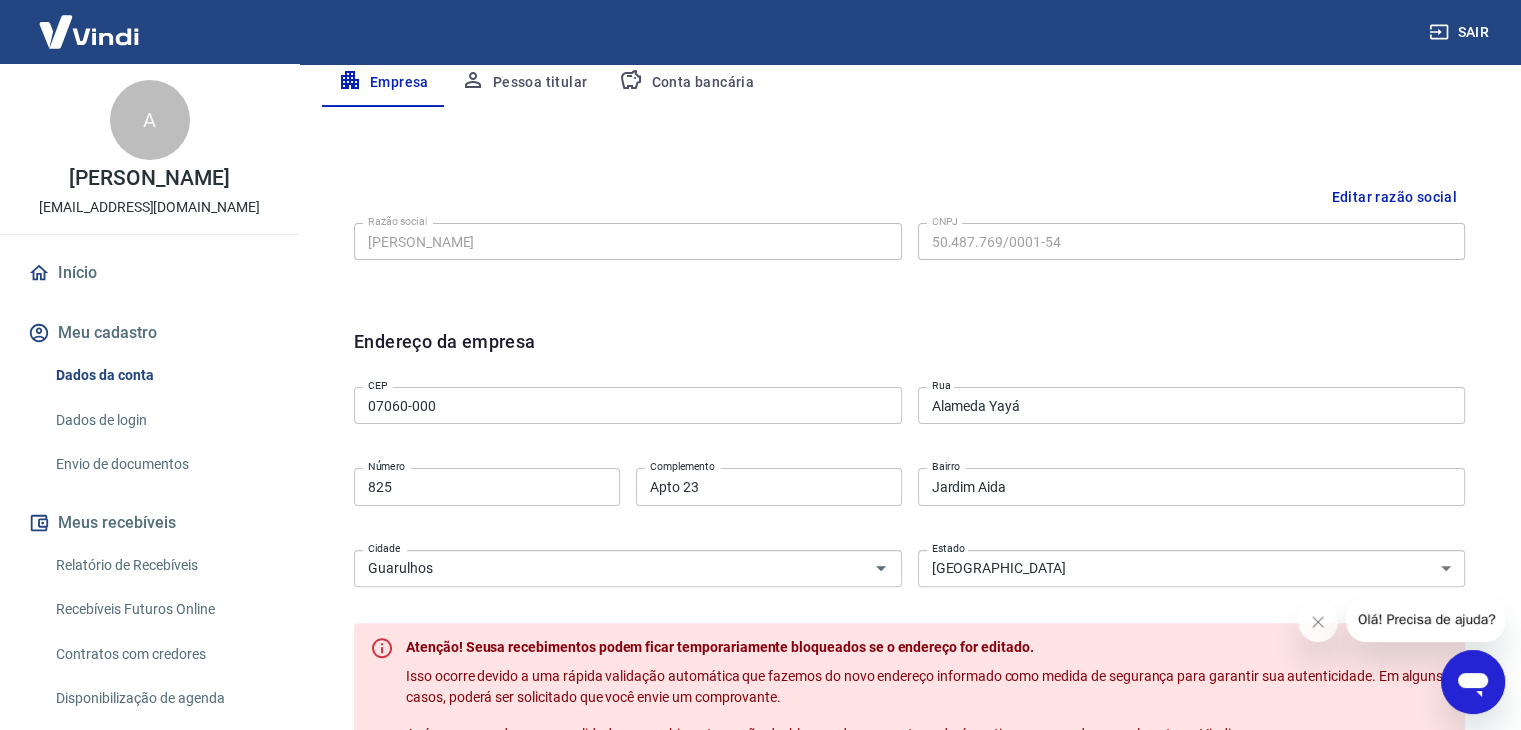 click on "Apto 23" at bounding box center [769, 486] 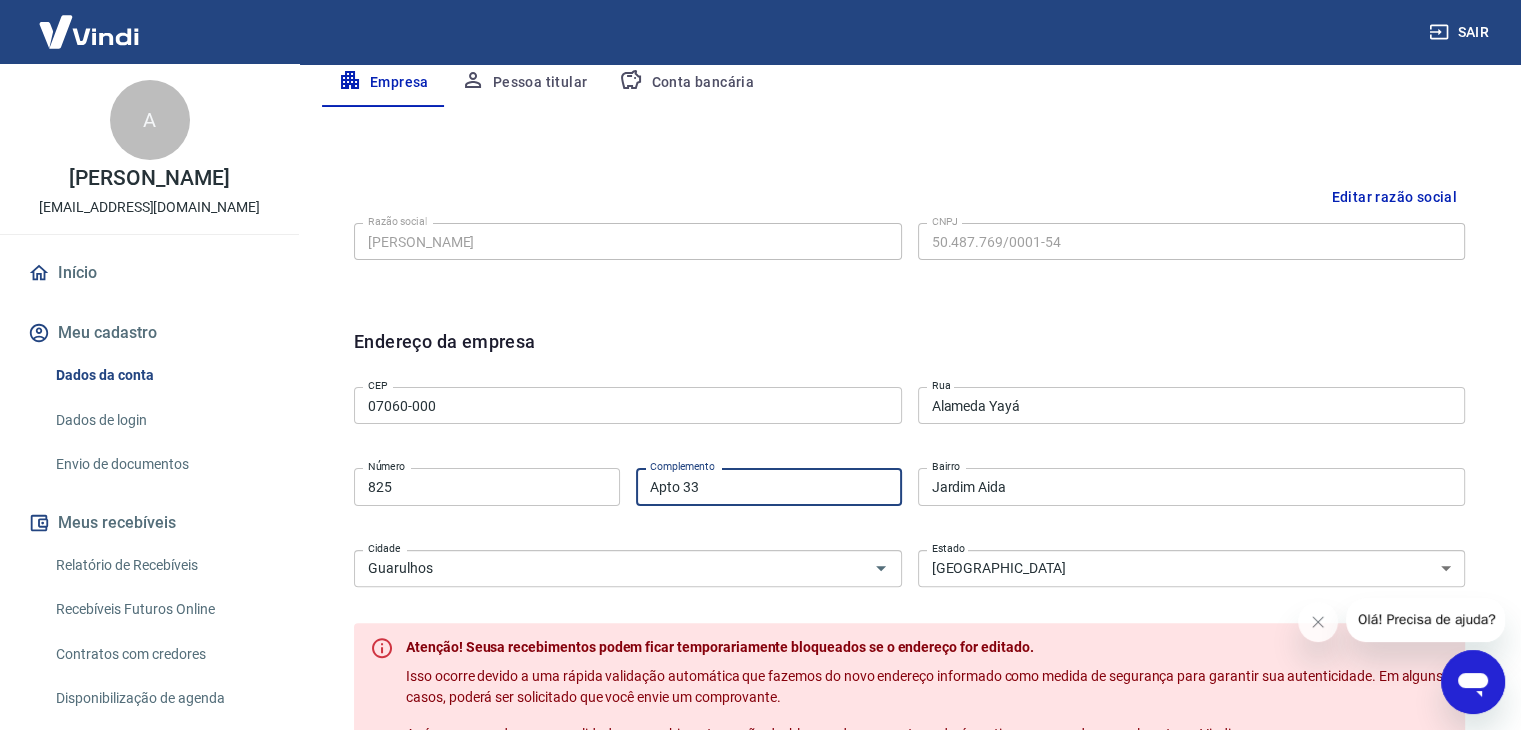 type on "Apto 33" 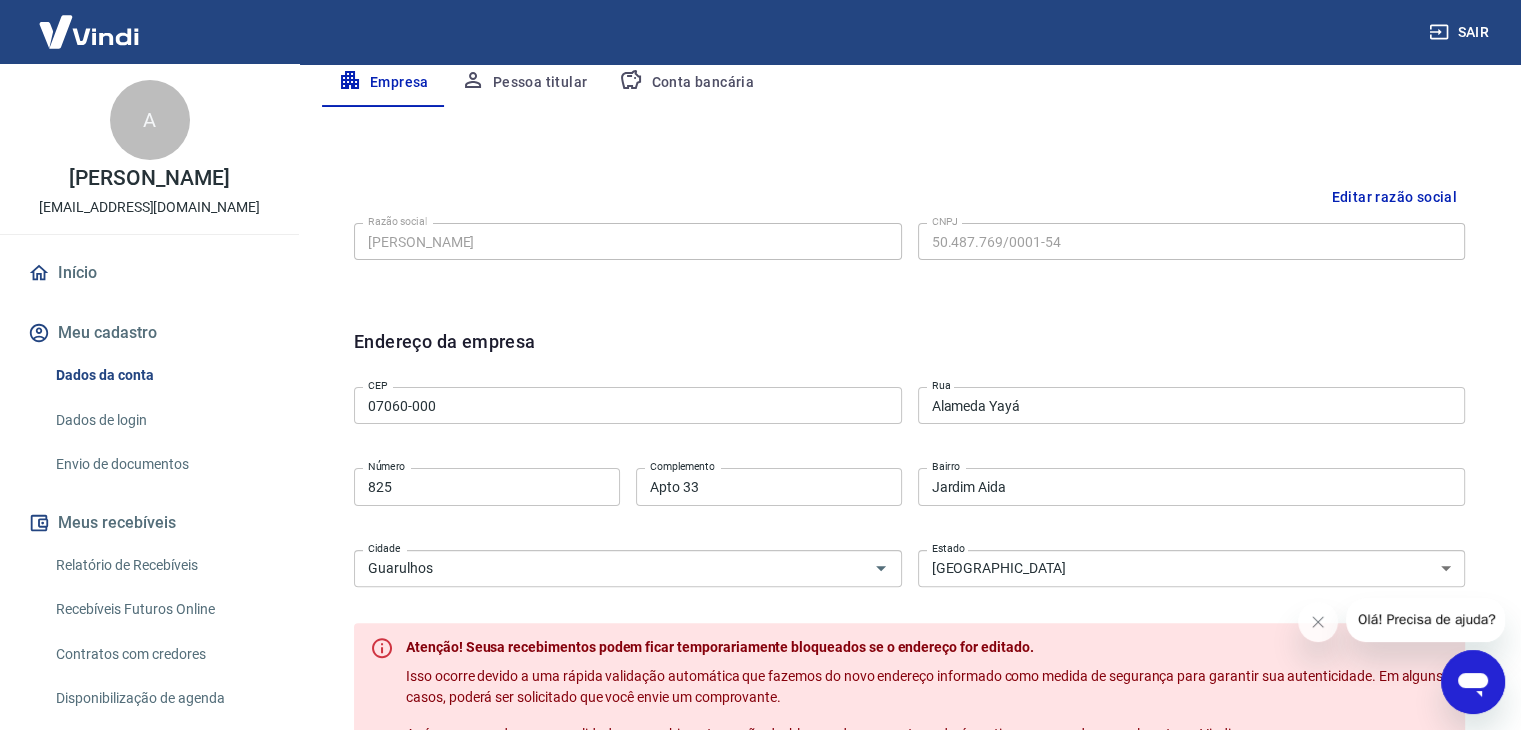 click on "Editar razão social Razão social Ana Paula Lucas Ribeiro Razão social CNPJ 50.487.769/0001-54 CNPJ" at bounding box center [909, 238] 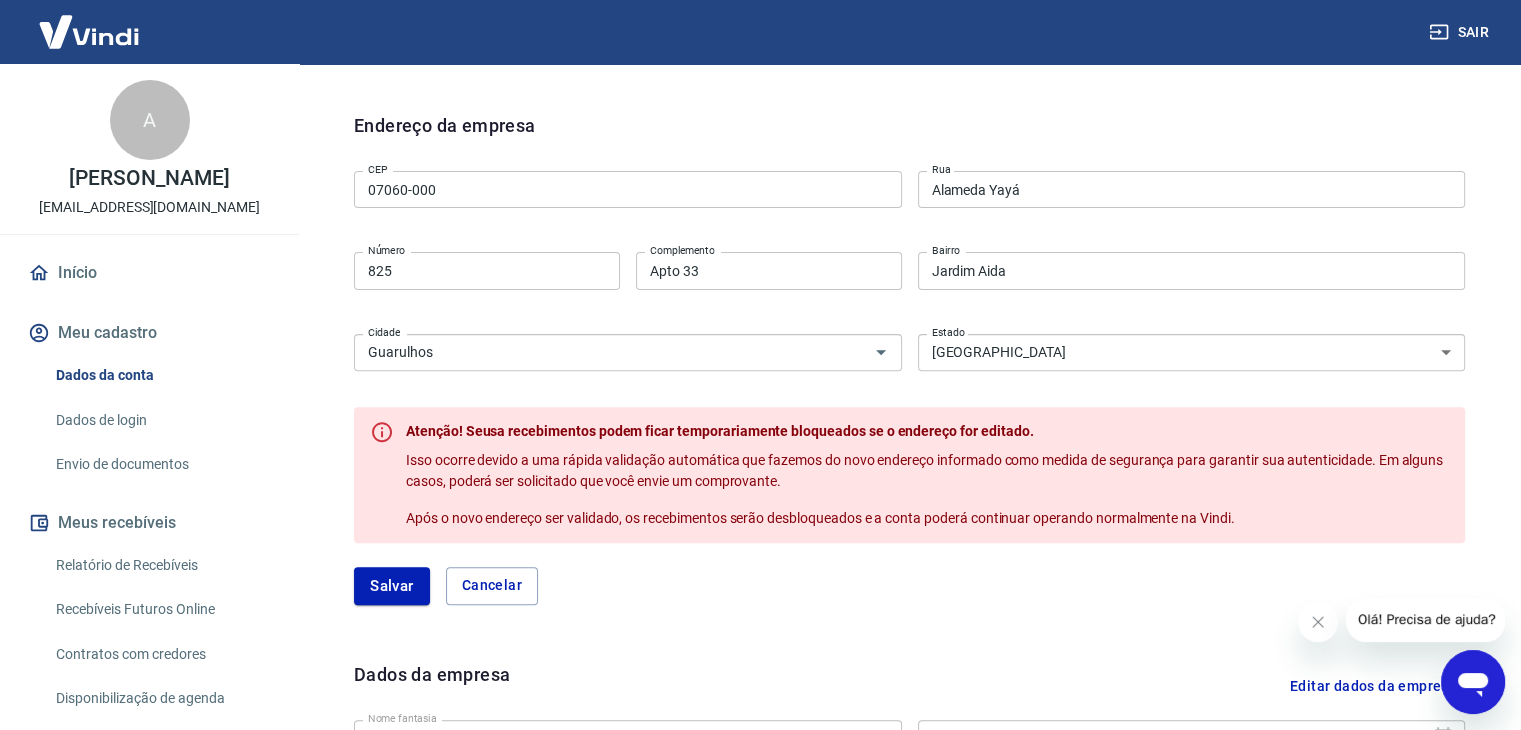 scroll, scrollTop: 700, scrollLeft: 0, axis: vertical 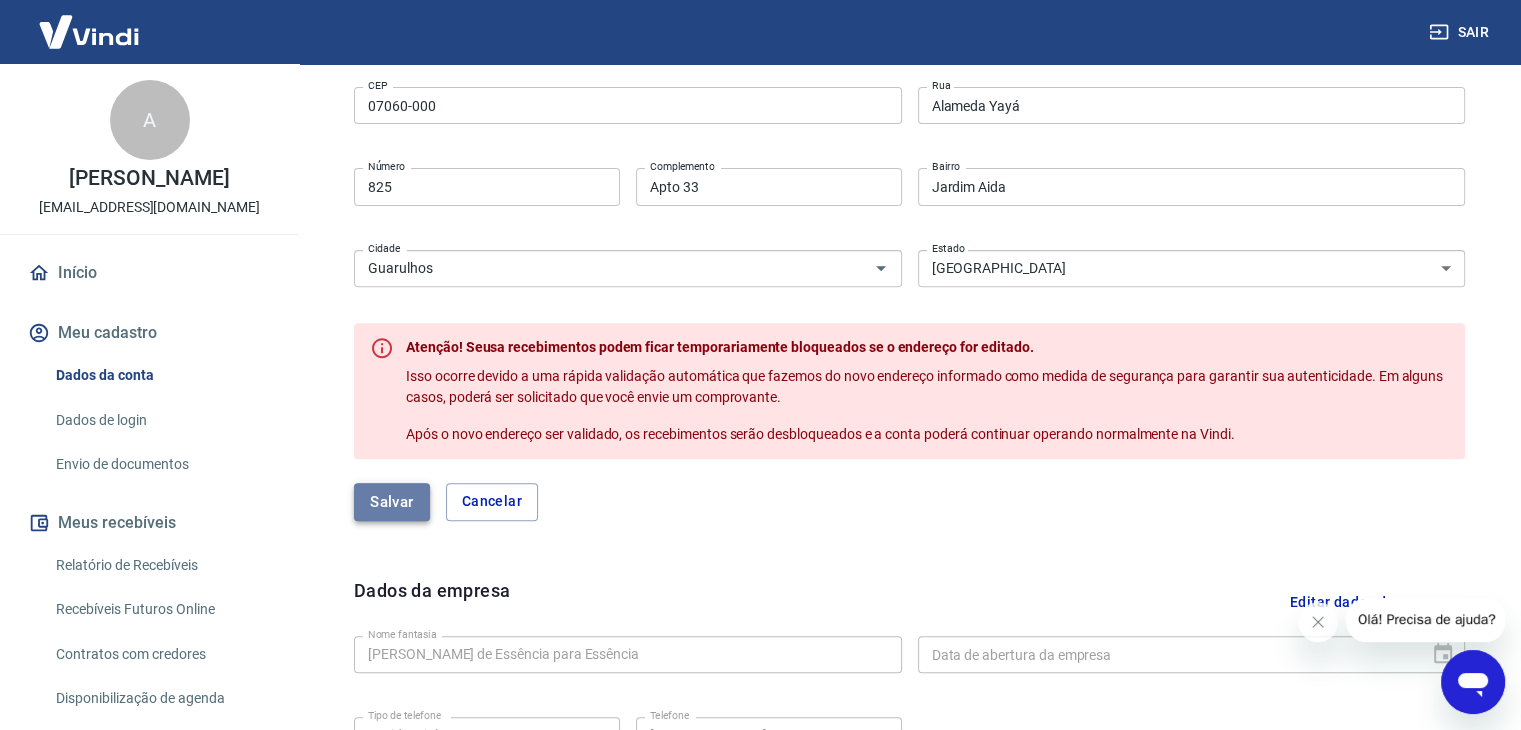 click on "Salvar" at bounding box center [392, 502] 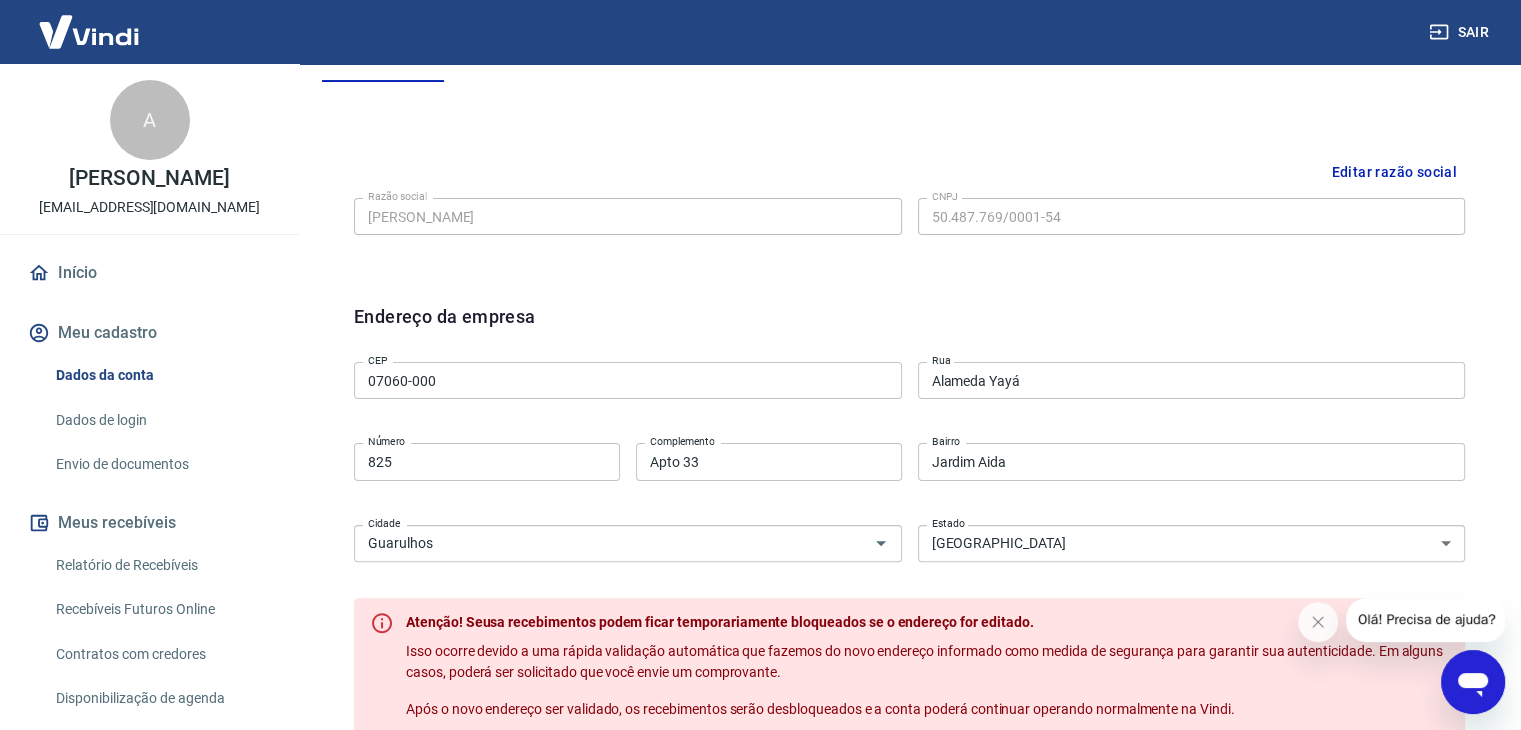 select on "SP" 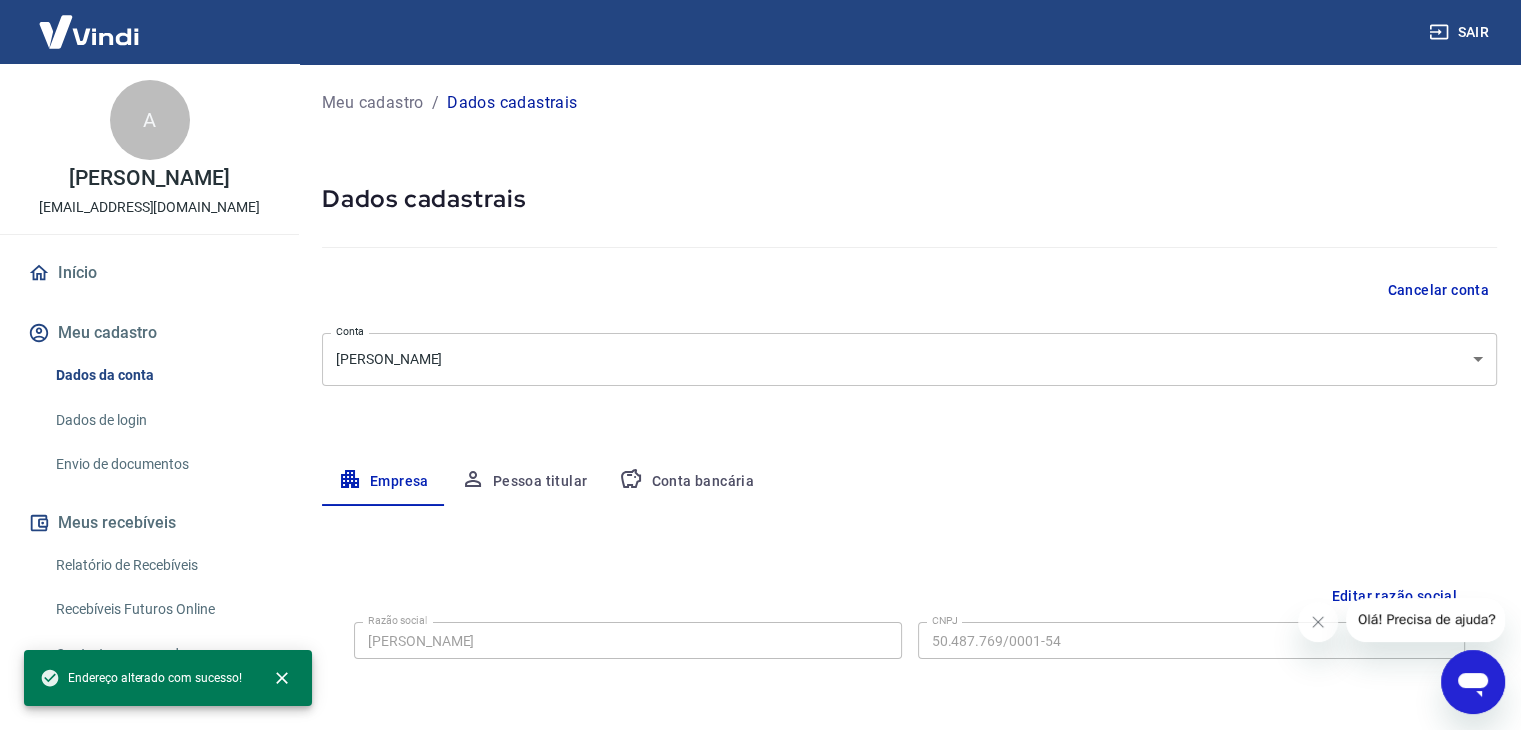 scroll, scrollTop: 0, scrollLeft: 0, axis: both 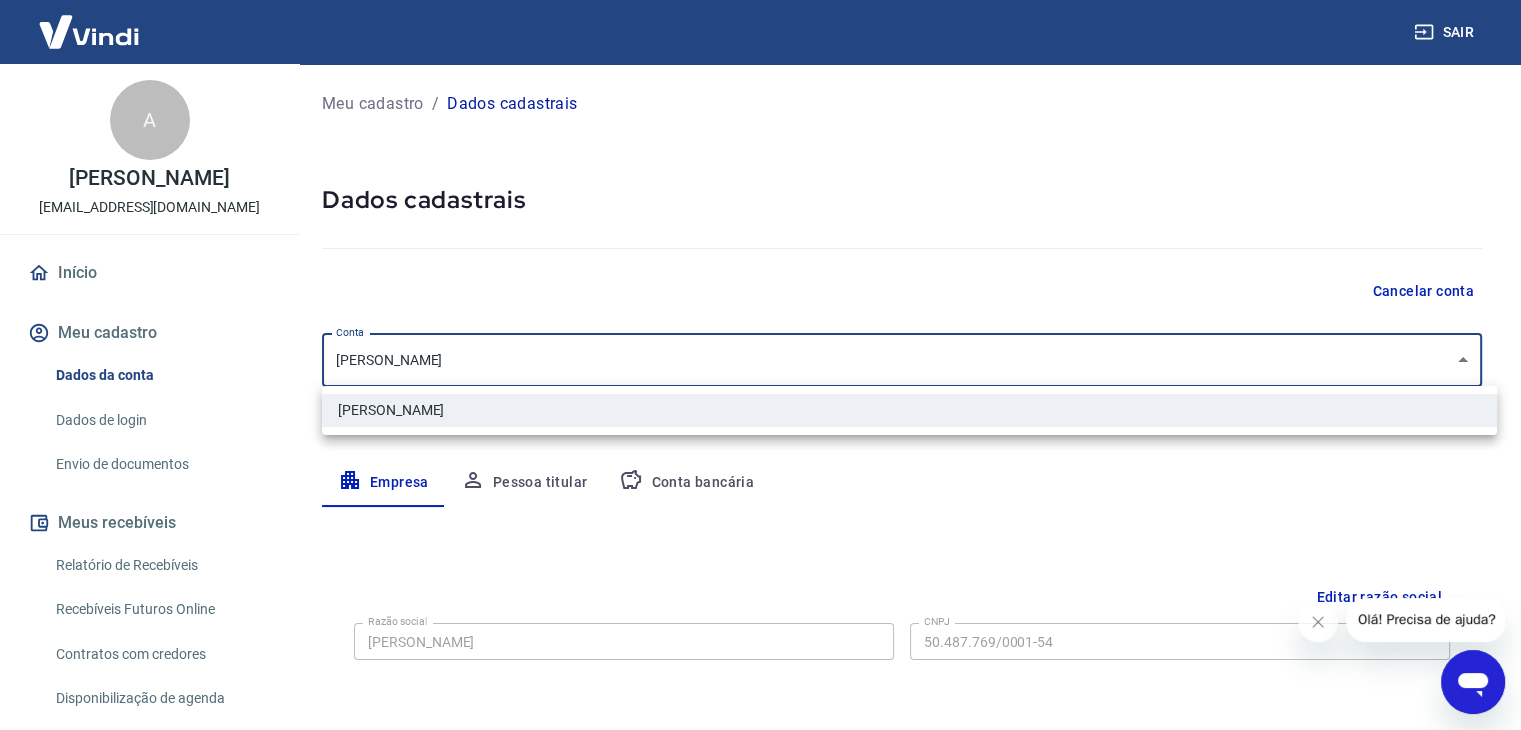 click on "Sair A Ana Paula Lucas Ribeiro atendimento@analuzaromas.com.br Início Meu cadastro Dados da conta Dados de login Envio de documentos Meus recebíveis Relatório de Recebíveis Recebíveis Futuros Online Contratos com credores Disponibilização de agenda Segurança Fale conosco Meu cadastro / Dados cadastrais Dados cadastrais Cancelar conta Conta Ana Paula Lucas Ribeiro [object Object] Conta Empresa Pessoa titular Conta bancária Editar razão social Razão social Ana Paula Lucas Ribeiro Razão social CNPJ 50.487.769/0001-54 CNPJ Endereço da empresa Editar endereço CEP 07060-000 CEP Rua Alameda Yayá Rua Número 825 Número Complemento Apto 33 Complemento Bairro Jardim Aida Bairro Cidade Guarulhos Cidade Estado Acre Alagoas Amapá Amazonas Bahia Ceará Distrito Federal Espírito Santo Goiás Maranhão Mato Grosso Mato Grosso do Sul Minas Gerais Pará Paraíba Paraná Pernambuco Piauí Rio de Janeiro Rio Grande do Norte Rio Grande do Sul Rondônia Roraima Santa Catarina São Paulo Sergipe Tocantins Estado" at bounding box center [760, 365] 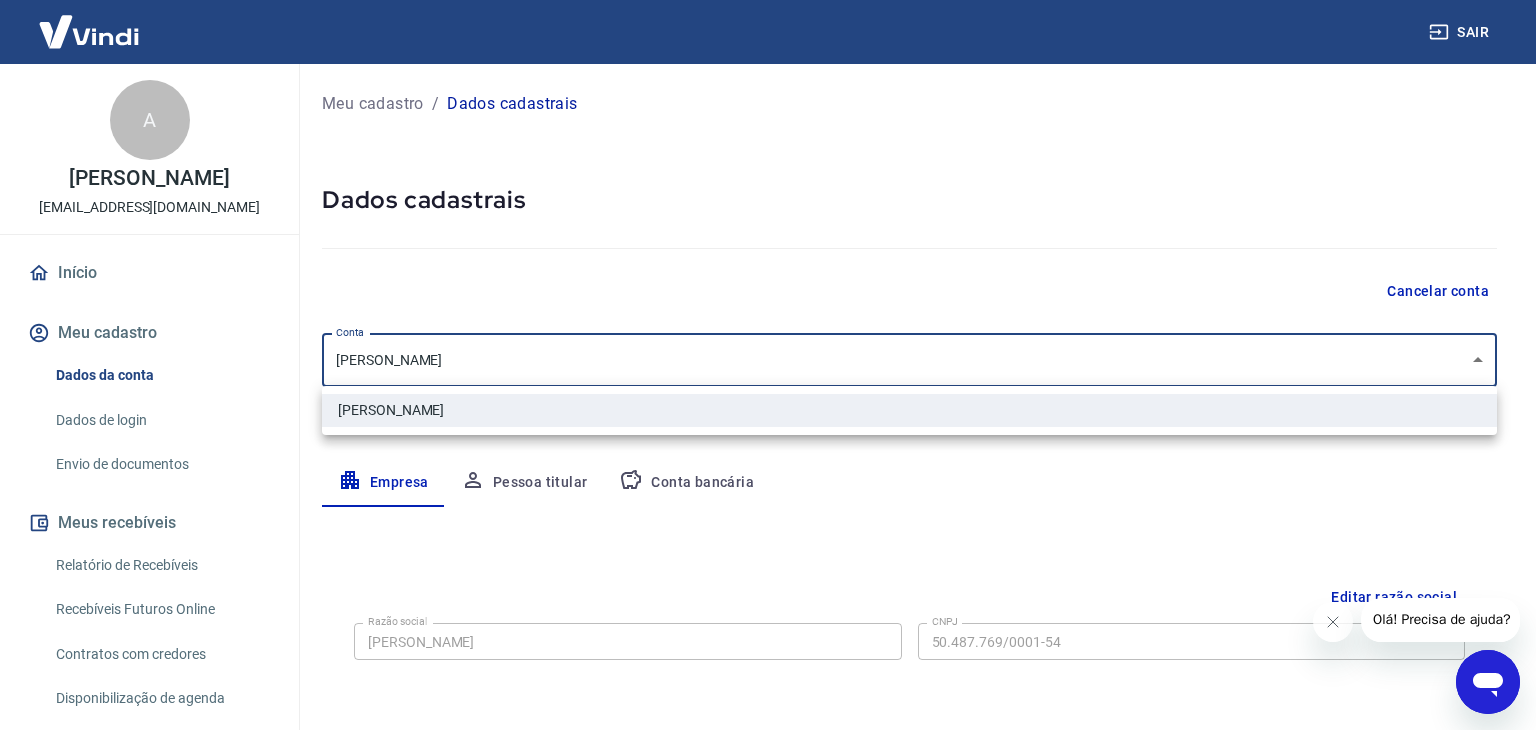 click at bounding box center (768, 365) 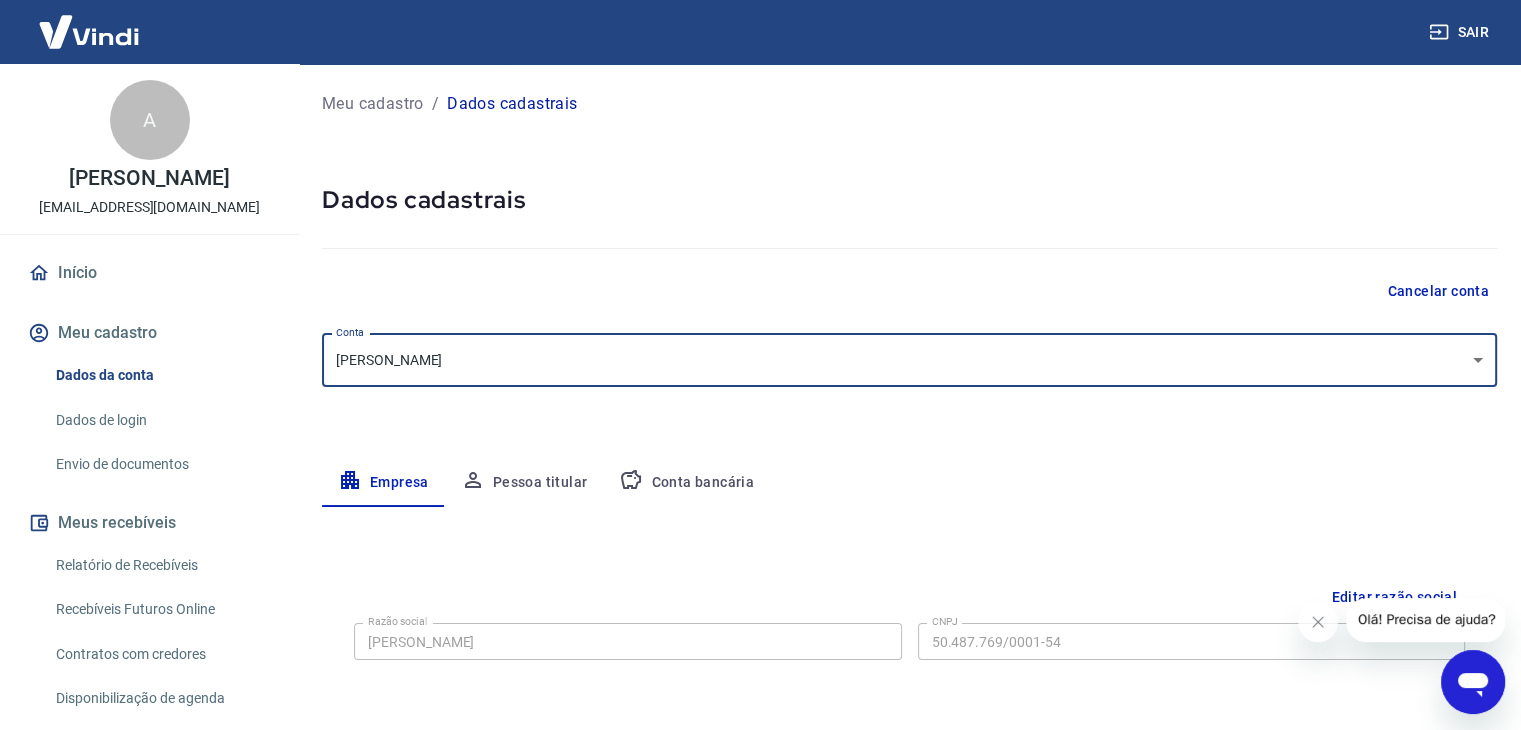 click on "Meu cadastro / Dados cadastrais Dados cadastrais Cancelar conta Conta Ana Paula Lucas Ribeiro [object Object] Conta Empresa Pessoa titular Conta bancária Editar razão social Razão social Ana Paula Lucas Ribeiro Razão social CNPJ 50.487.769/0001-54 CNPJ Endereço da empresa Editar endereço CEP 07060-000 CEP Rua Alameda Yayá Rua Número 825 Número Complemento Apto 33 Complemento Bairro Jardim Aida Bairro Cidade Guarulhos Cidade Estado Acre Alagoas Amapá Amazonas Bahia Ceará Distrito Federal Espírito Santo Goiás Maranhão Mato Grosso Mato Grosso do Sul Minas Gerais Pará Paraíba Paraná Pernambuco Piauí Rio de Janeiro Rio Grande do Norte Rio Grande do Sul Rondônia Roraima Santa Catarina São Paulo Sergipe Tocantins Estado Dados da empresa Editar dados da empresa Nome fantasia Ana Luz de Essência para Essência Nome fantasia Data de abertura da empresa Data de abertura da empresa Tipo de telefone Residencial Comercial Tipo de telefone Telefone (11) 98797-6470 Telefone" at bounding box center [909, 710] 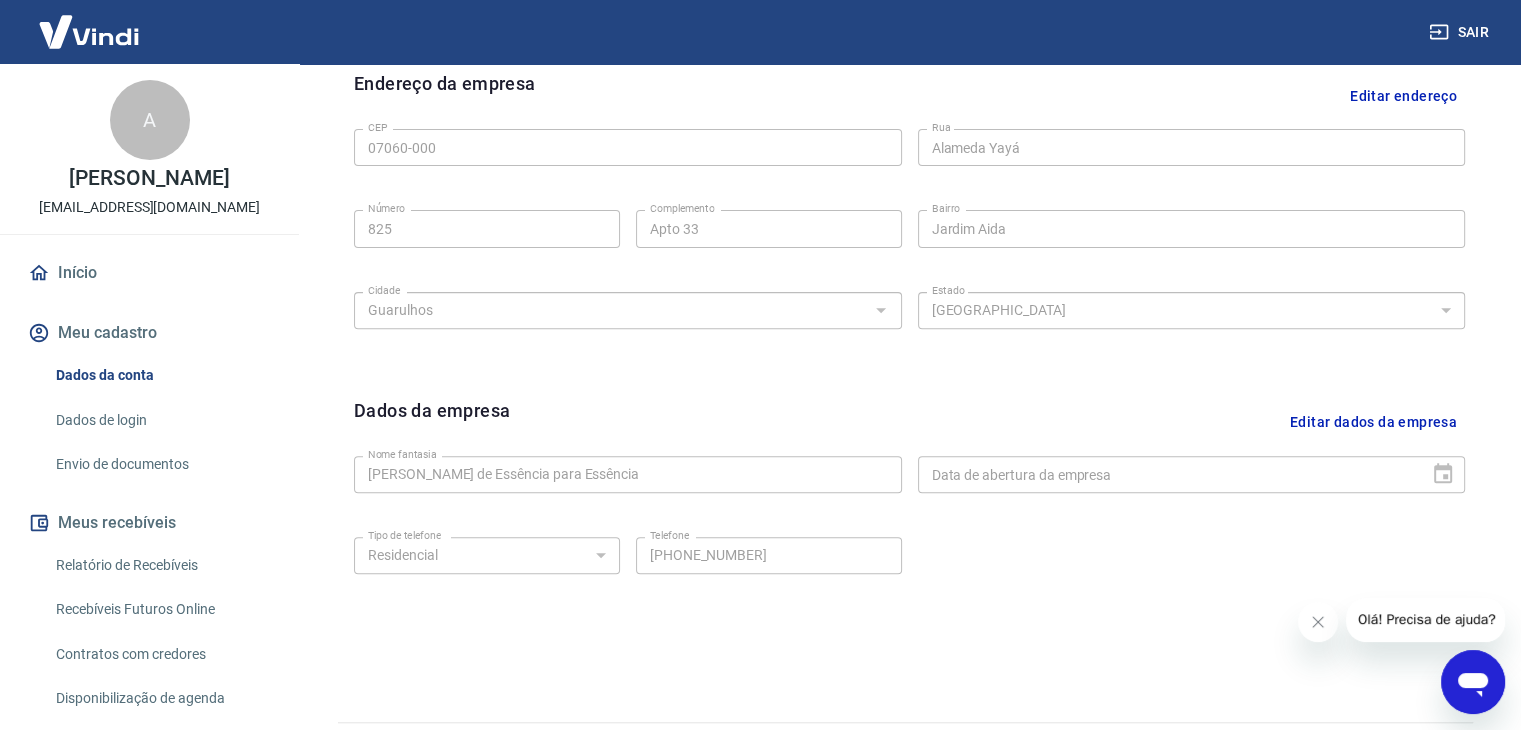 scroll, scrollTop: 712, scrollLeft: 0, axis: vertical 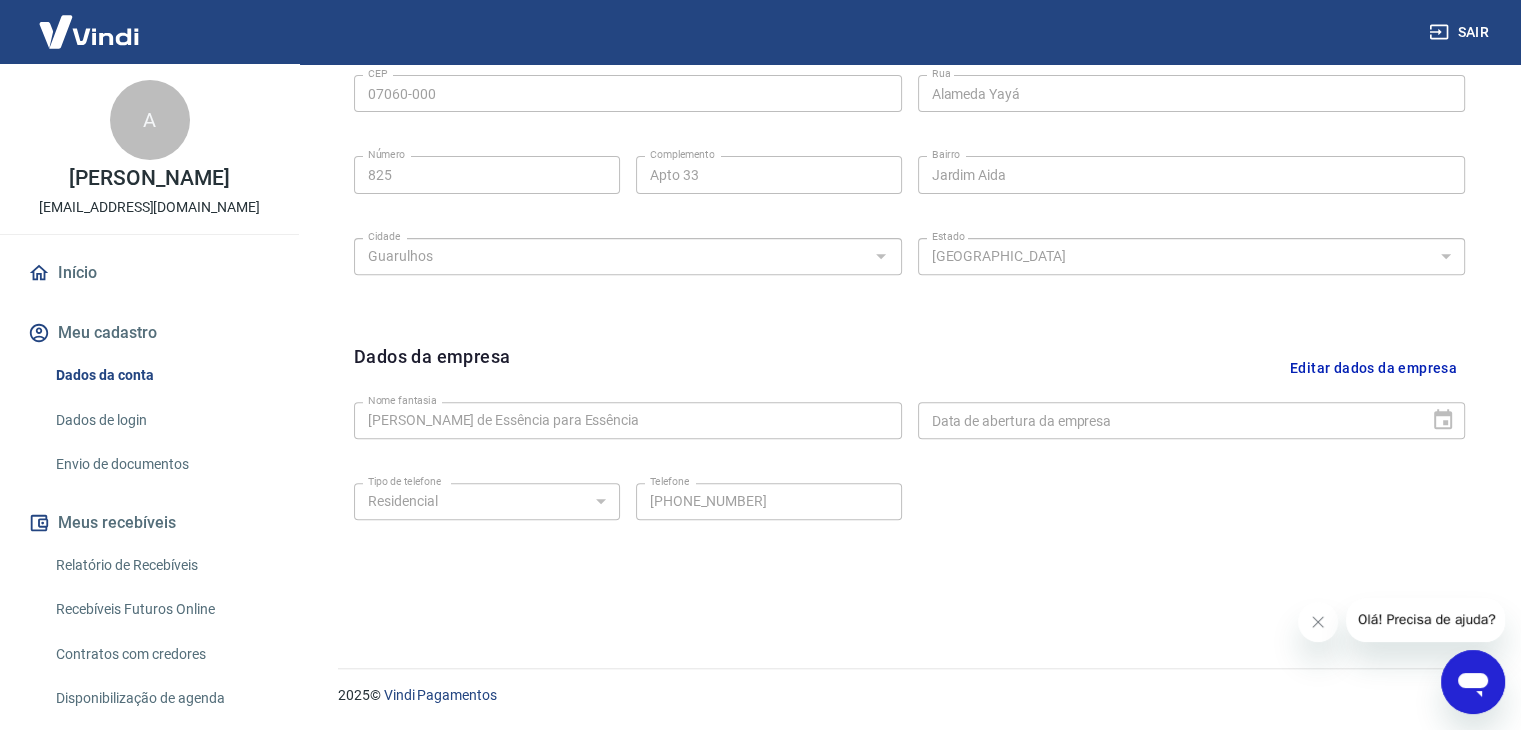 click on "Envio de documentos" at bounding box center (161, 464) 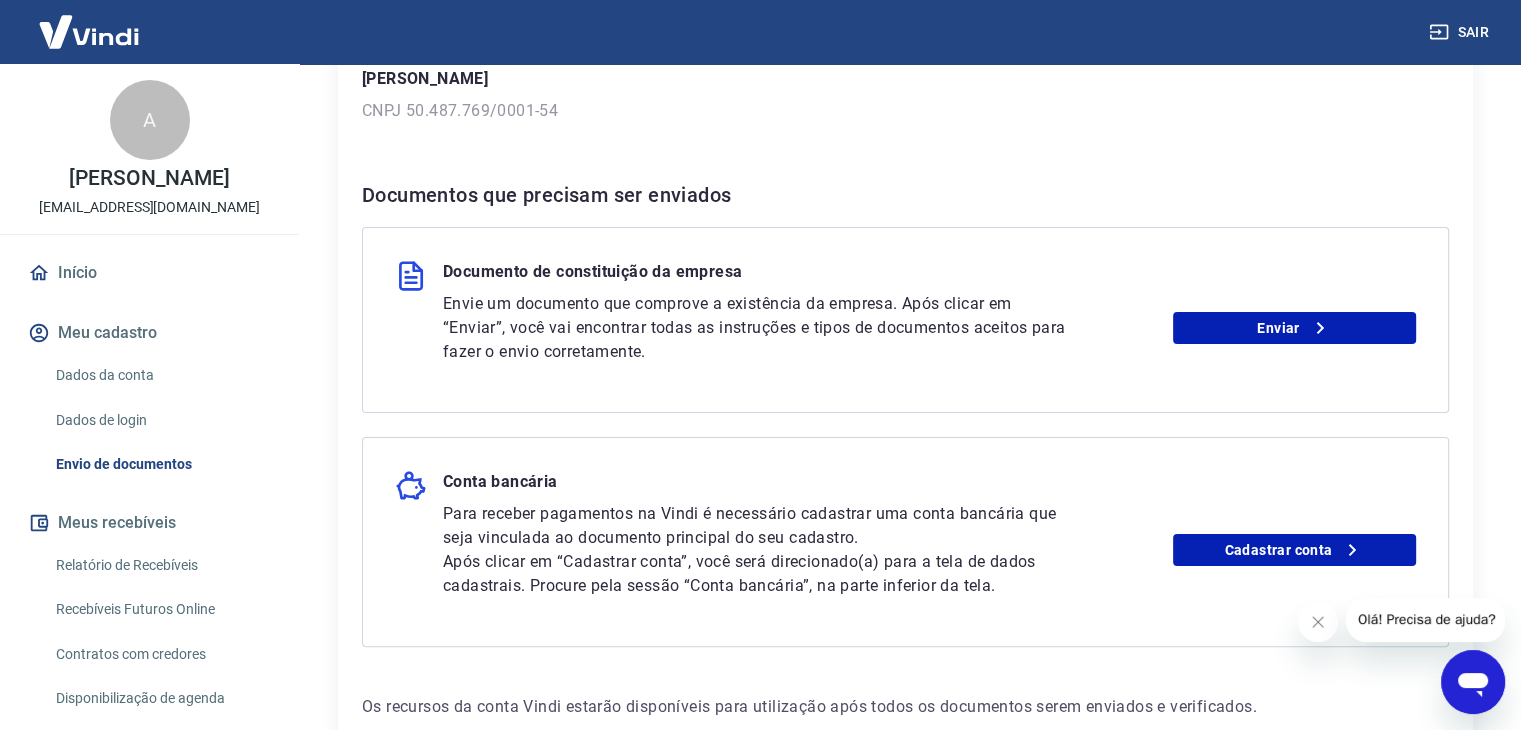 scroll, scrollTop: 428, scrollLeft: 0, axis: vertical 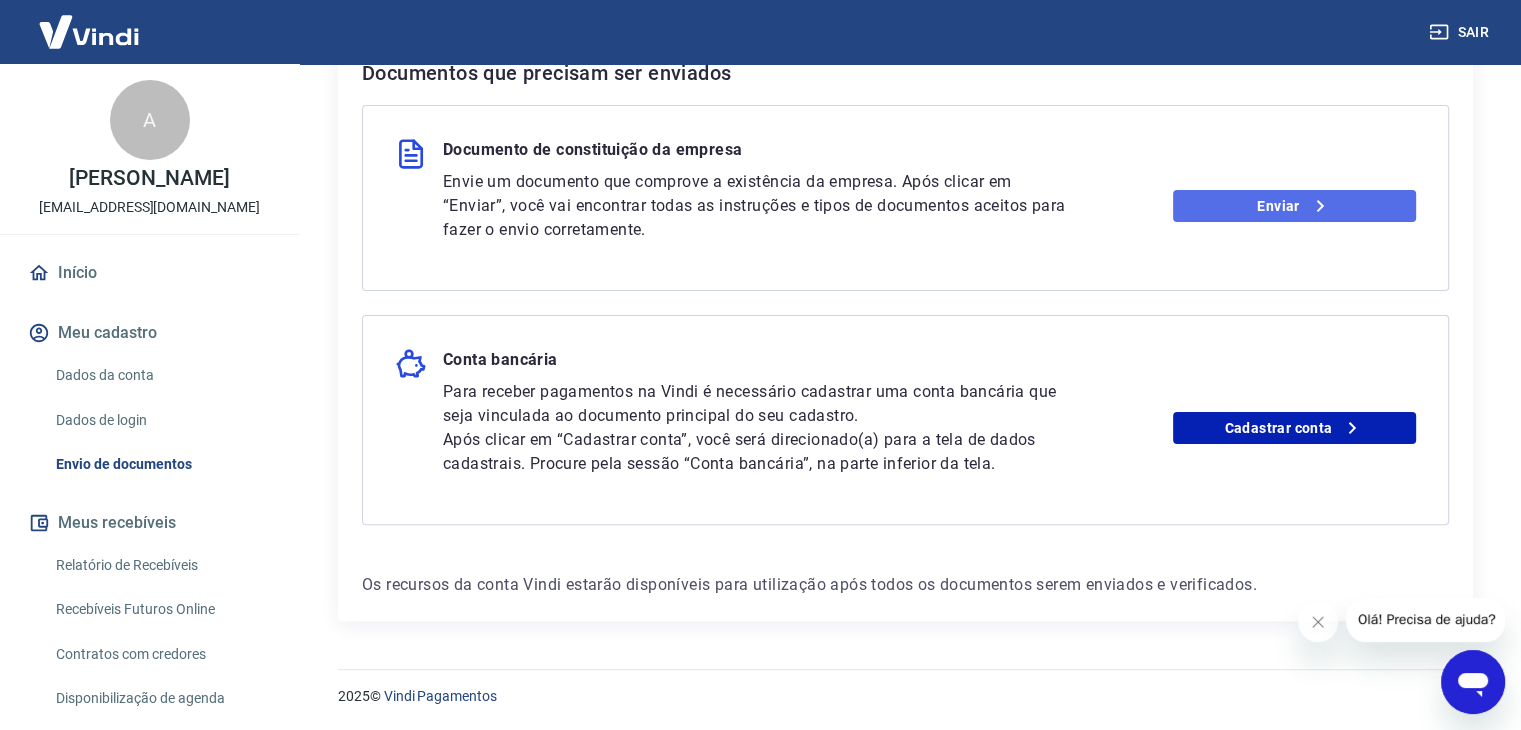 click on "Enviar" at bounding box center [1294, 206] 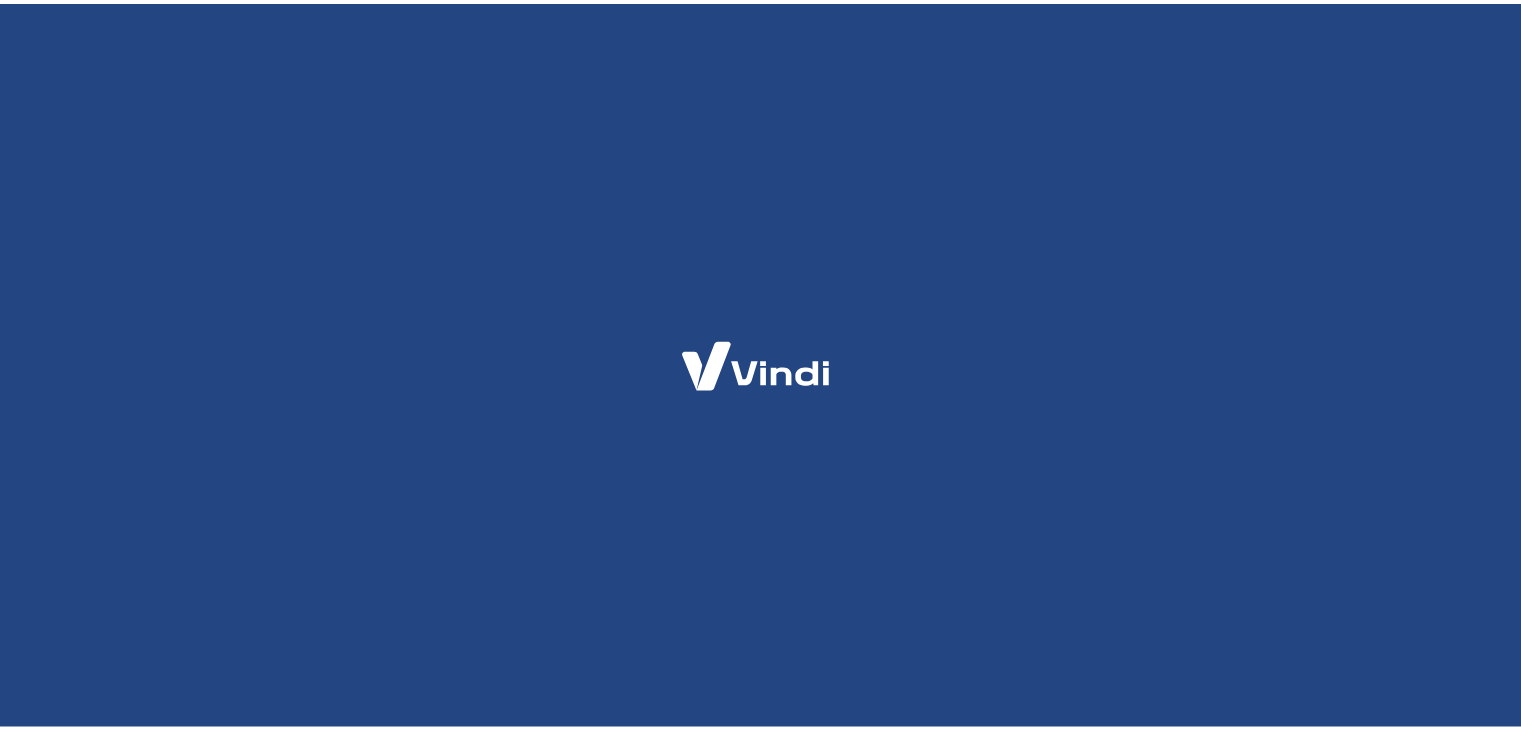 scroll, scrollTop: 0, scrollLeft: 0, axis: both 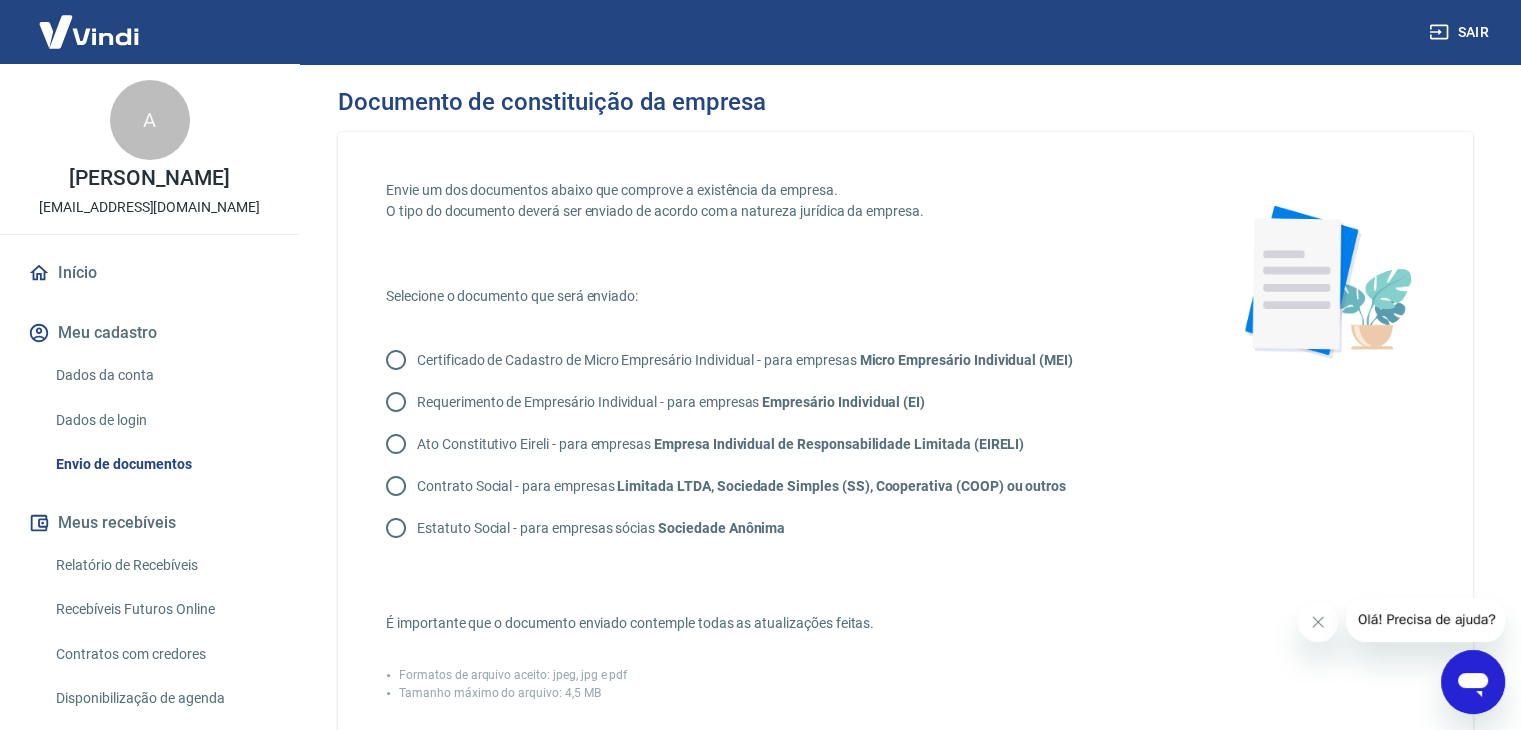 click on "Certificado de Cadastro de Micro Empresário Individual - para empresas   Micro Empresário Individual (MEI)" at bounding box center (396, 360) 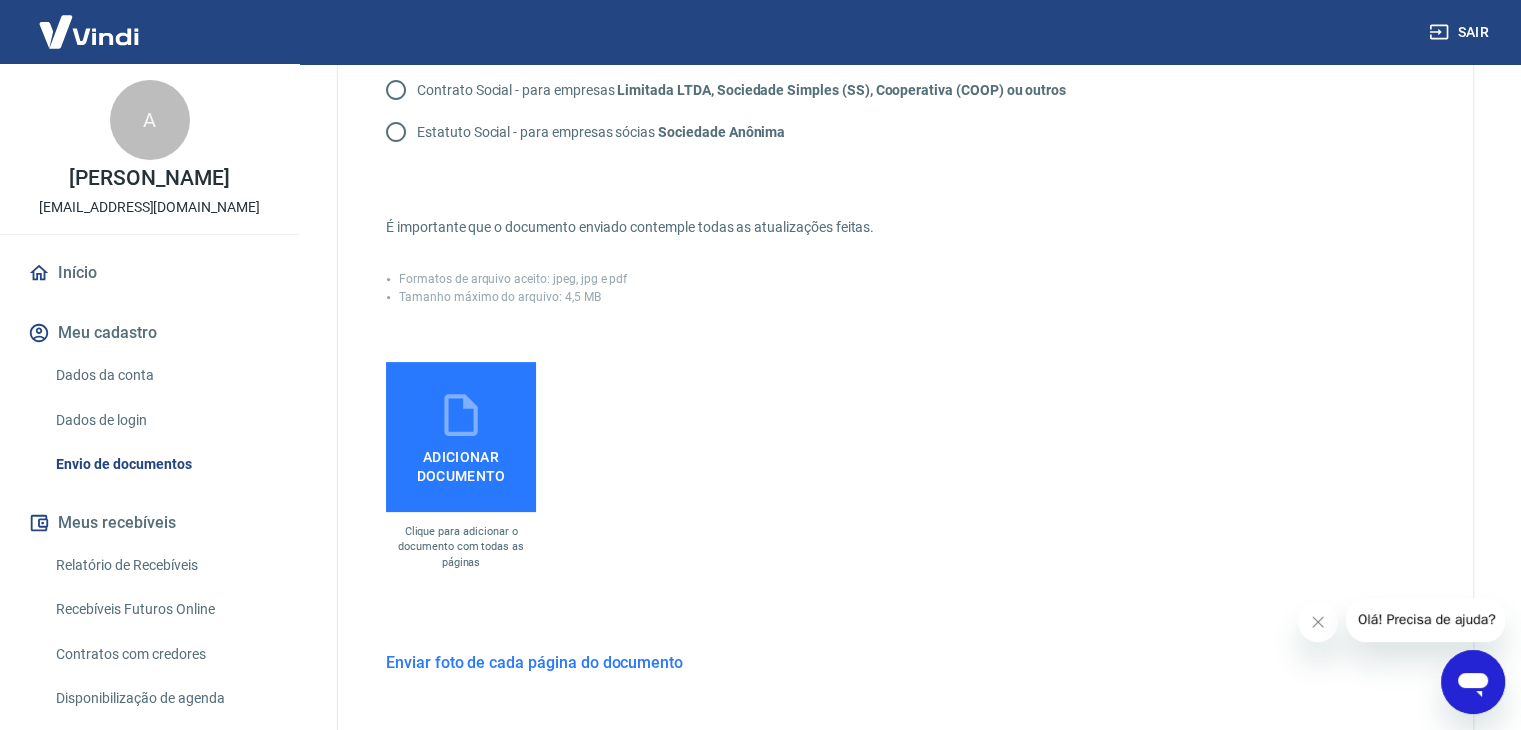 scroll, scrollTop: 400, scrollLeft: 0, axis: vertical 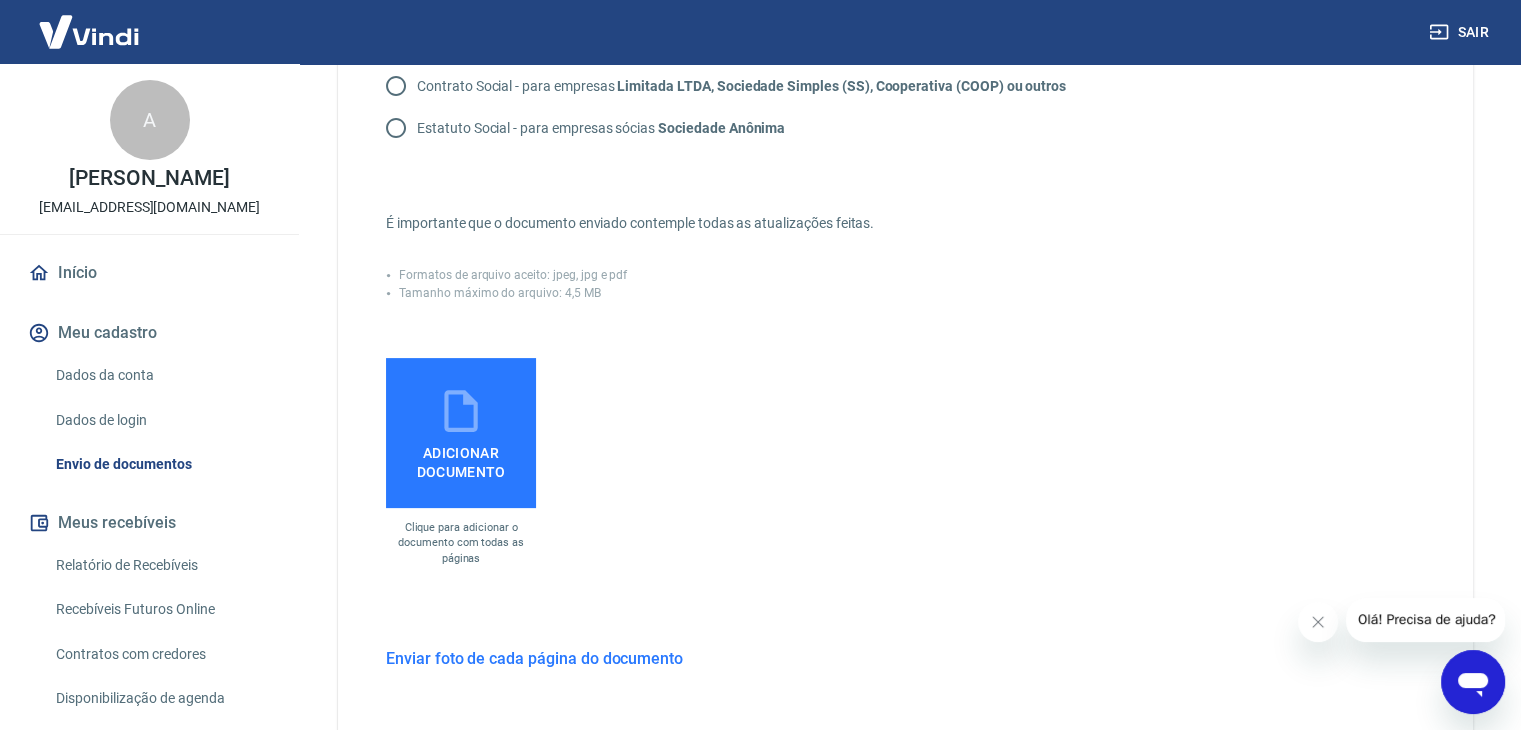 click on "Adicionar documento" at bounding box center [461, 458] 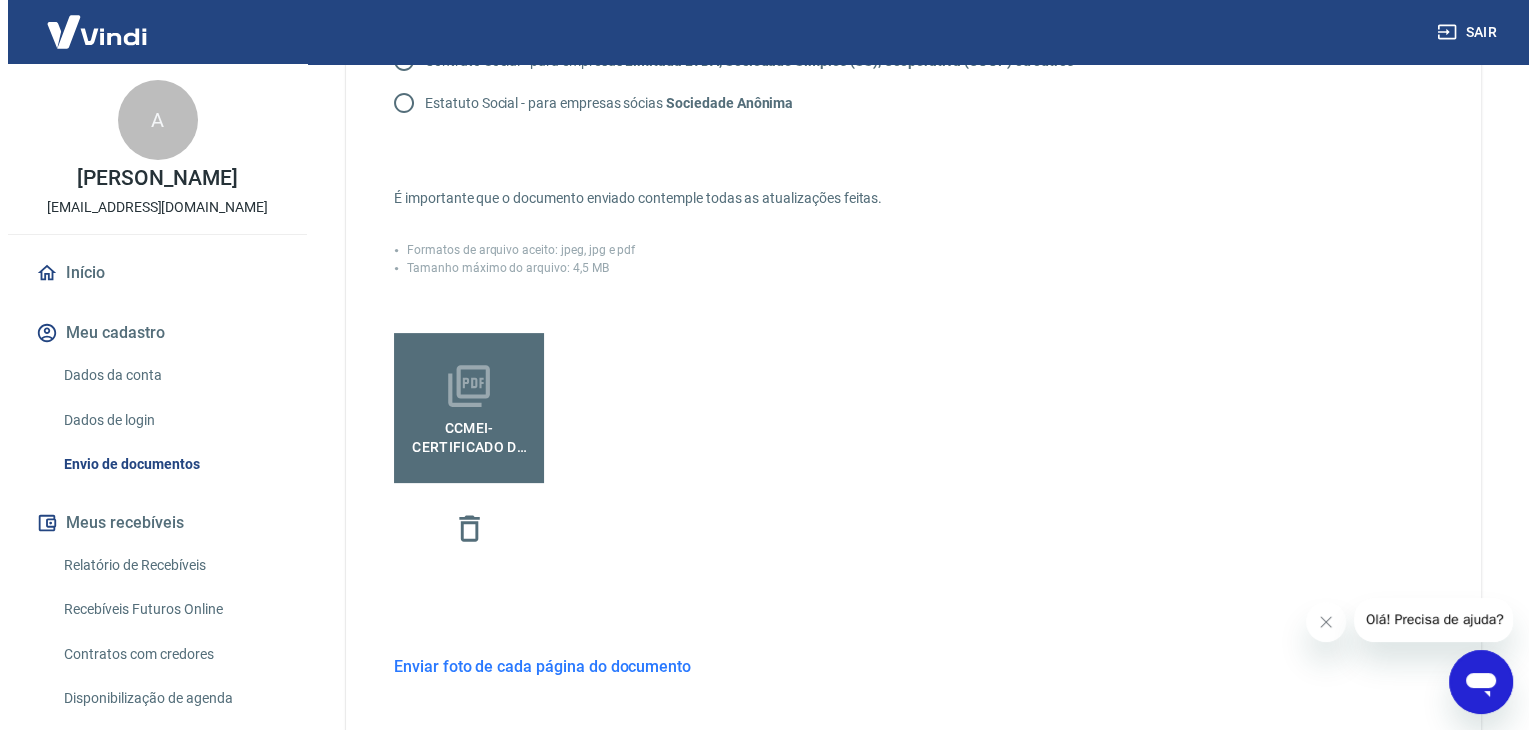 scroll, scrollTop: 600, scrollLeft: 0, axis: vertical 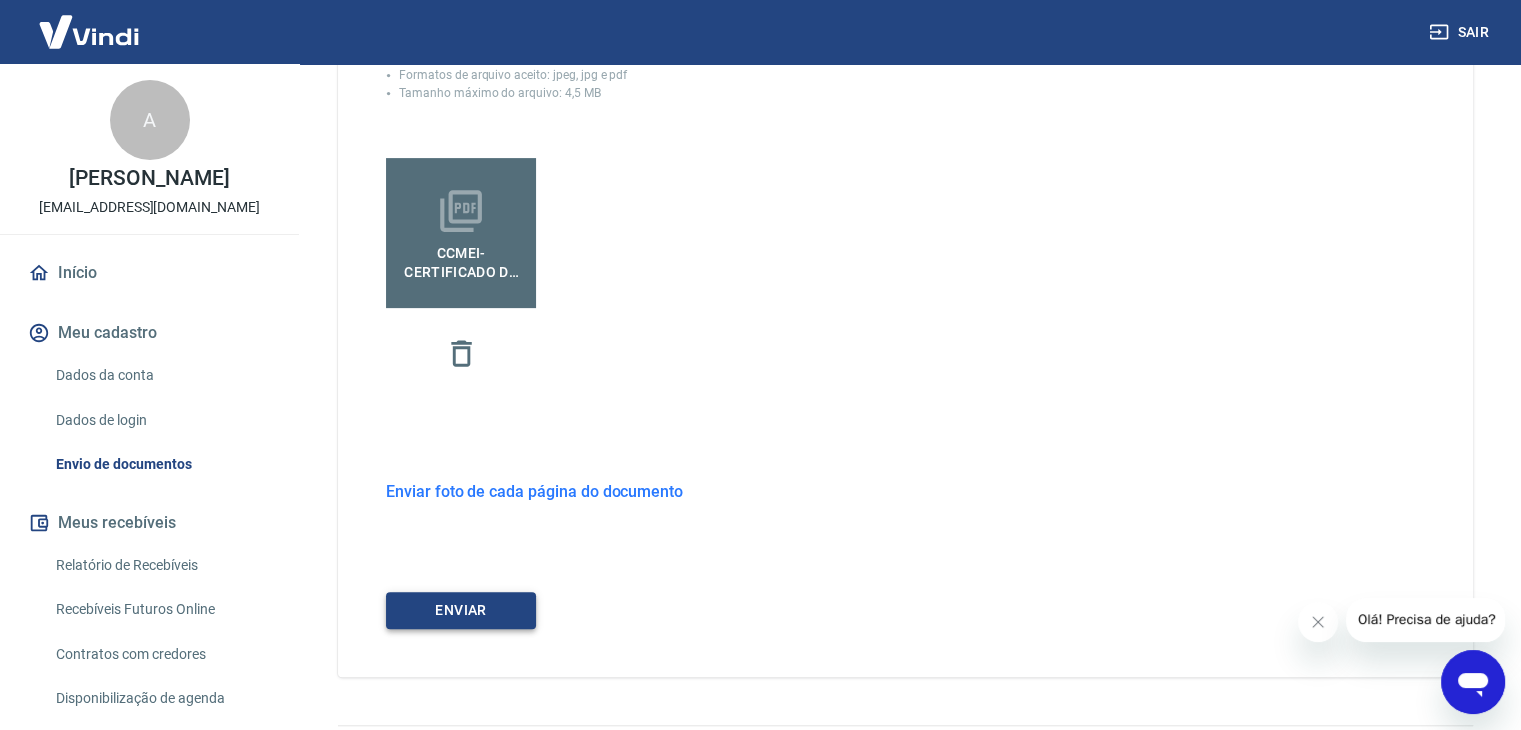 click on "ENVIAR" at bounding box center [461, 610] 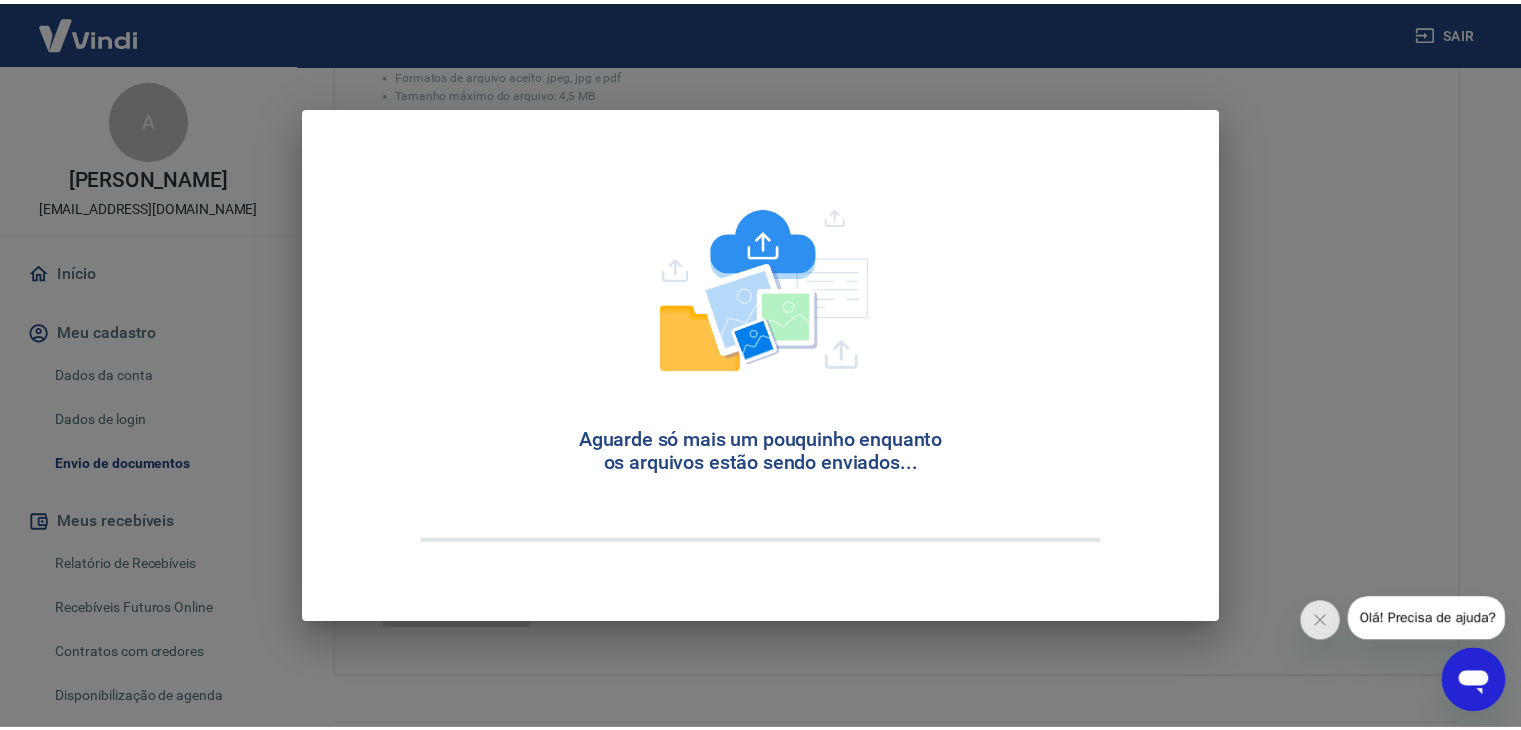 scroll, scrollTop: 0, scrollLeft: 0, axis: both 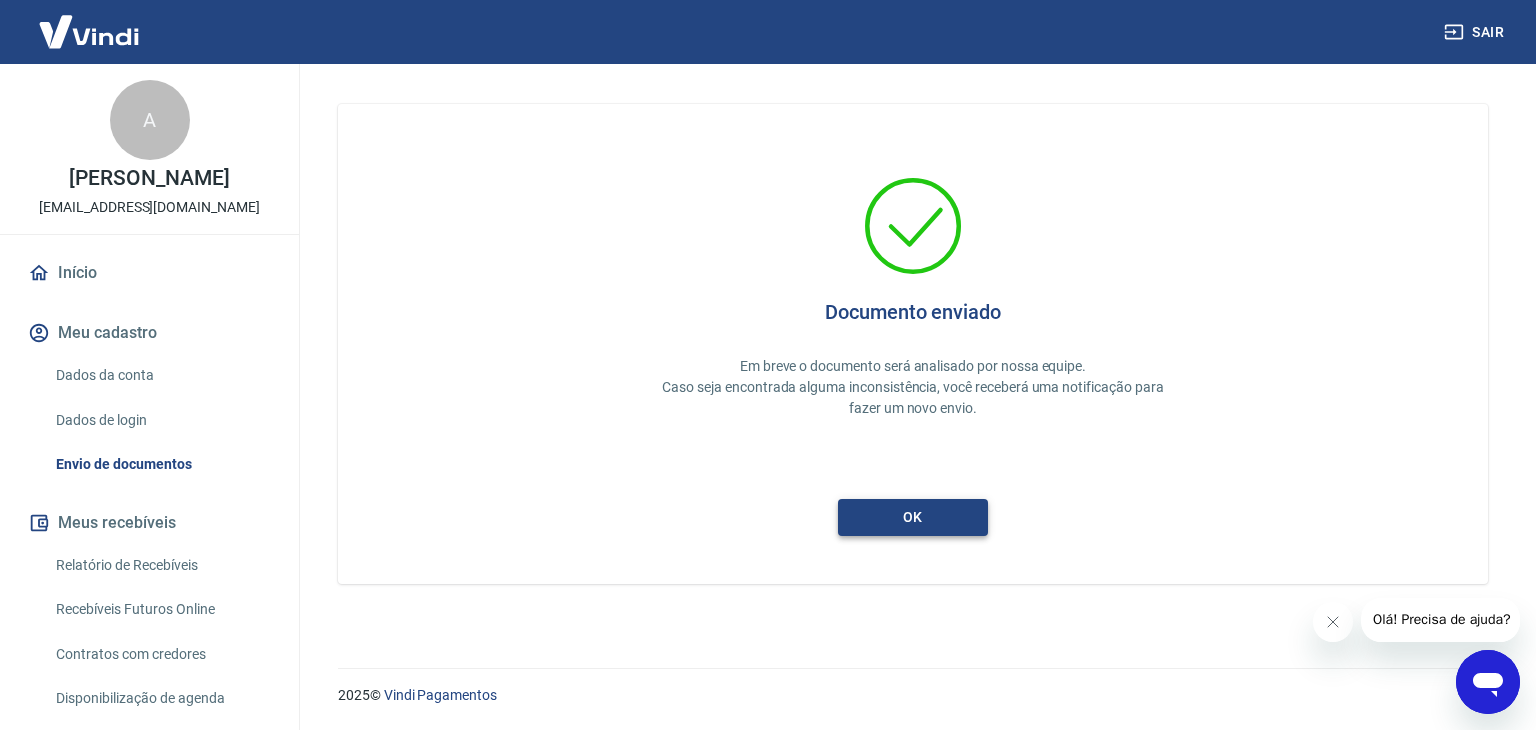 click on "ok" at bounding box center (913, 517) 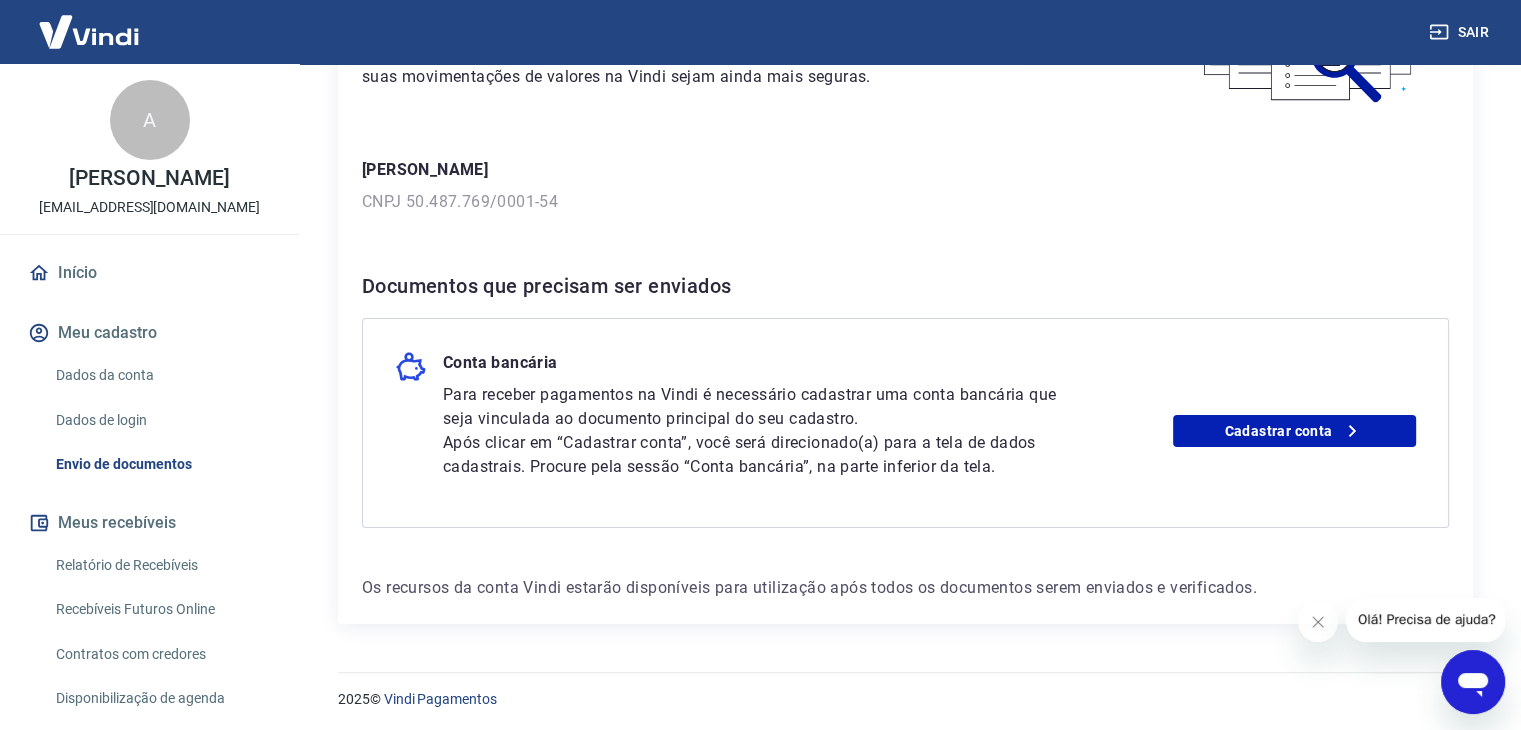 scroll, scrollTop: 219, scrollLeft: 0, axis: vertical 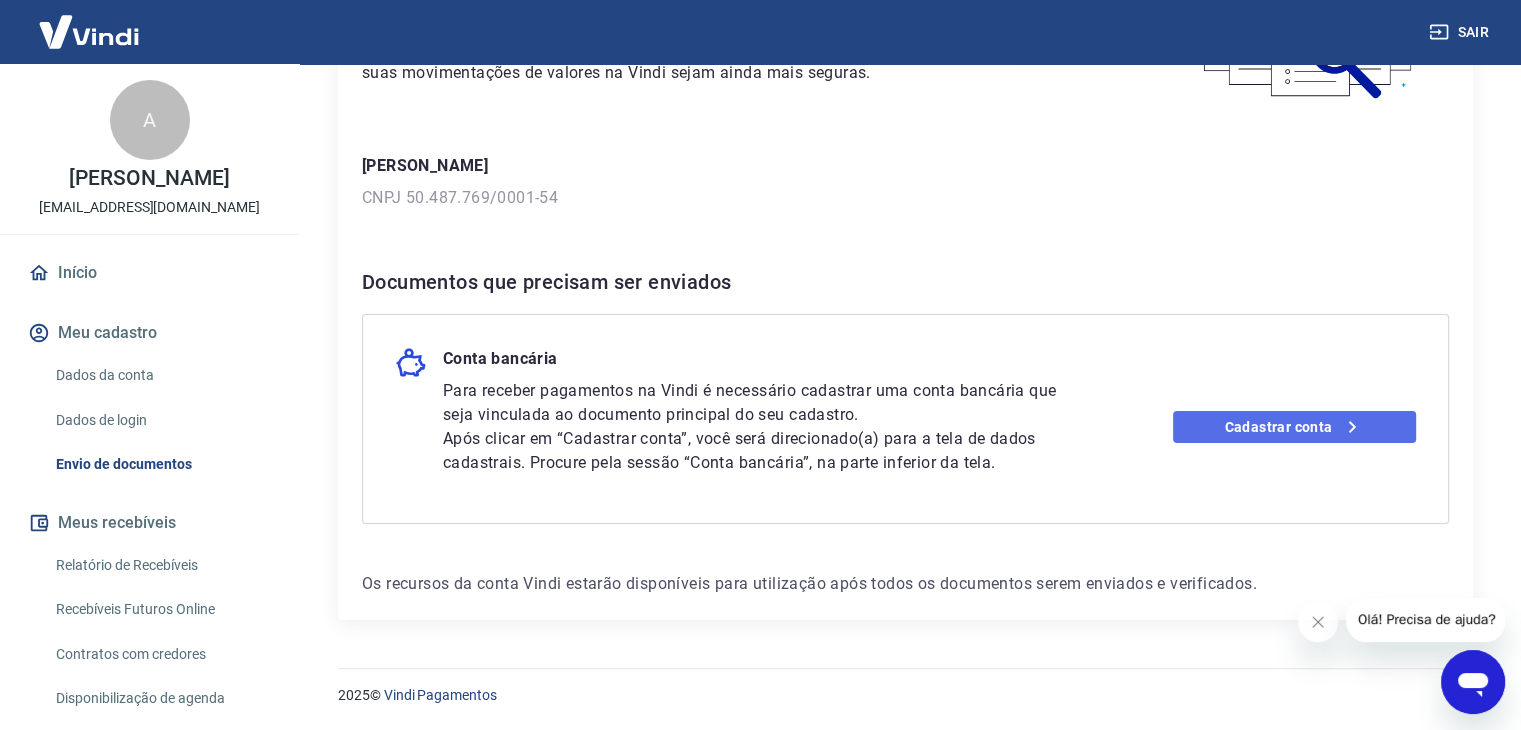 click on "Cadastrar conta" at bounding box center [1294, 427] 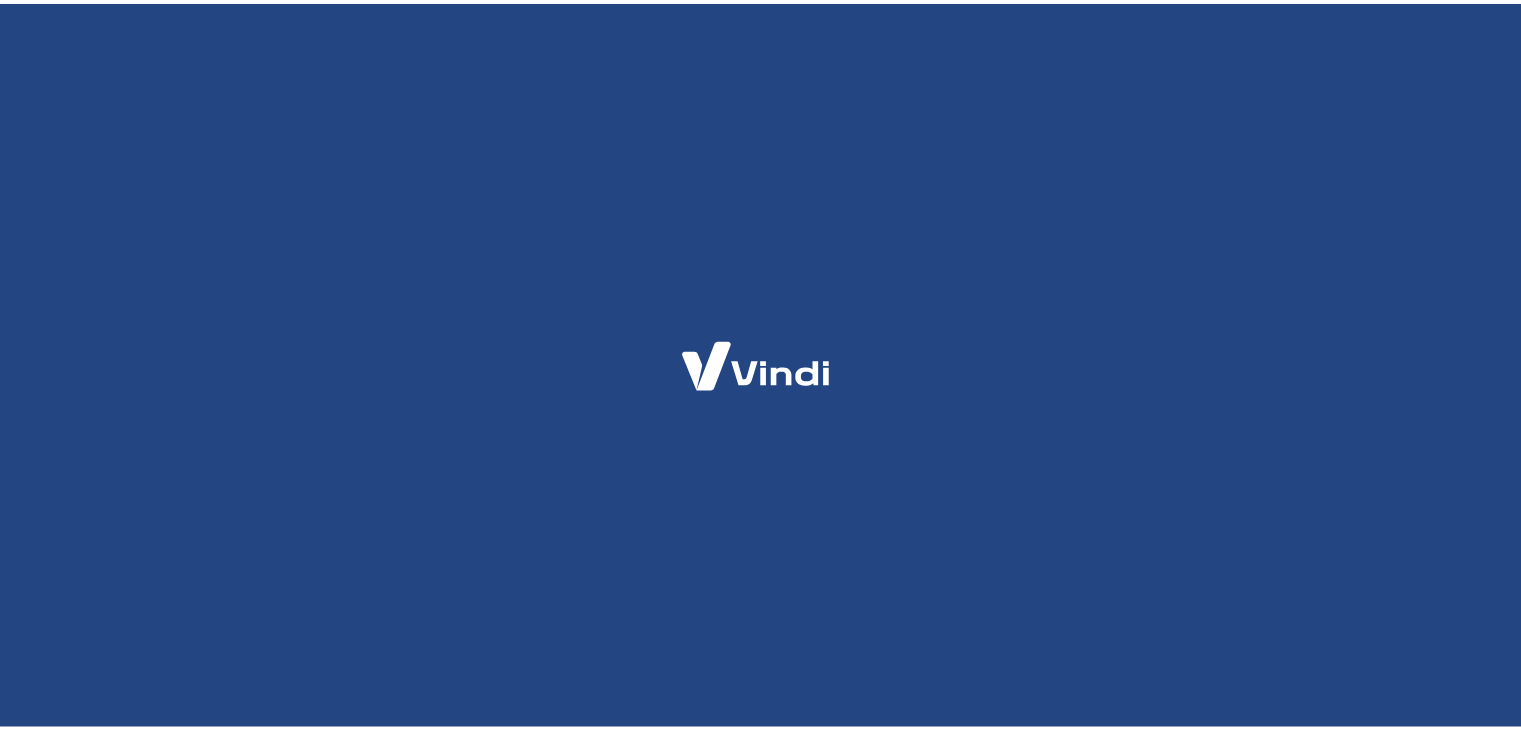 scroll, scrollTop: 0, scrollLeft: 0, axis: both 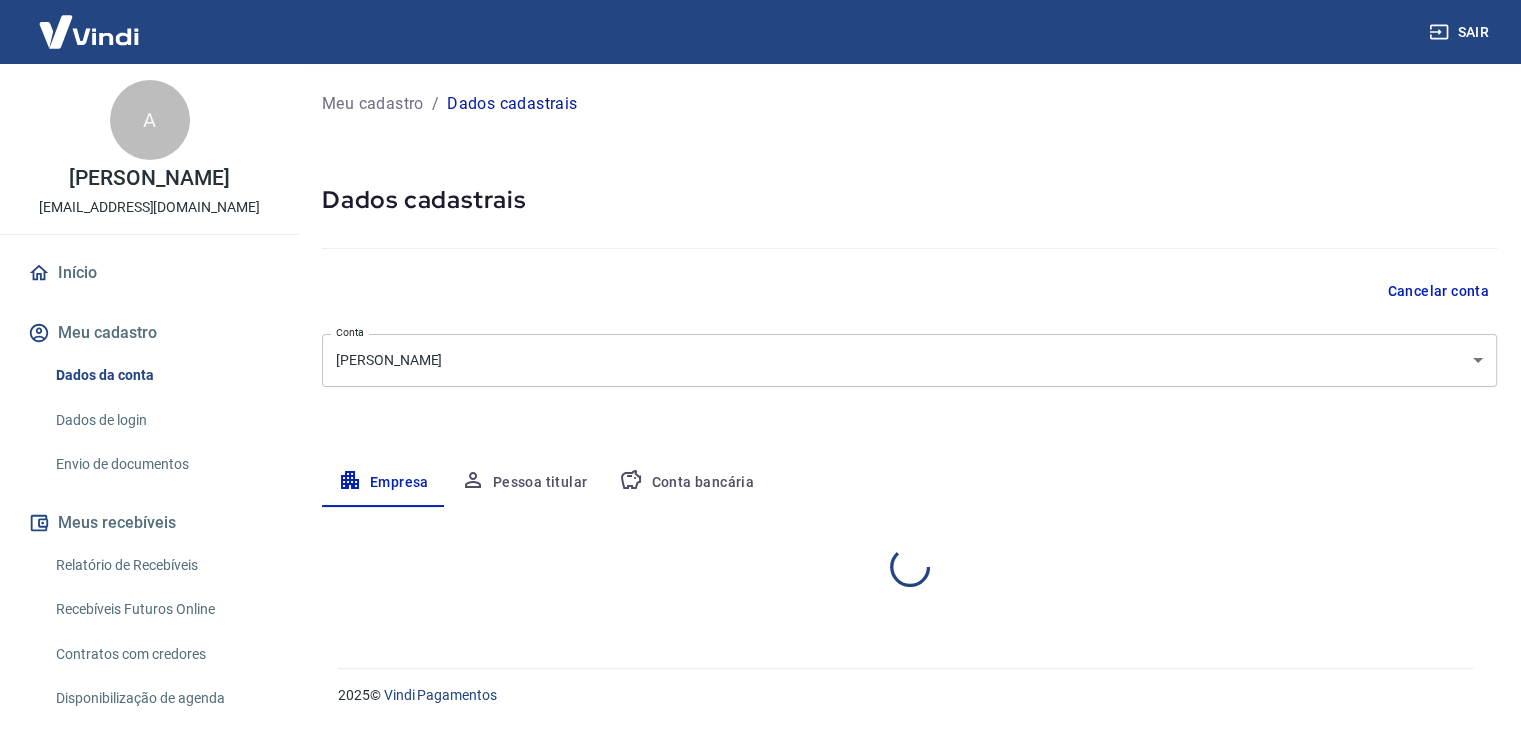select on "SP" 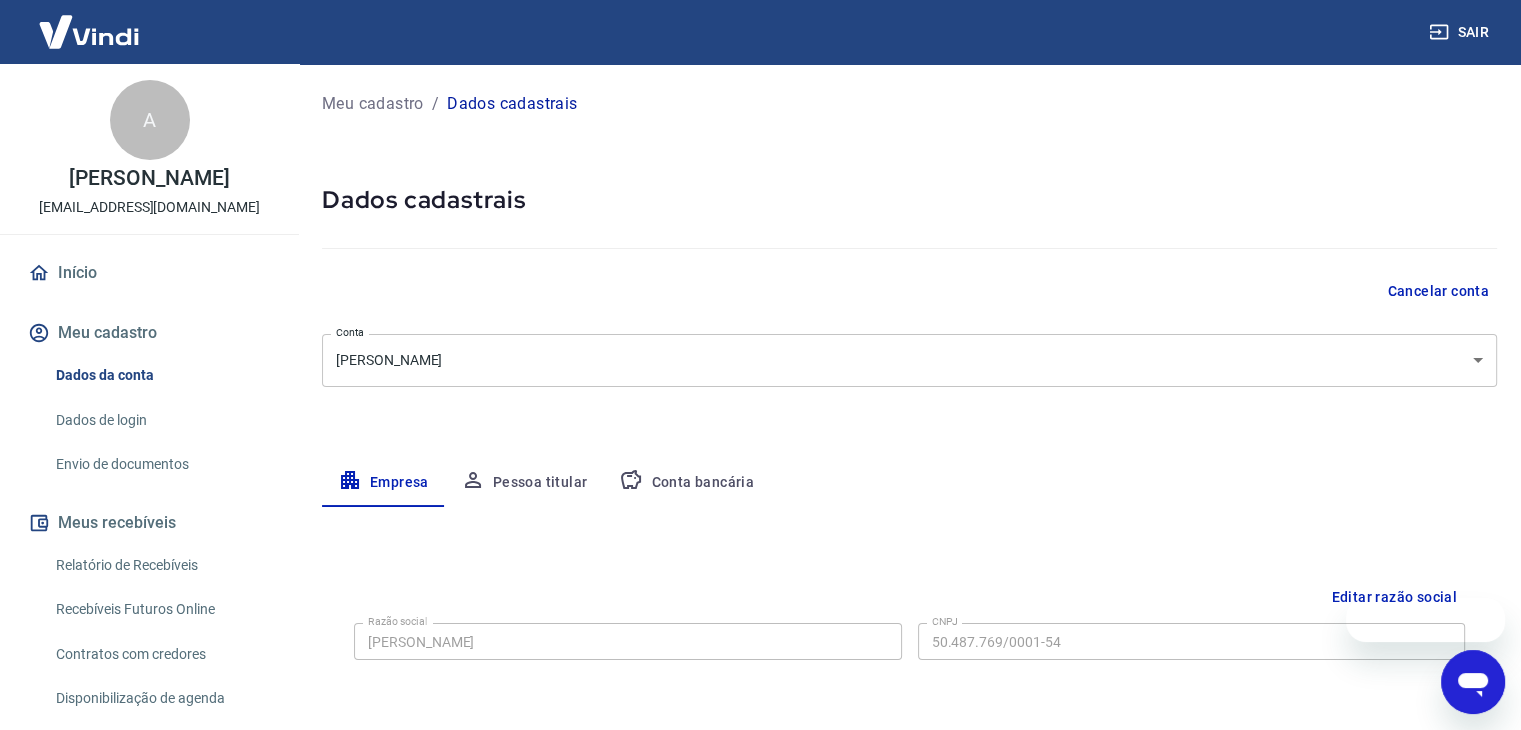 scroll, scrollTop: 0, scrollLeft: 0, axis: both 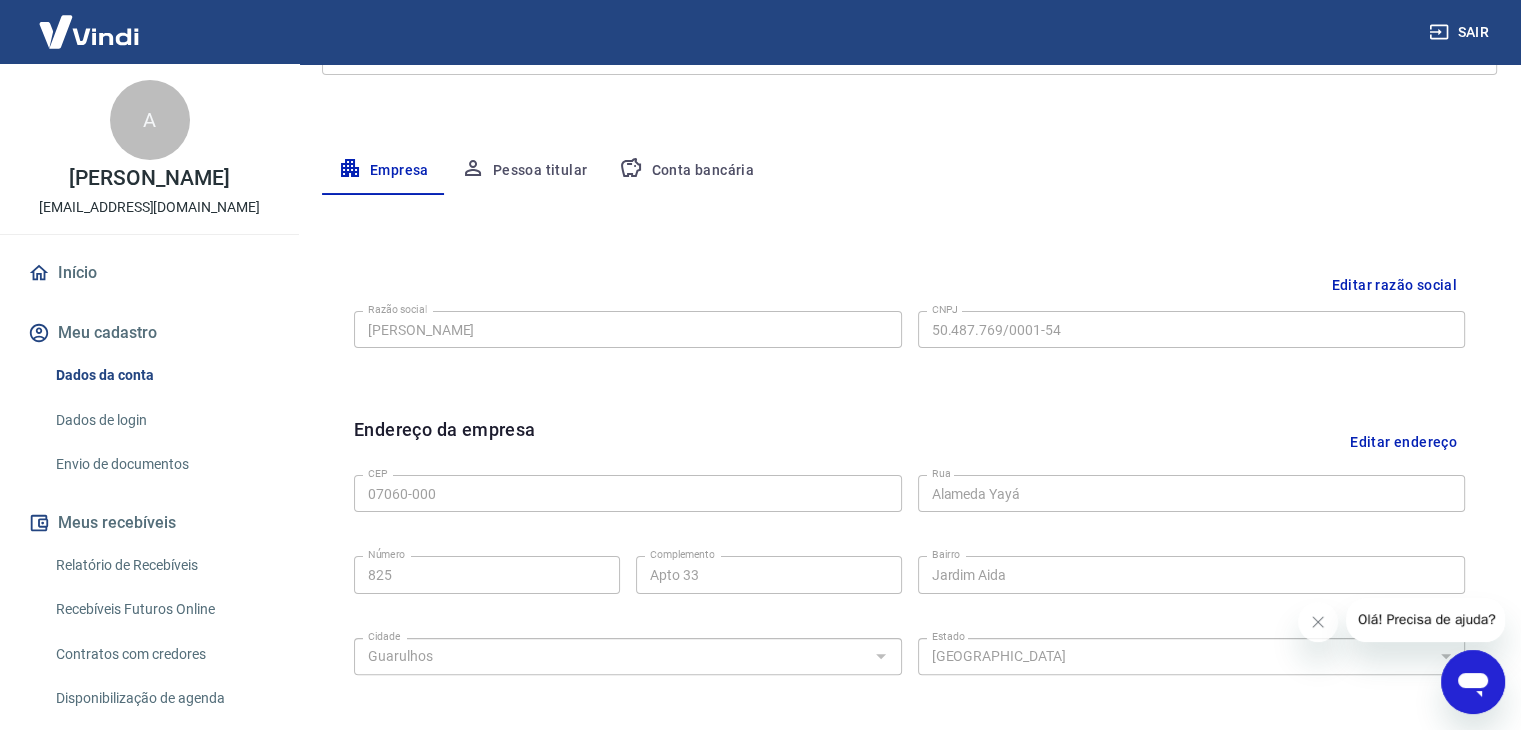 click on "Pessoa titular" at bounding box center [524, 171] 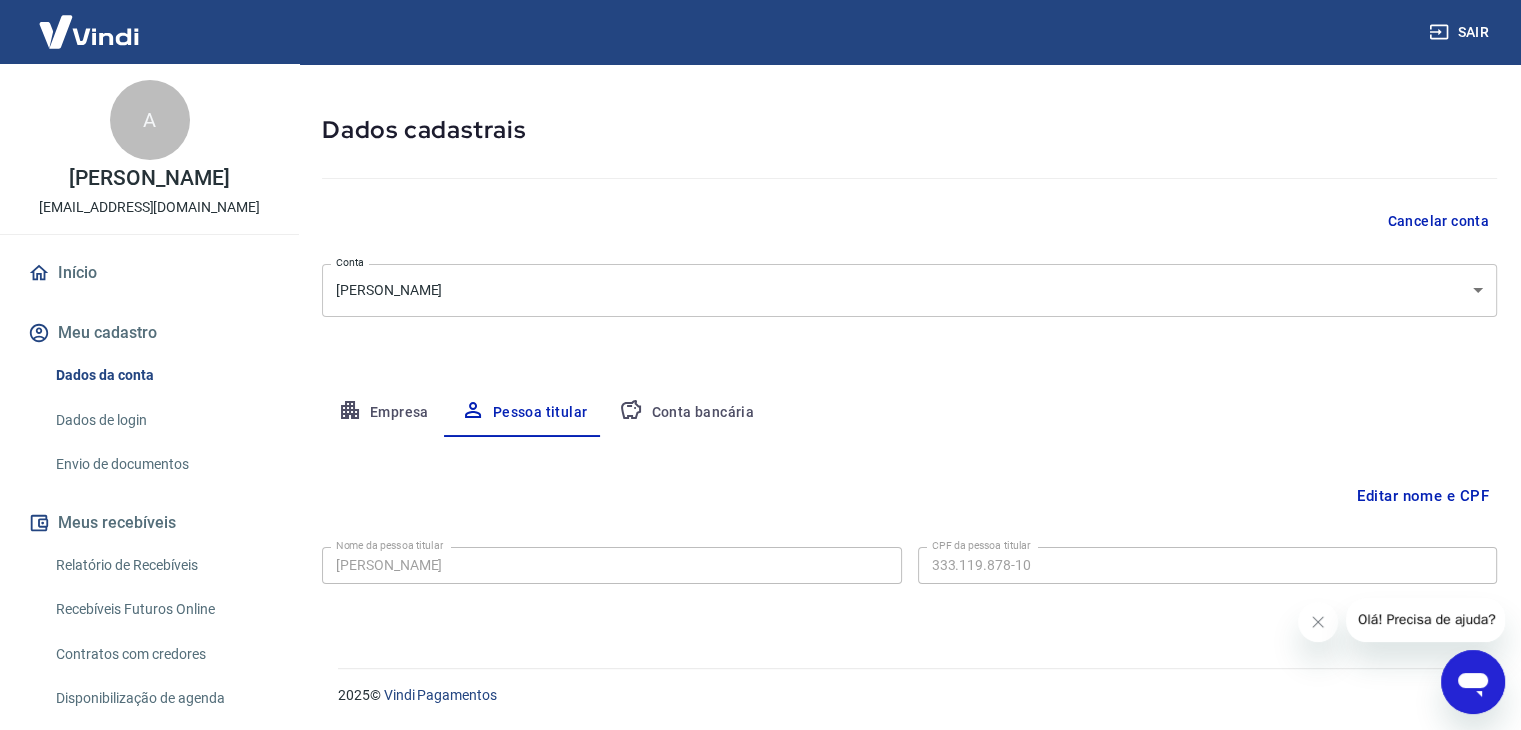 scroll, scrollTop: 0, scrollLeft: 0, axis: both 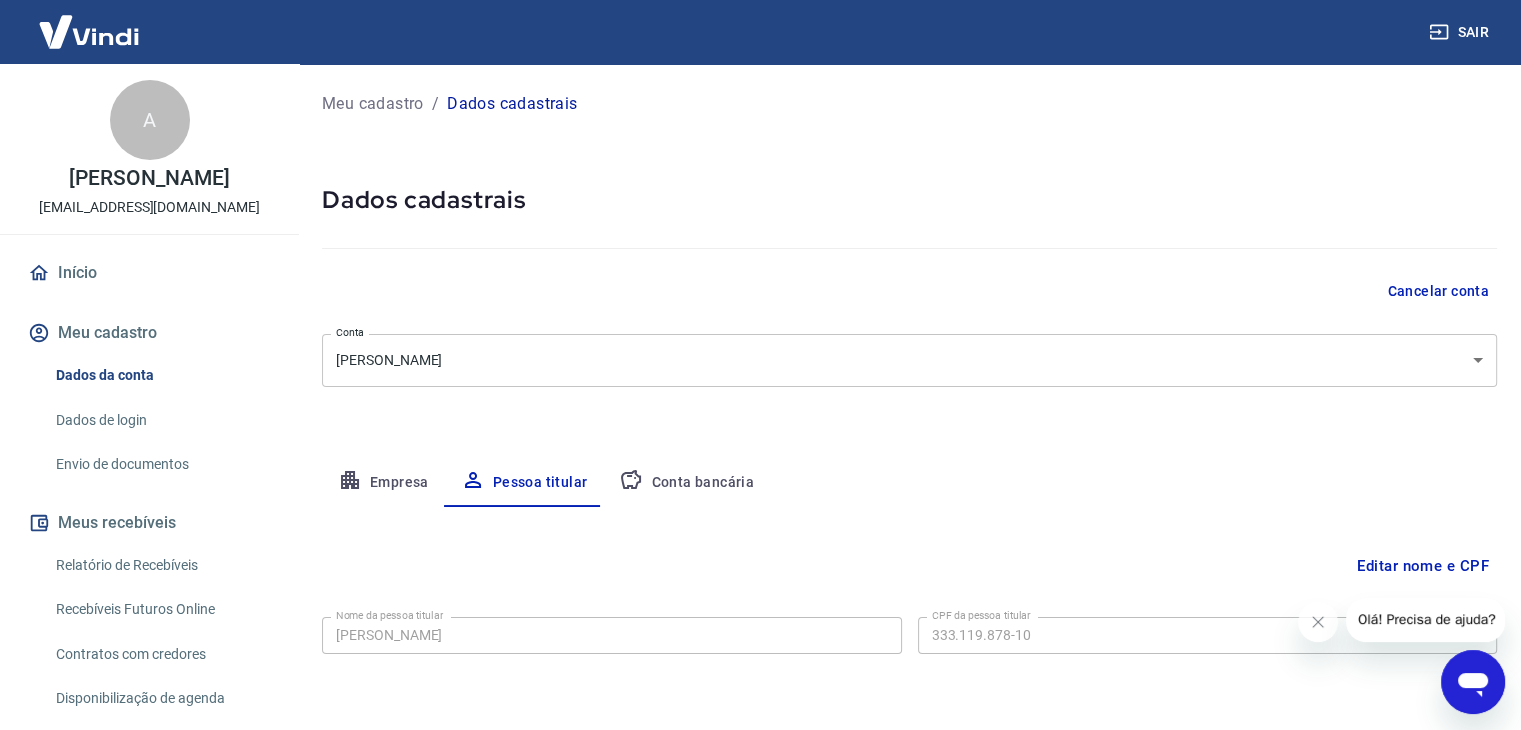 click on "Conta bancária" at bounding box center (686, 483) 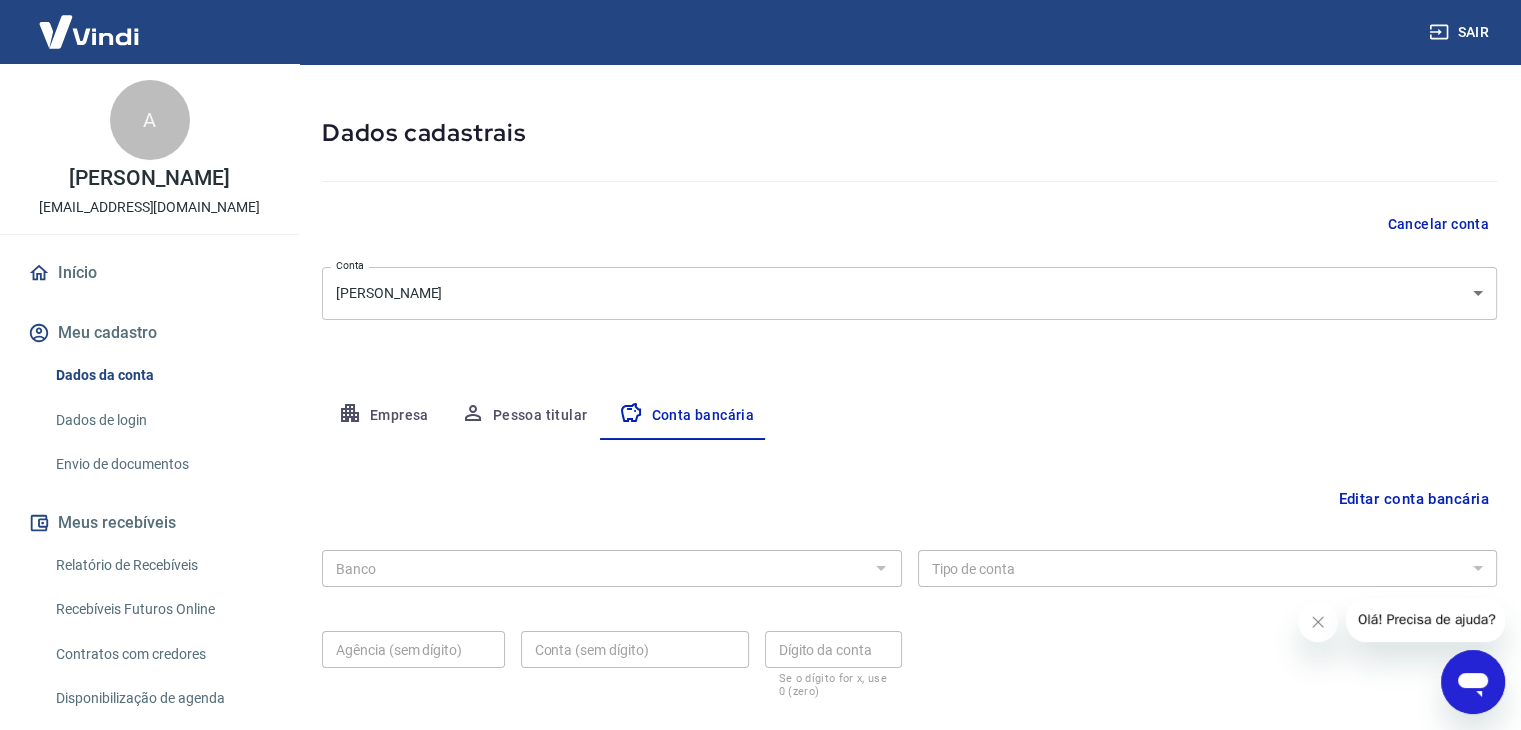 scroll, scrollTop: 180, scrollLeft: 0, axis: vertical 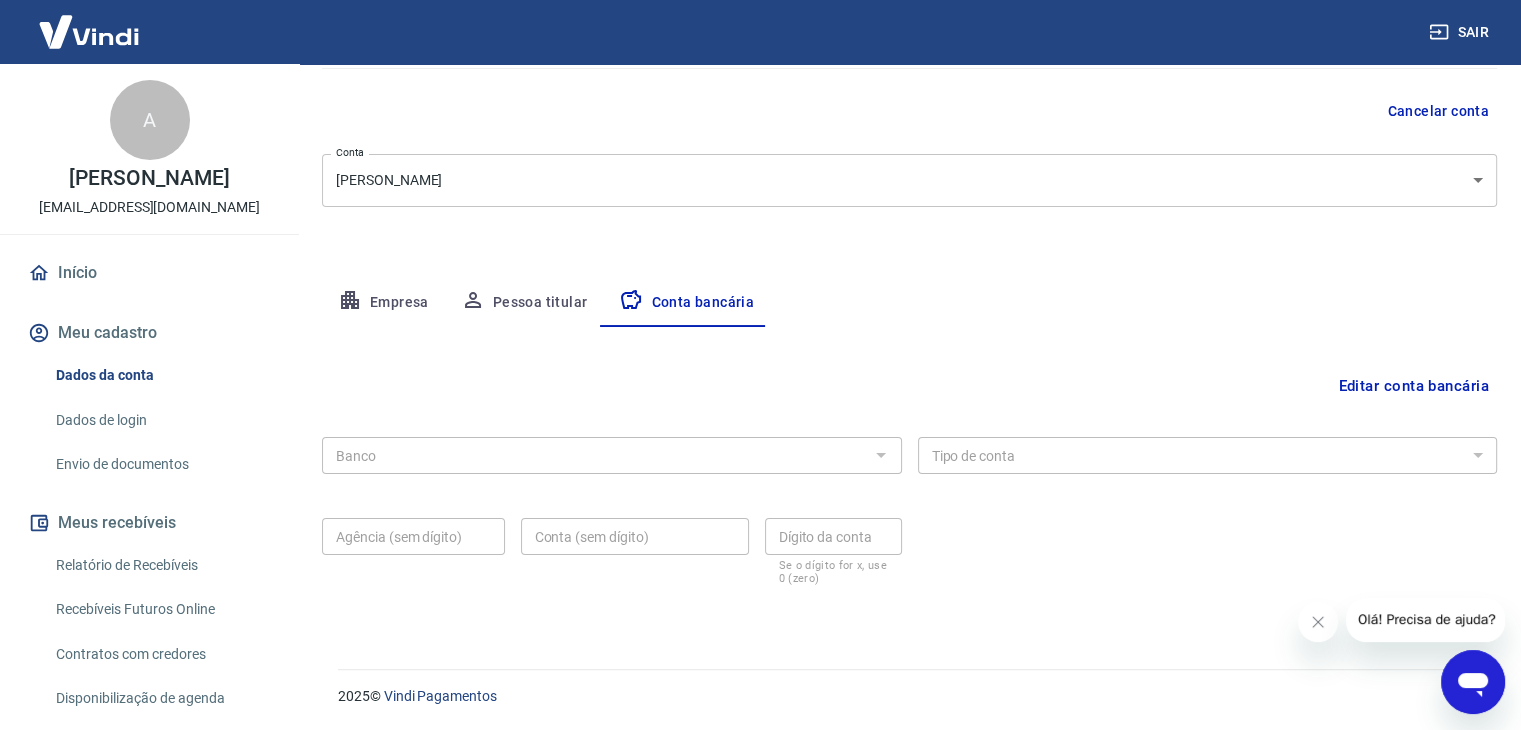 click at bounding box center [880, 455] 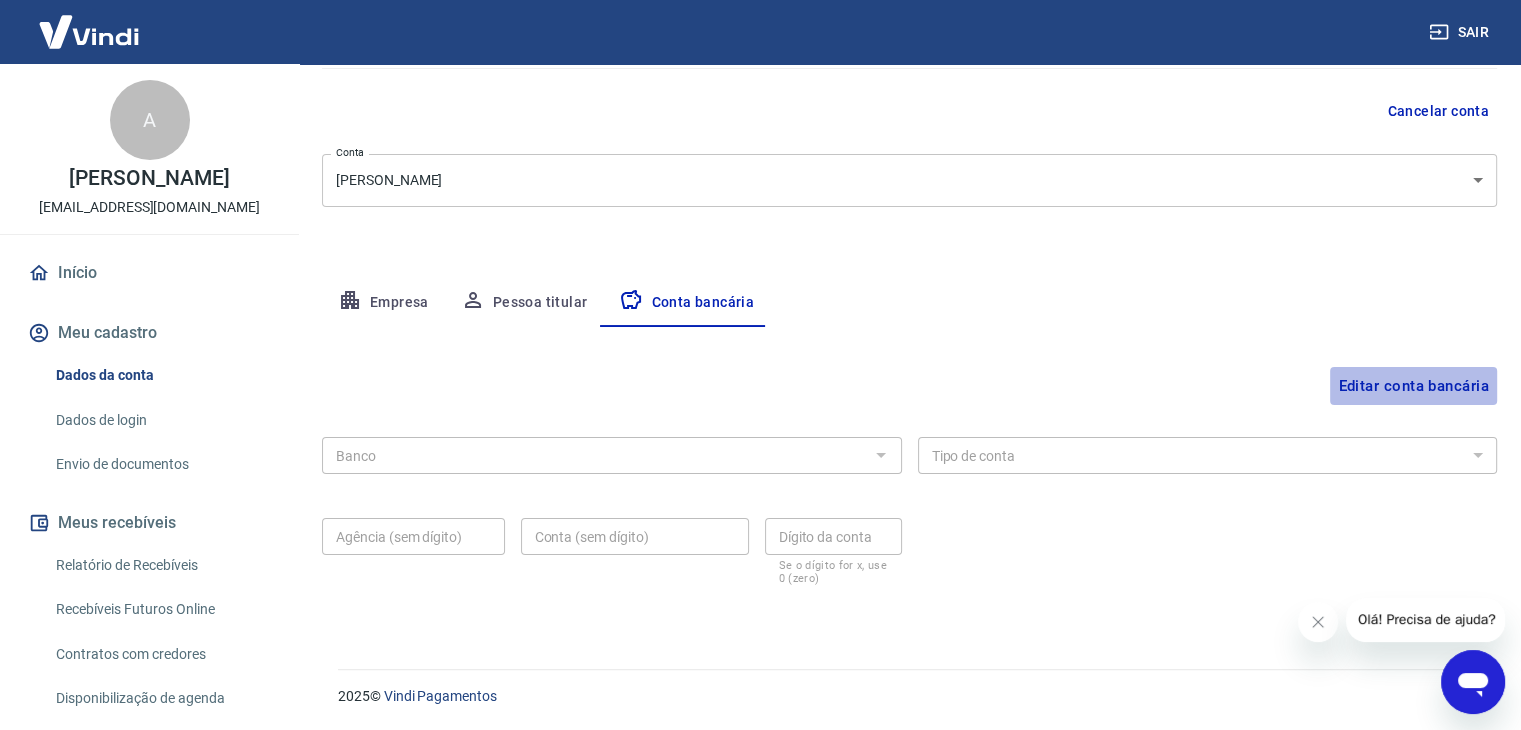 click on "Editar conta bancária" at bounding box center [1413, 386] 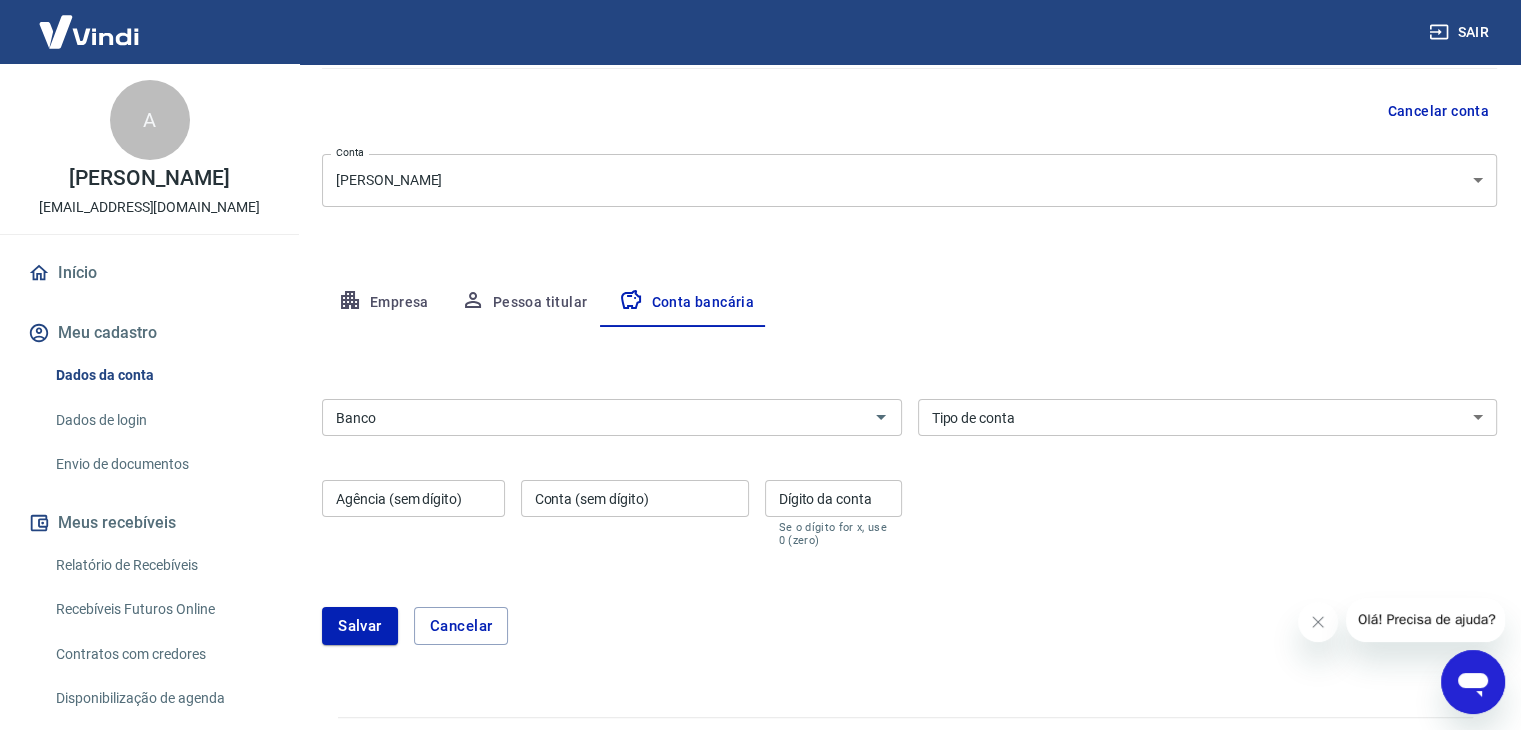 click on "Banco" at bounding box center [595, 417] 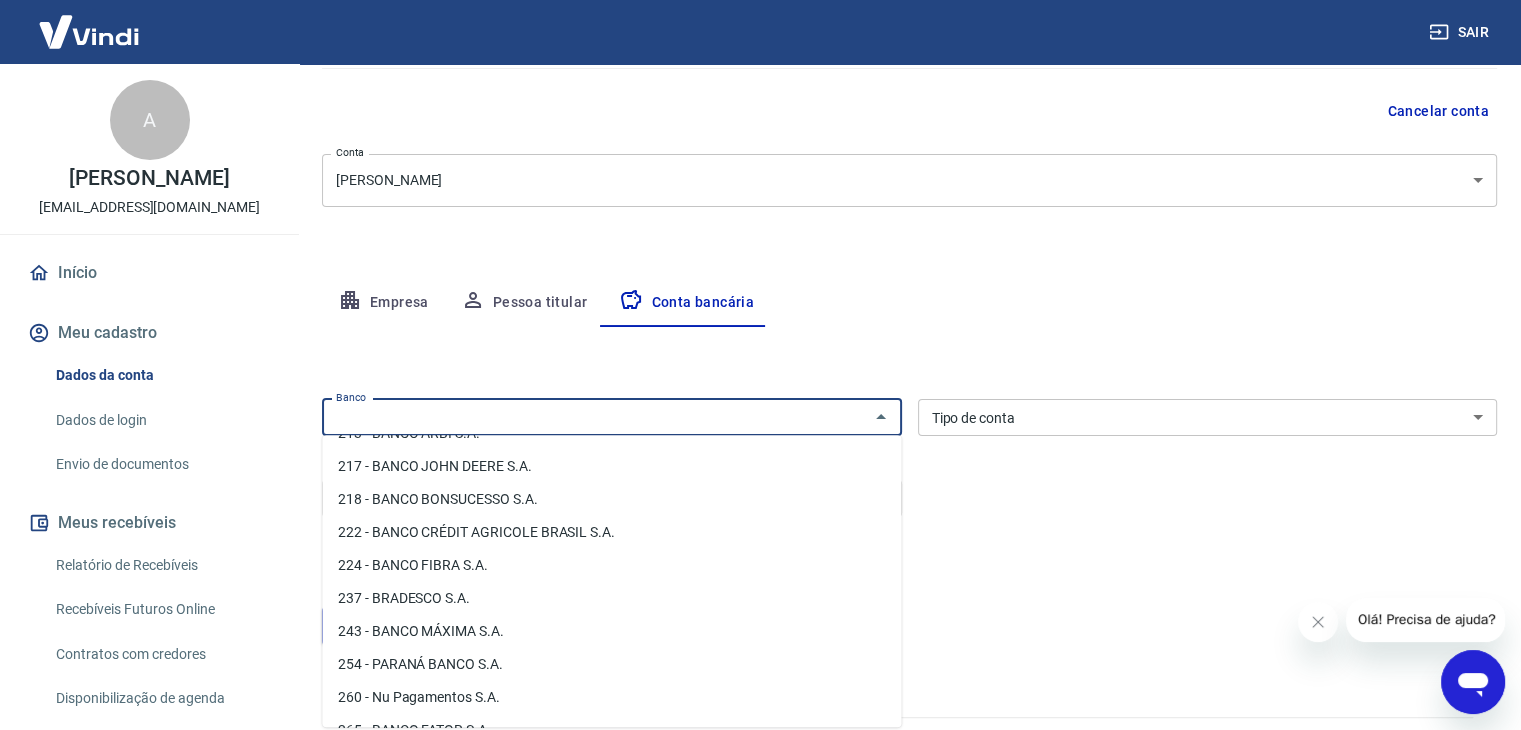 scroll, scrollTop: 1600, scrollLeft: 0, axis: vertical 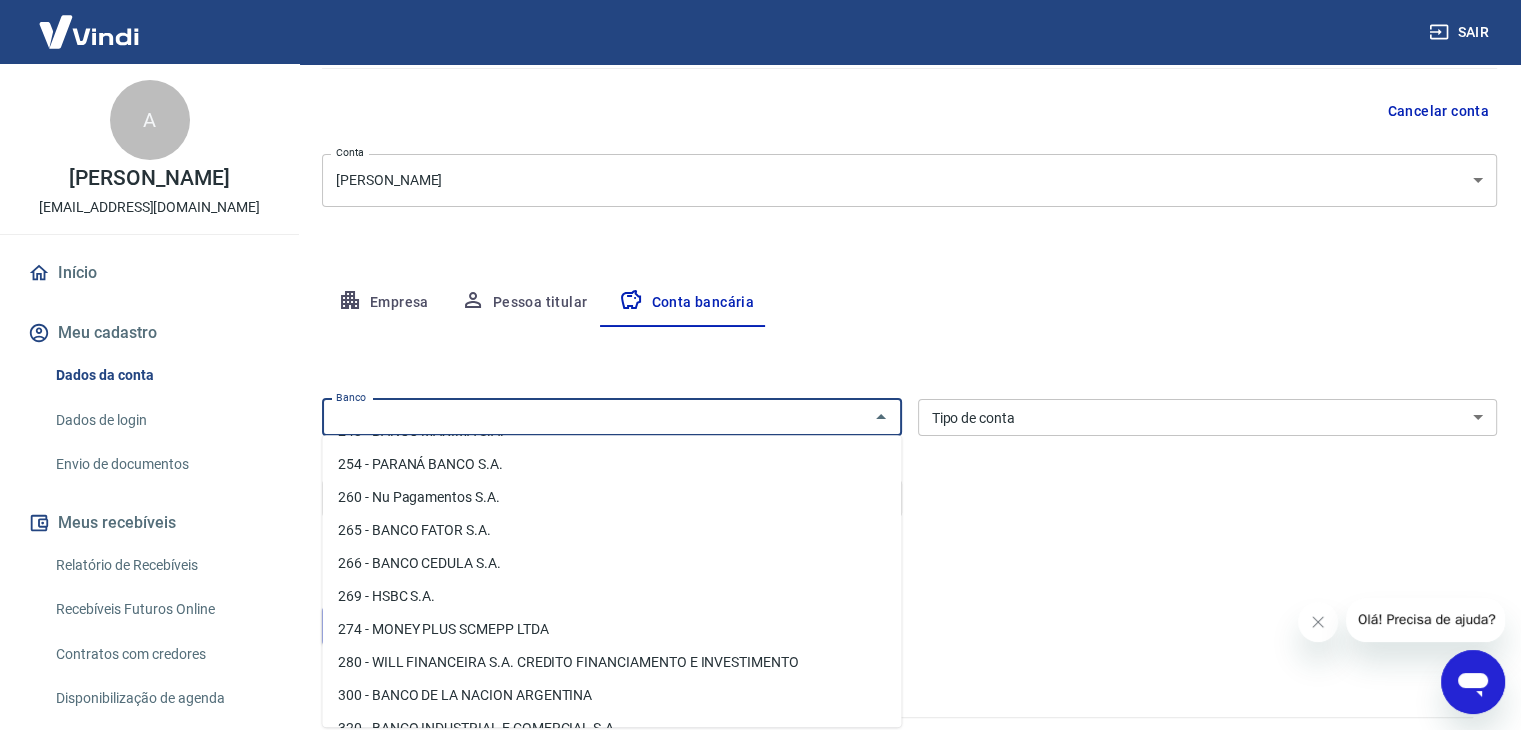 click on "260 - Nu Pagamentos S.A." at bounding box center (611, 497) 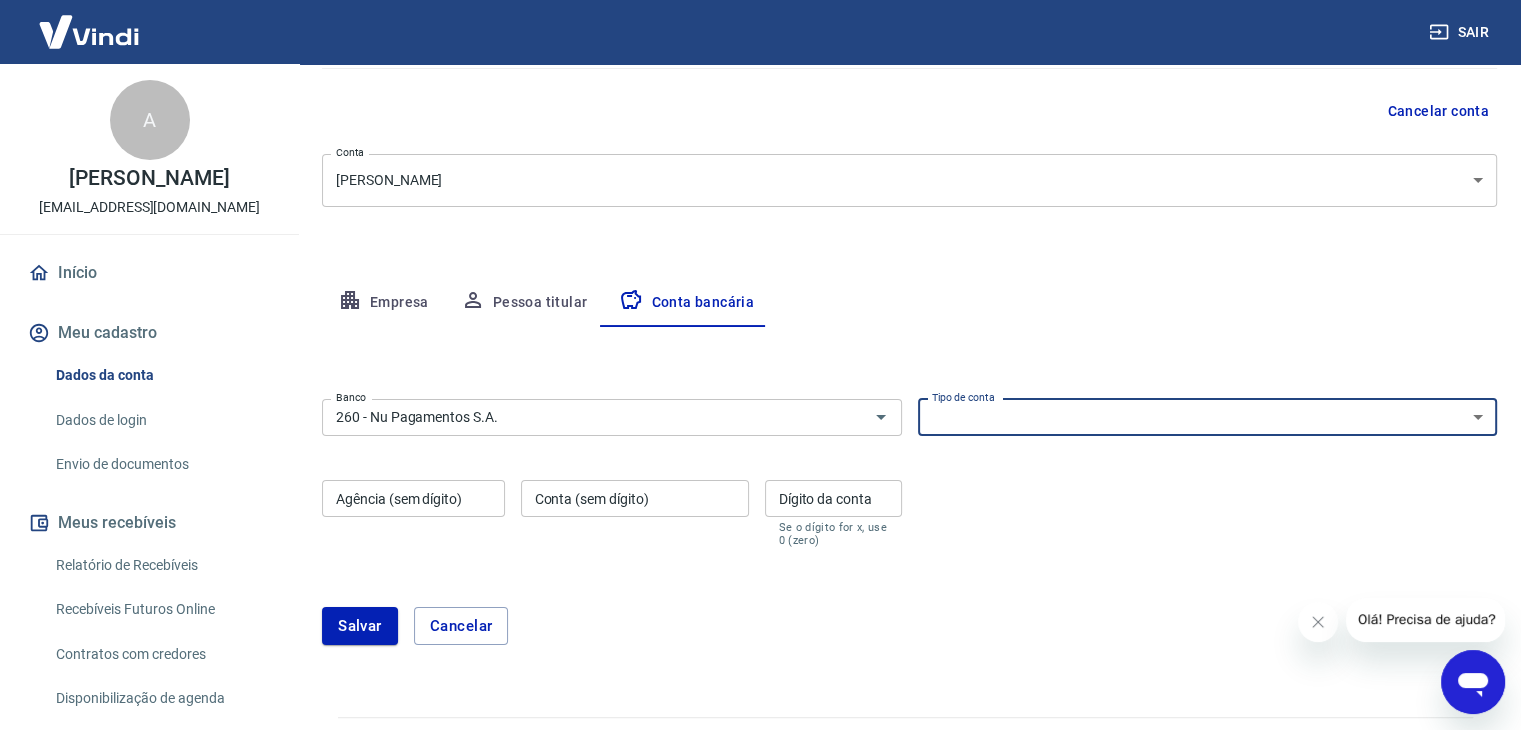 click on "Conta Corrente Conta Poupança" at bounding box center [1208, 417] 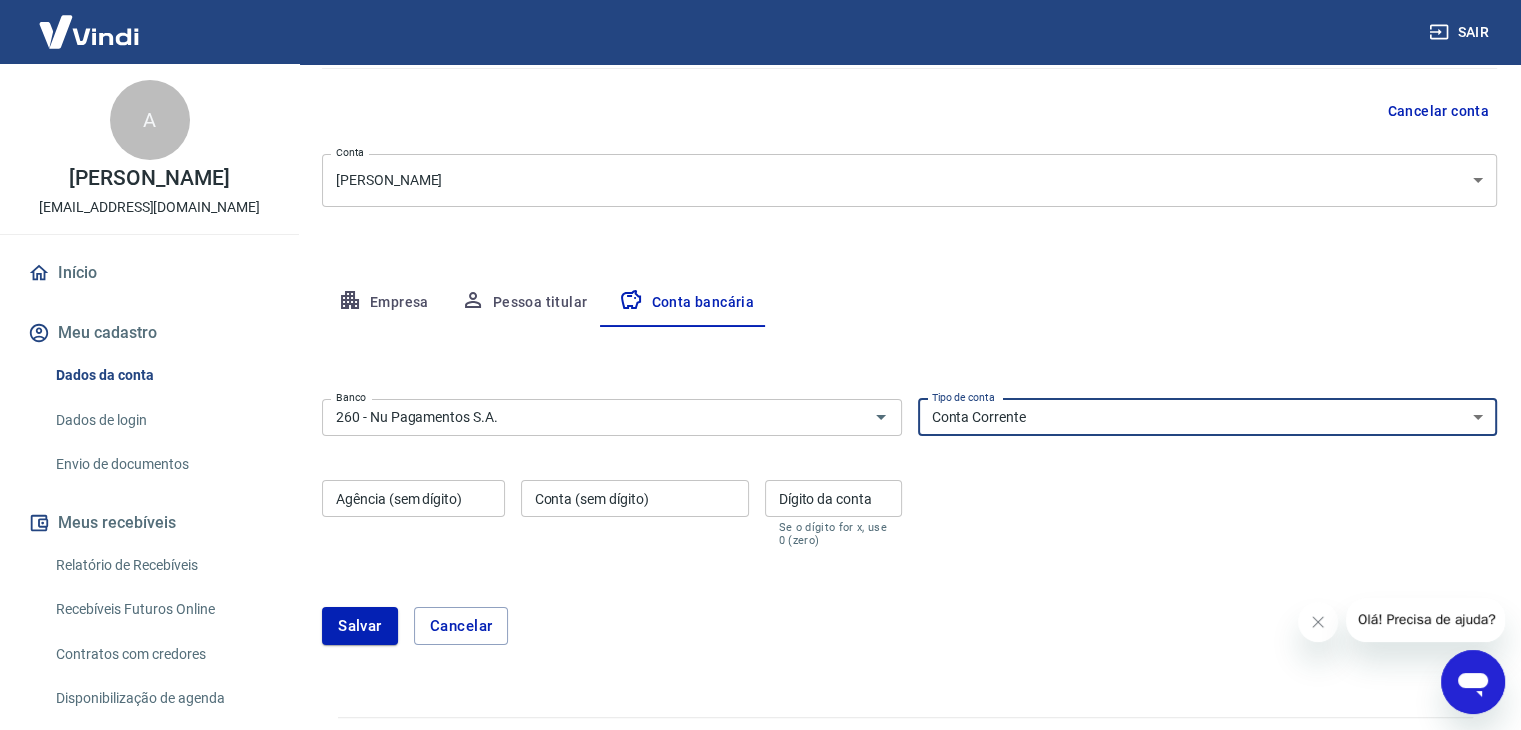 click on "Conta Corrente Conta Poupança" at bounding box center (1208, 417) 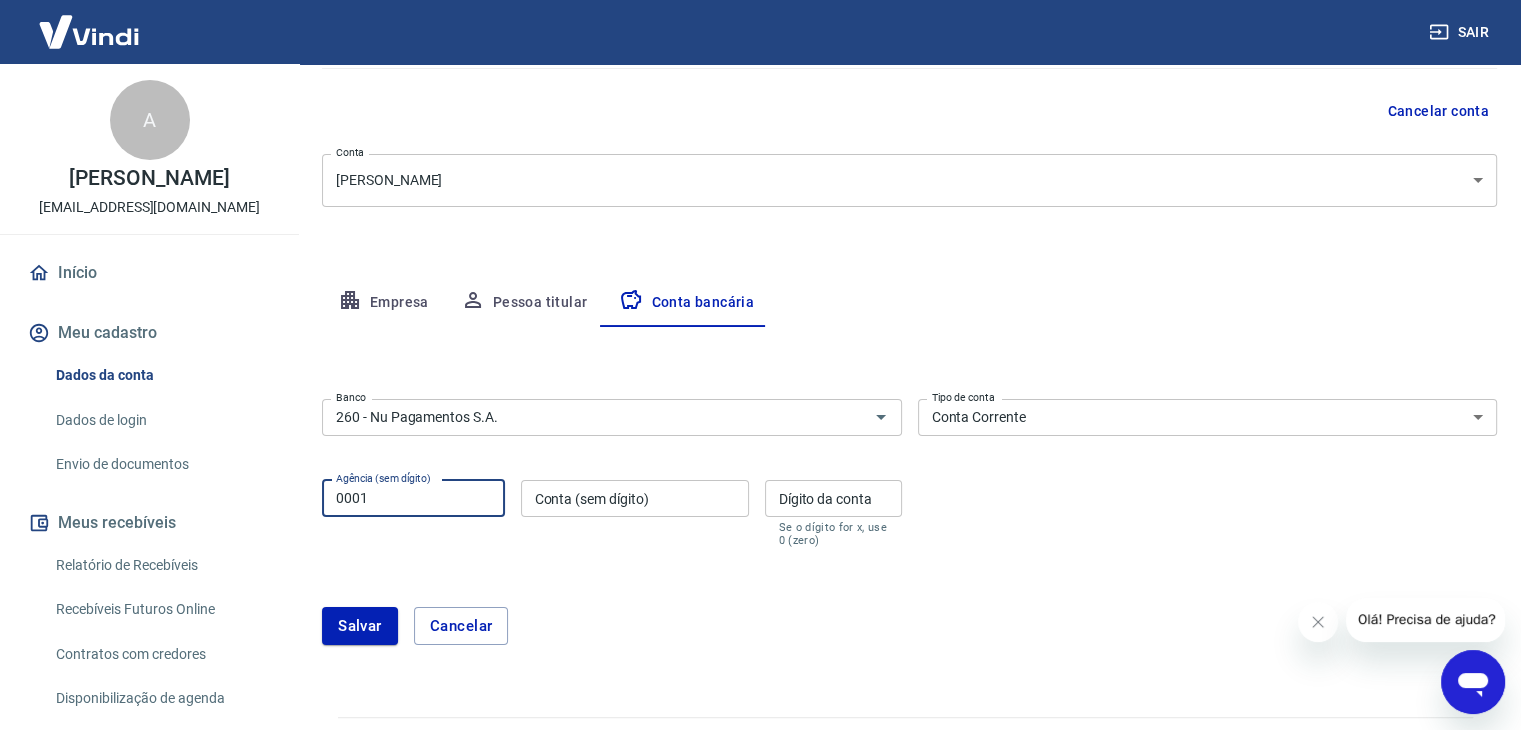 type on "0001" 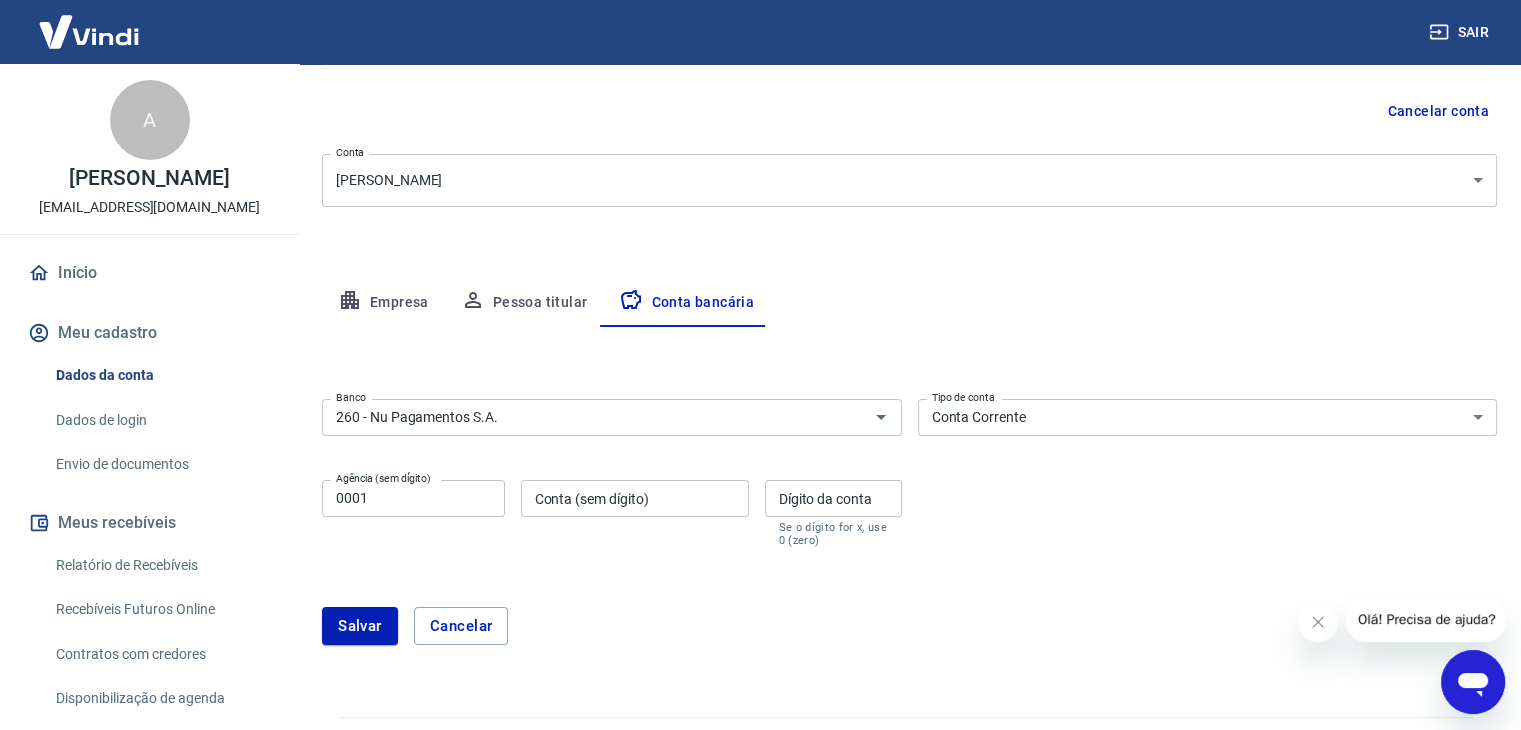 click on "Conta (sem dígito)" at bounding box center (635, 498) 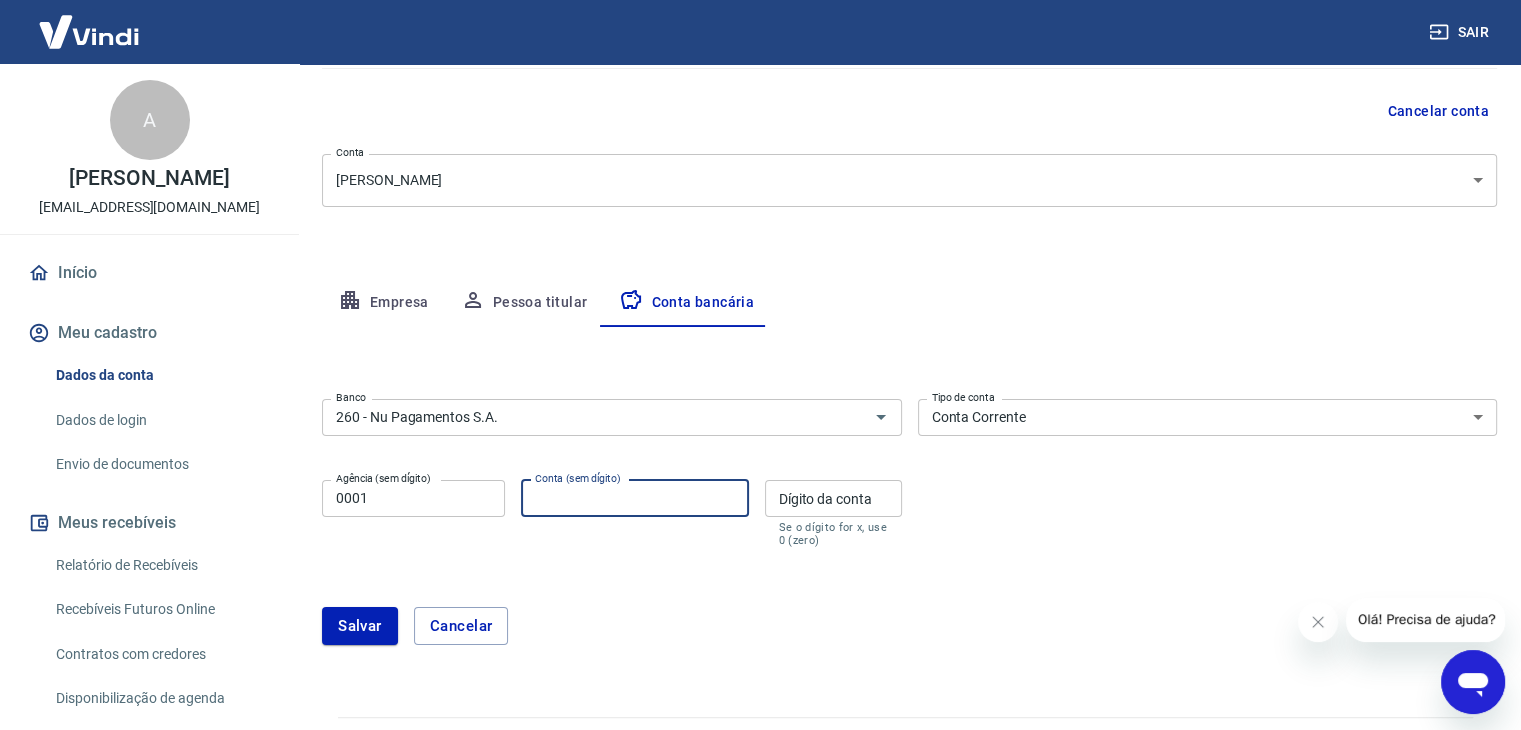 paste on "33960657" 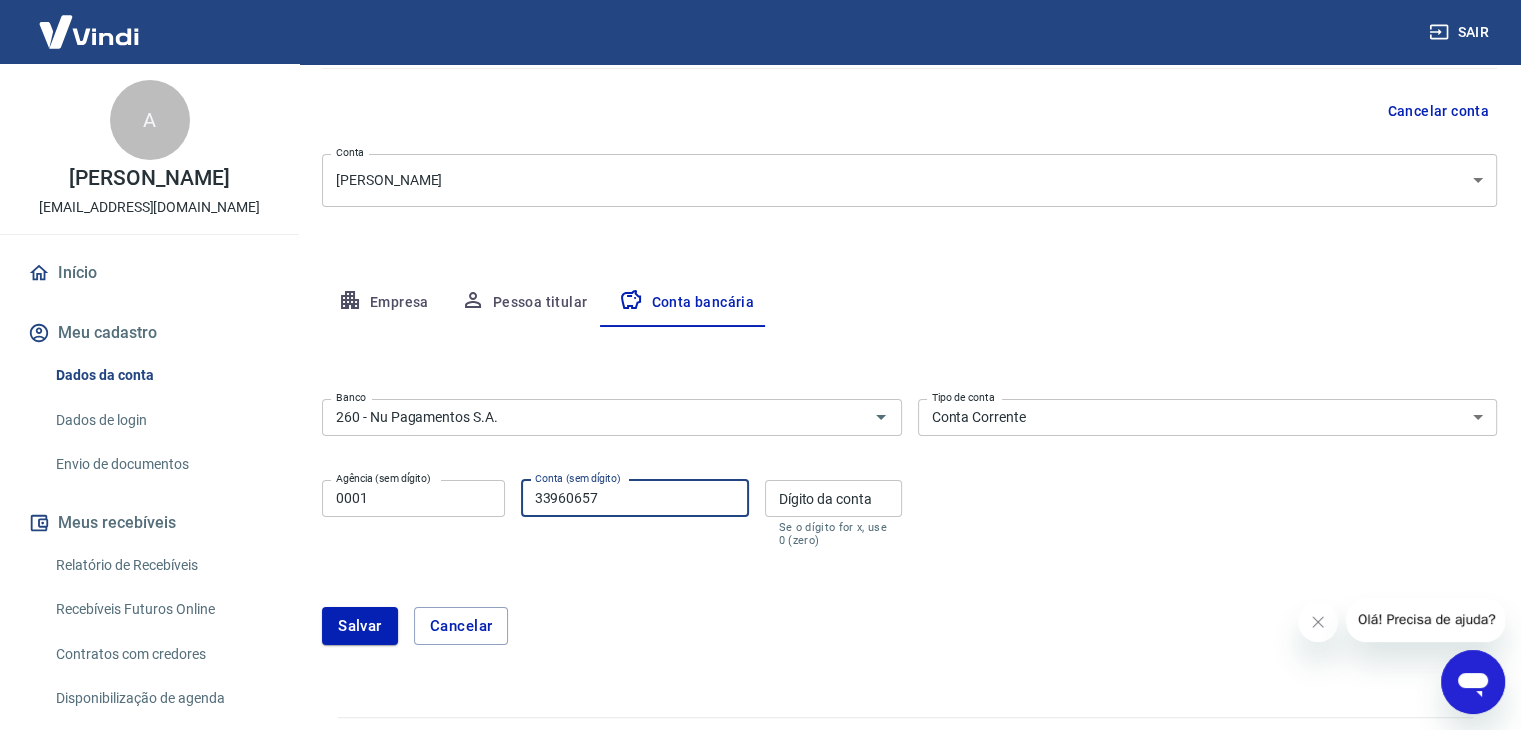 type on "33960657" 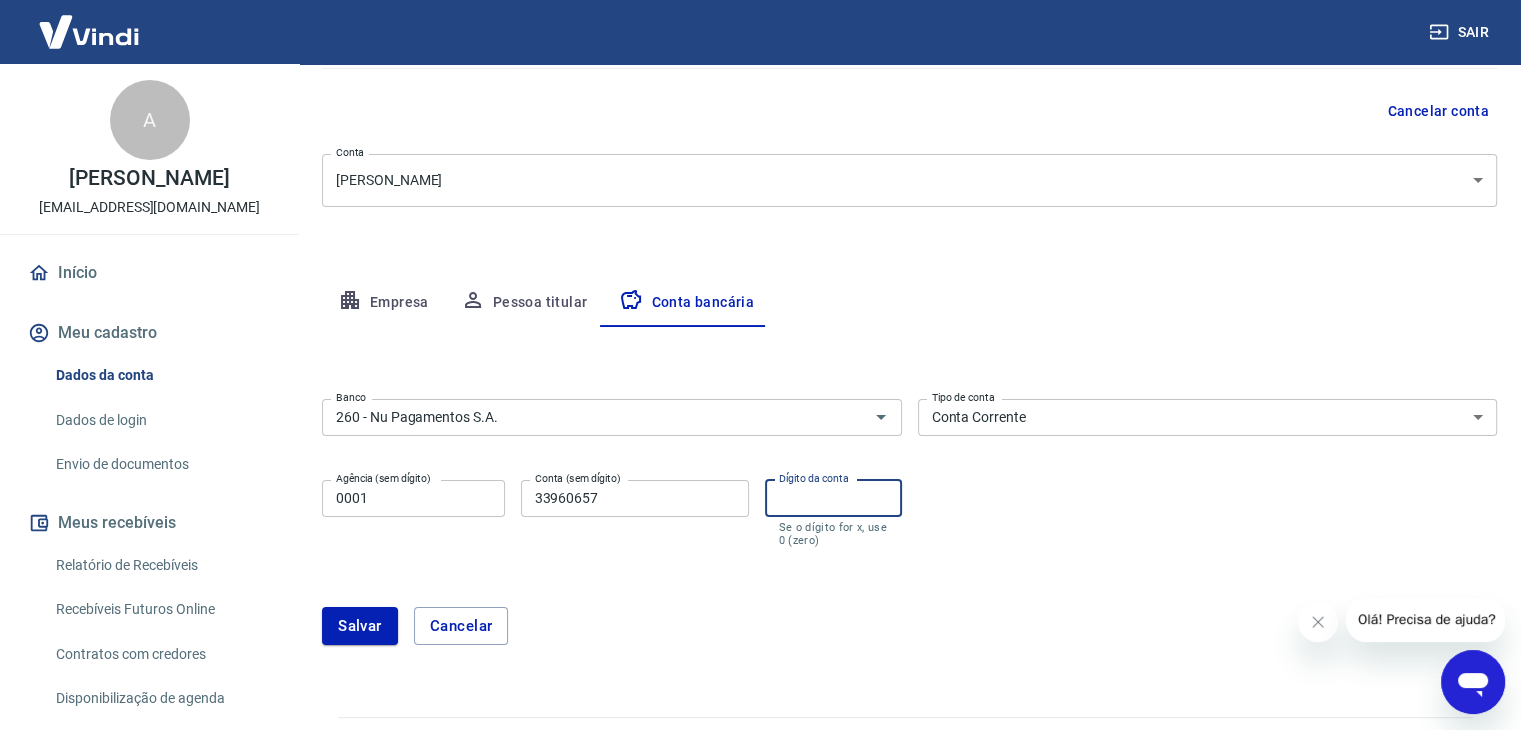 click on "Dígito da conta" at bounding box center [833, 498] 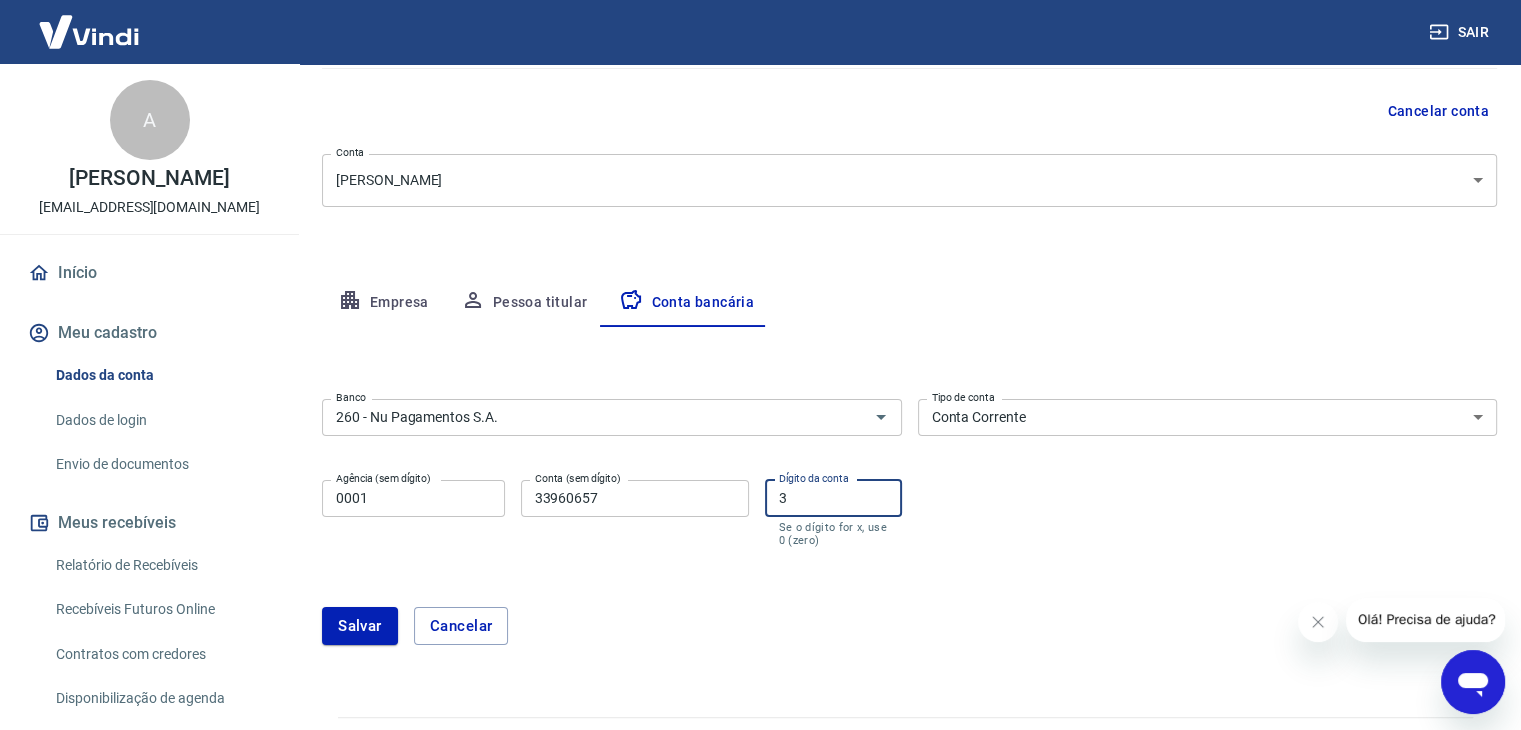 type on "3" 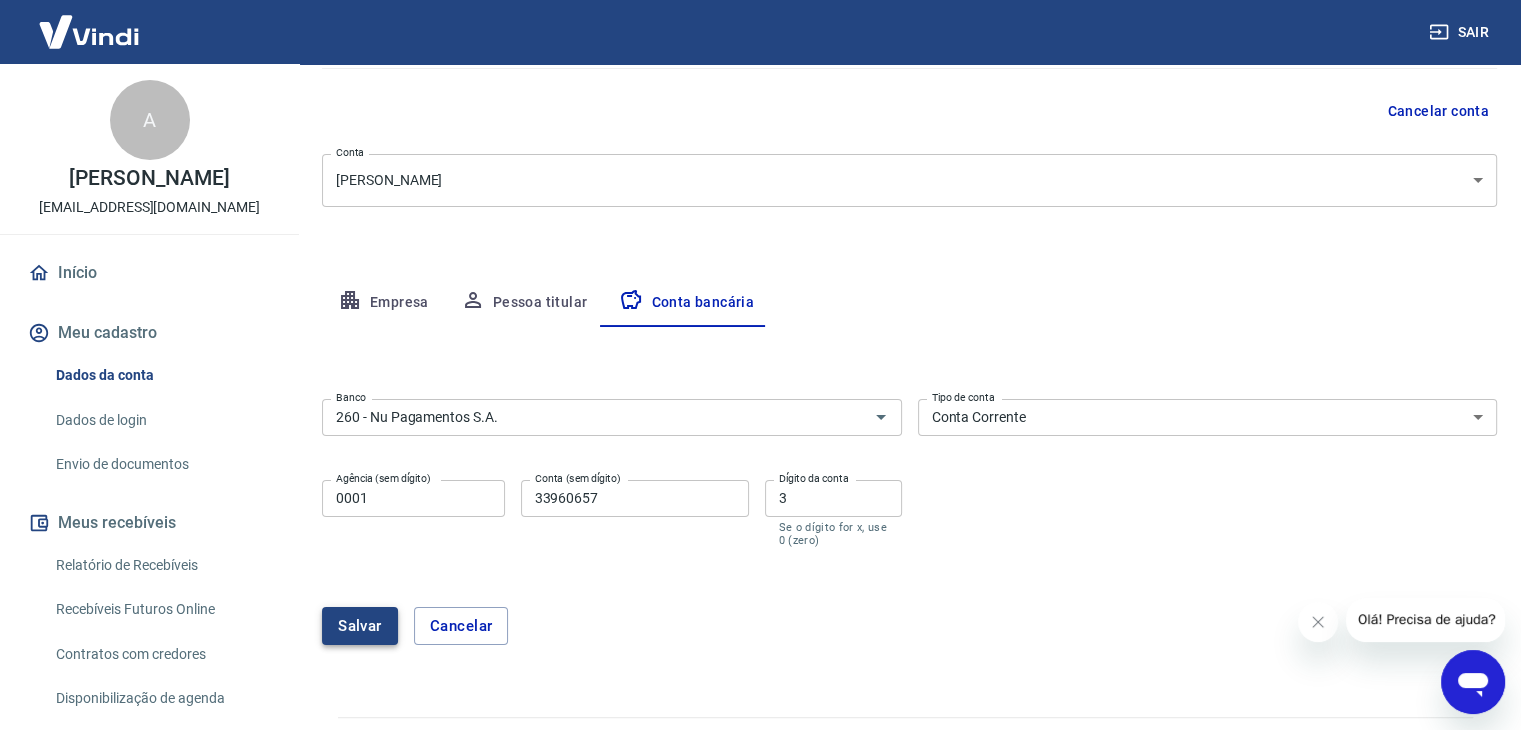 click on "Salvar" at bounding box center [360, 626] 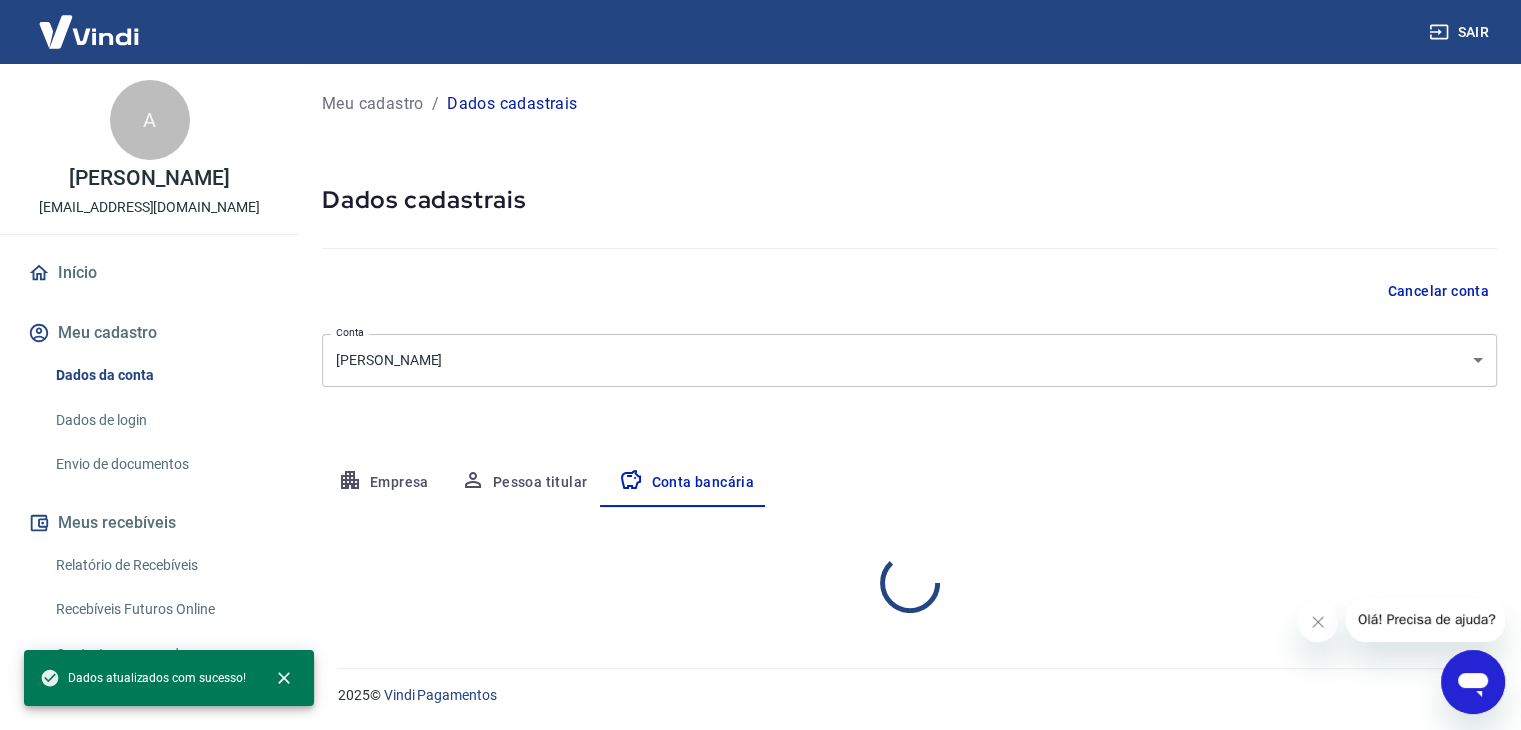scroll, scrollTop: 0, scrollLeft: 0, axis: both 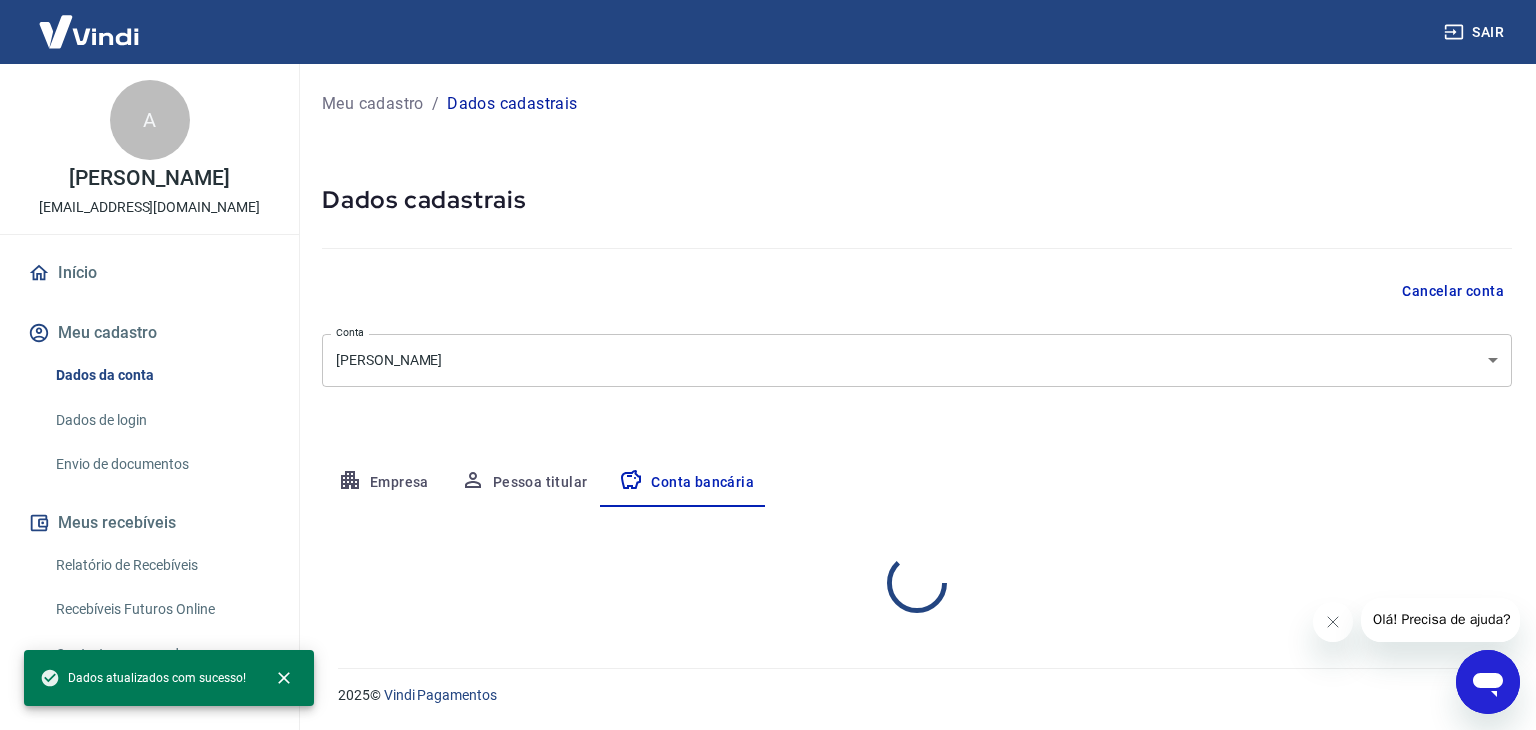 select on "1" 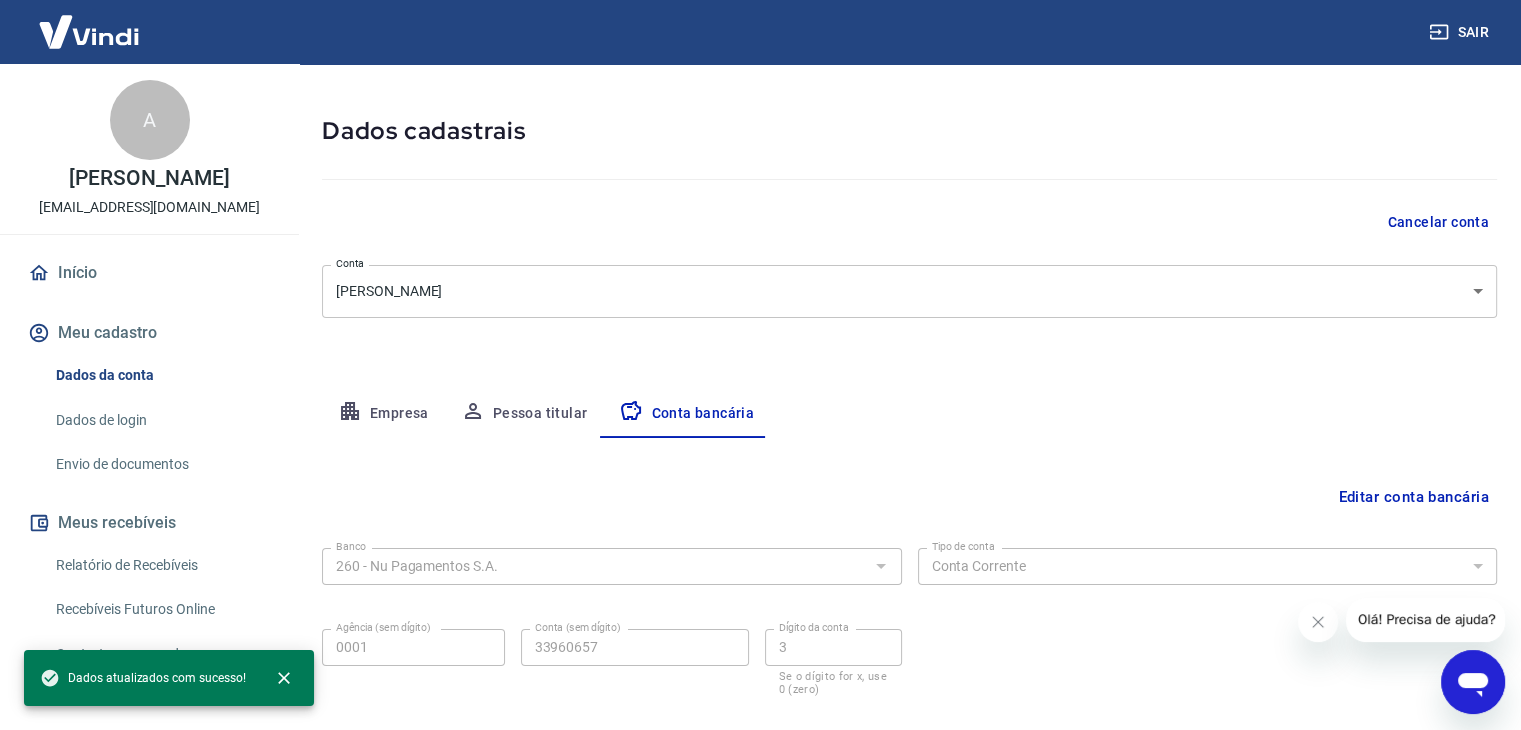 scroll, scrollTop: 180, scrollLeft: 0, axis: vertical 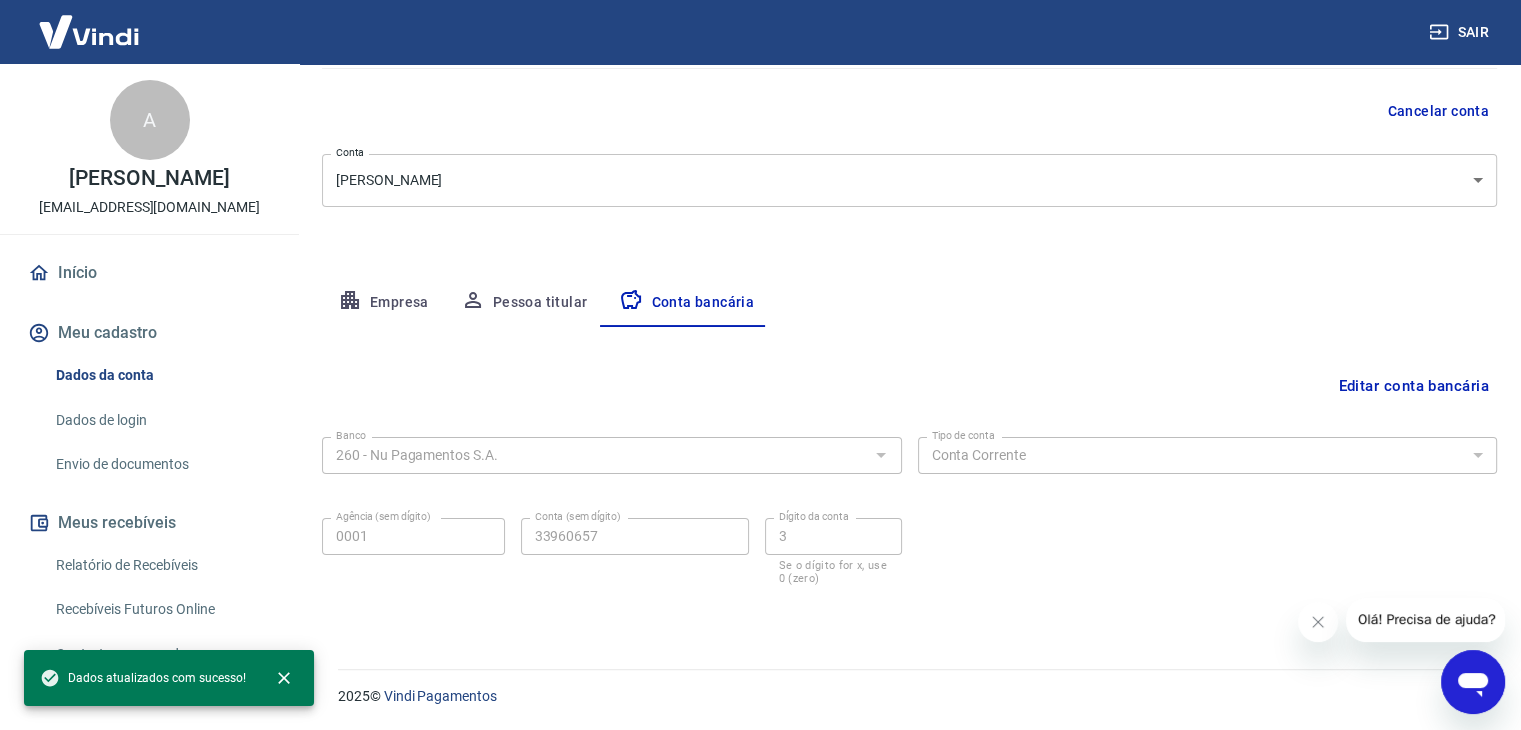 click on "Pessoa titular" at bounding box center (524, 303) 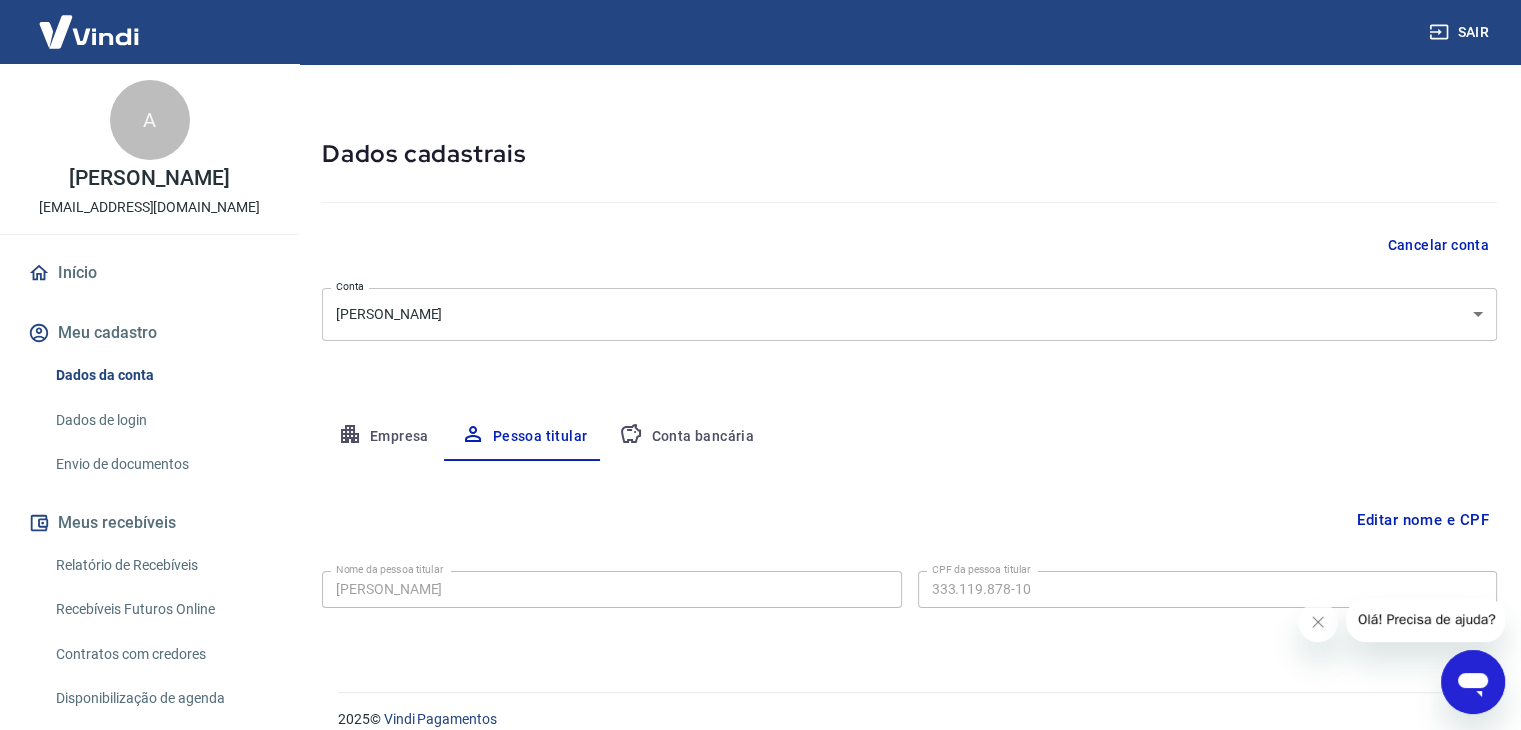 scroll, scrollTop: 69, scrollLeft: 0, axis: vertical 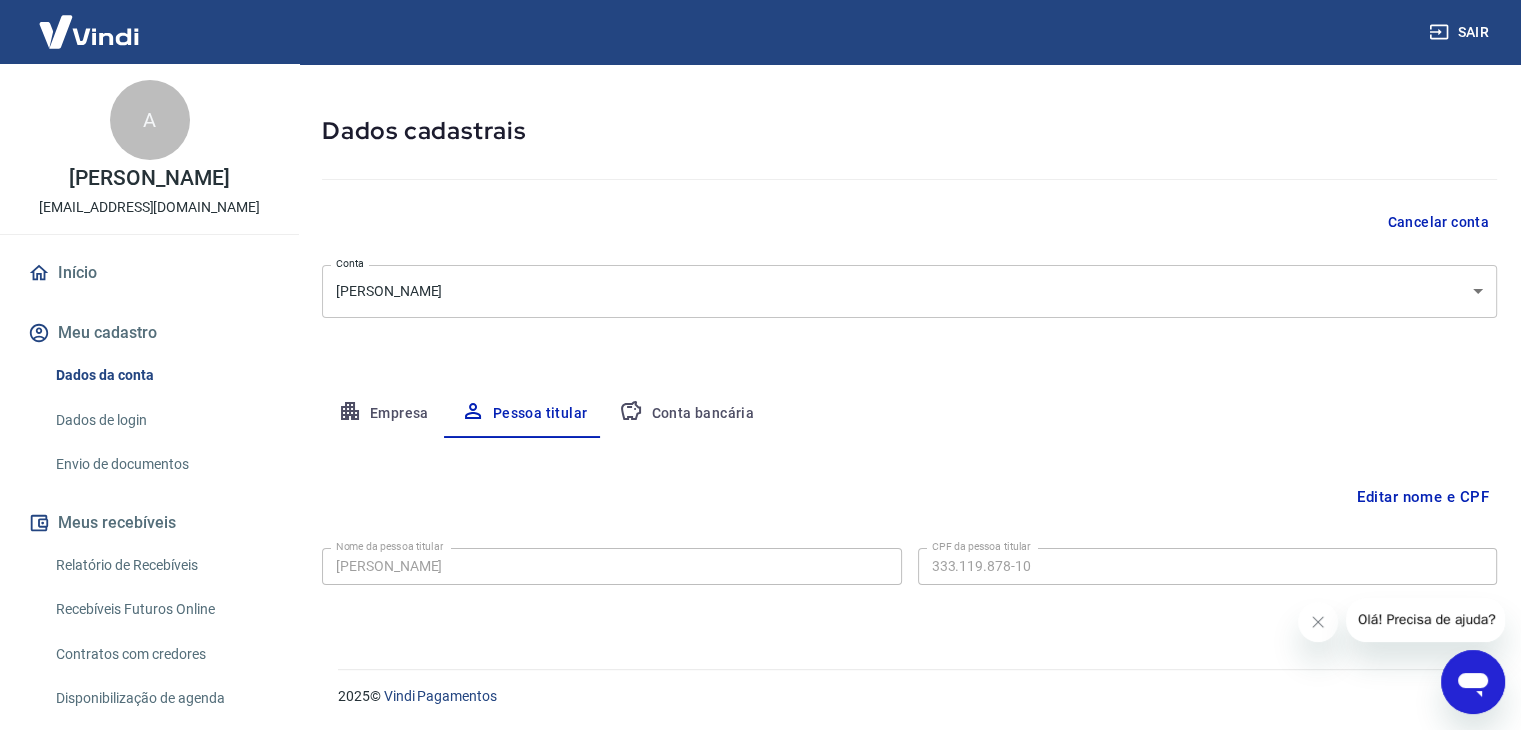 click on "Editar nome e CPF" at bounding box center [1423, 497] 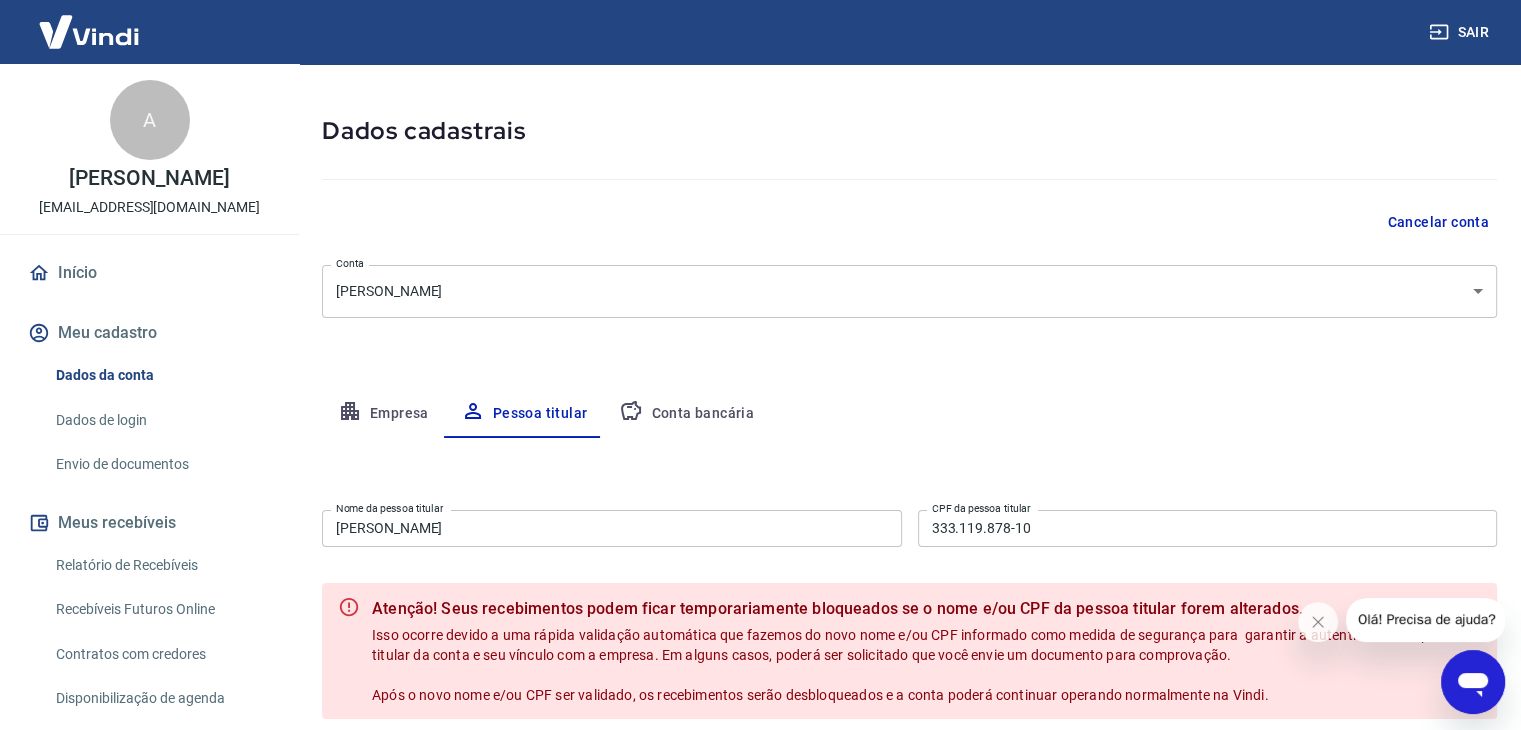 click on "Ana Paula Lucas Ribeuri" at bounding box center (612, 528) 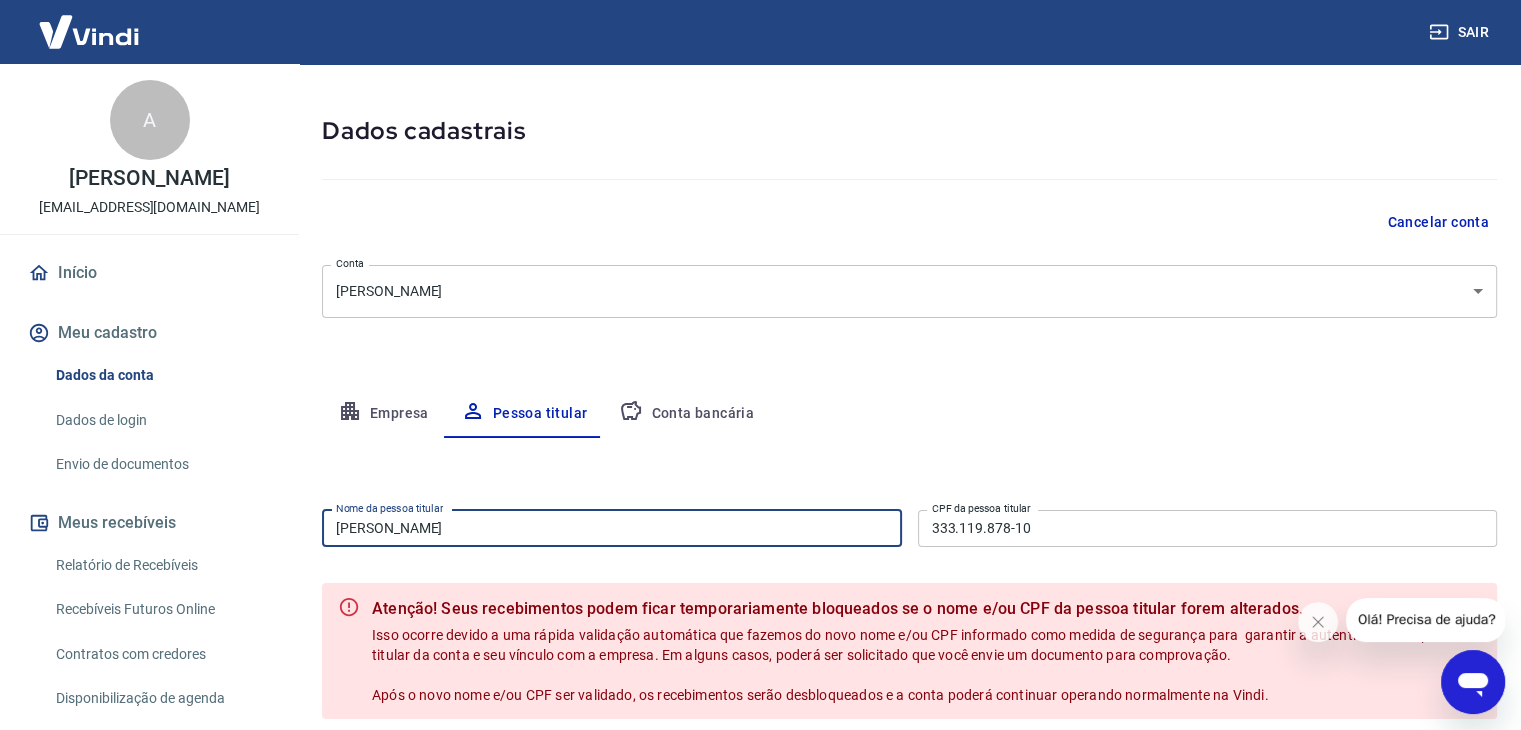 type on "[PERSON_NAME]" 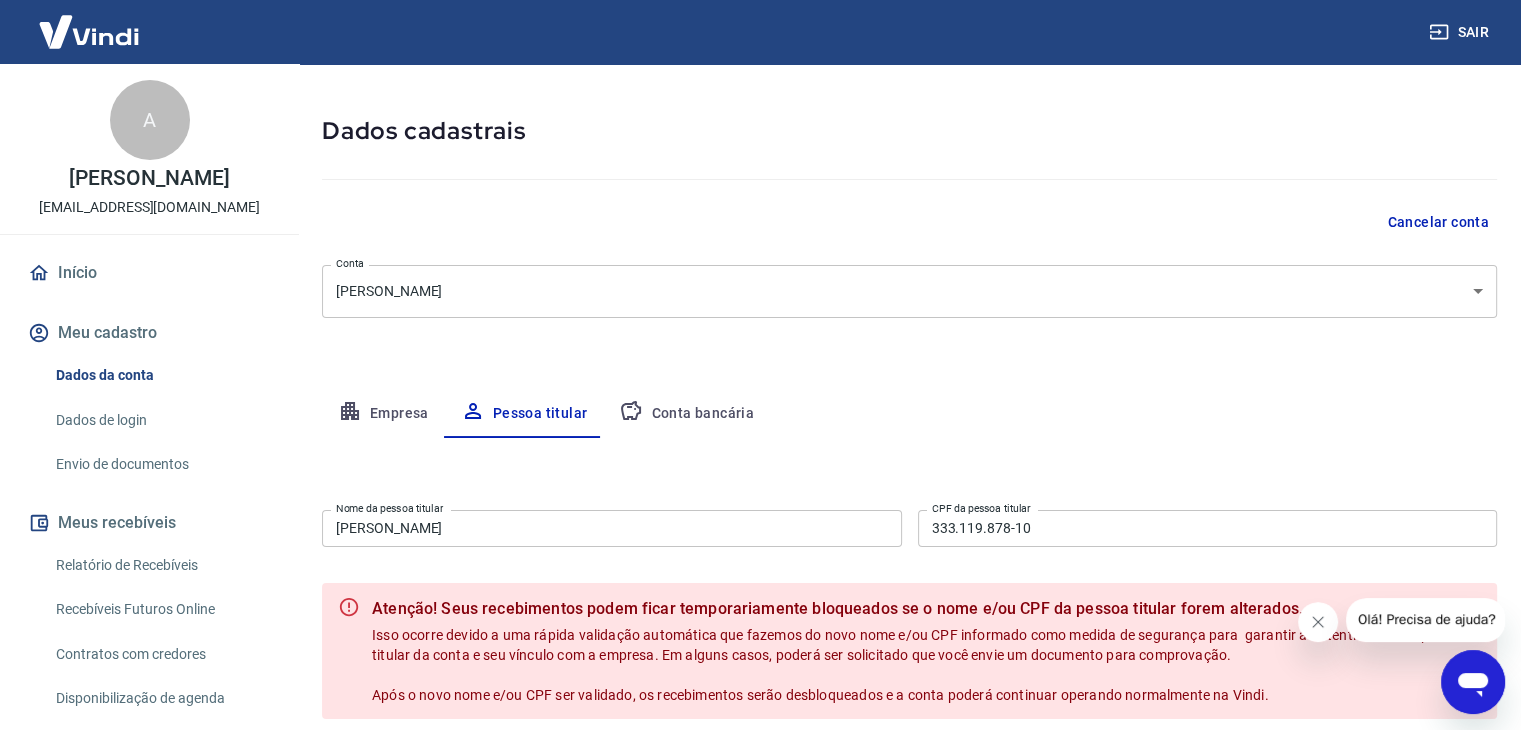 click 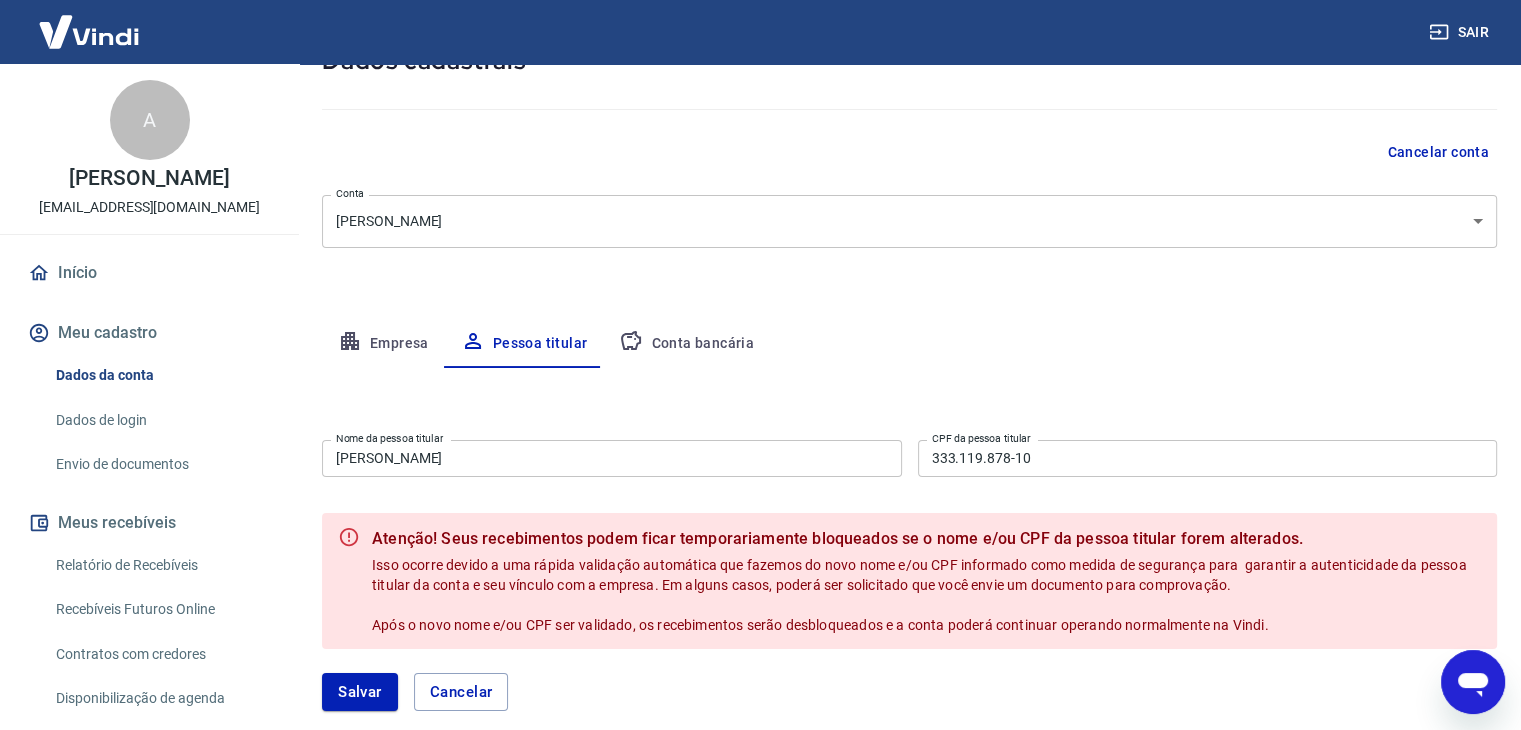 scroll, scrollTop: 169, scrollLeft: 0, axis: vertical 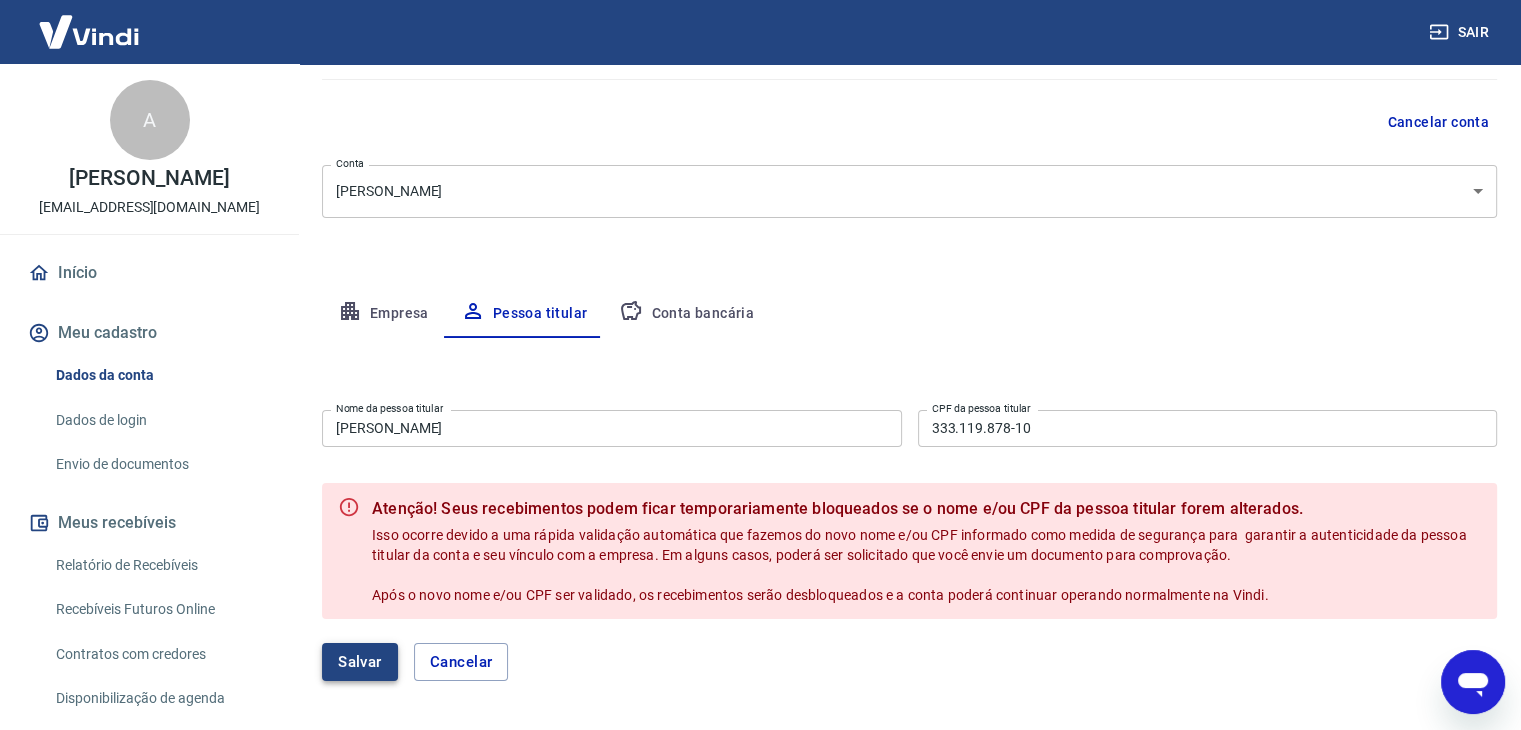 click on "Salvar" at bounding box center (360, 662) 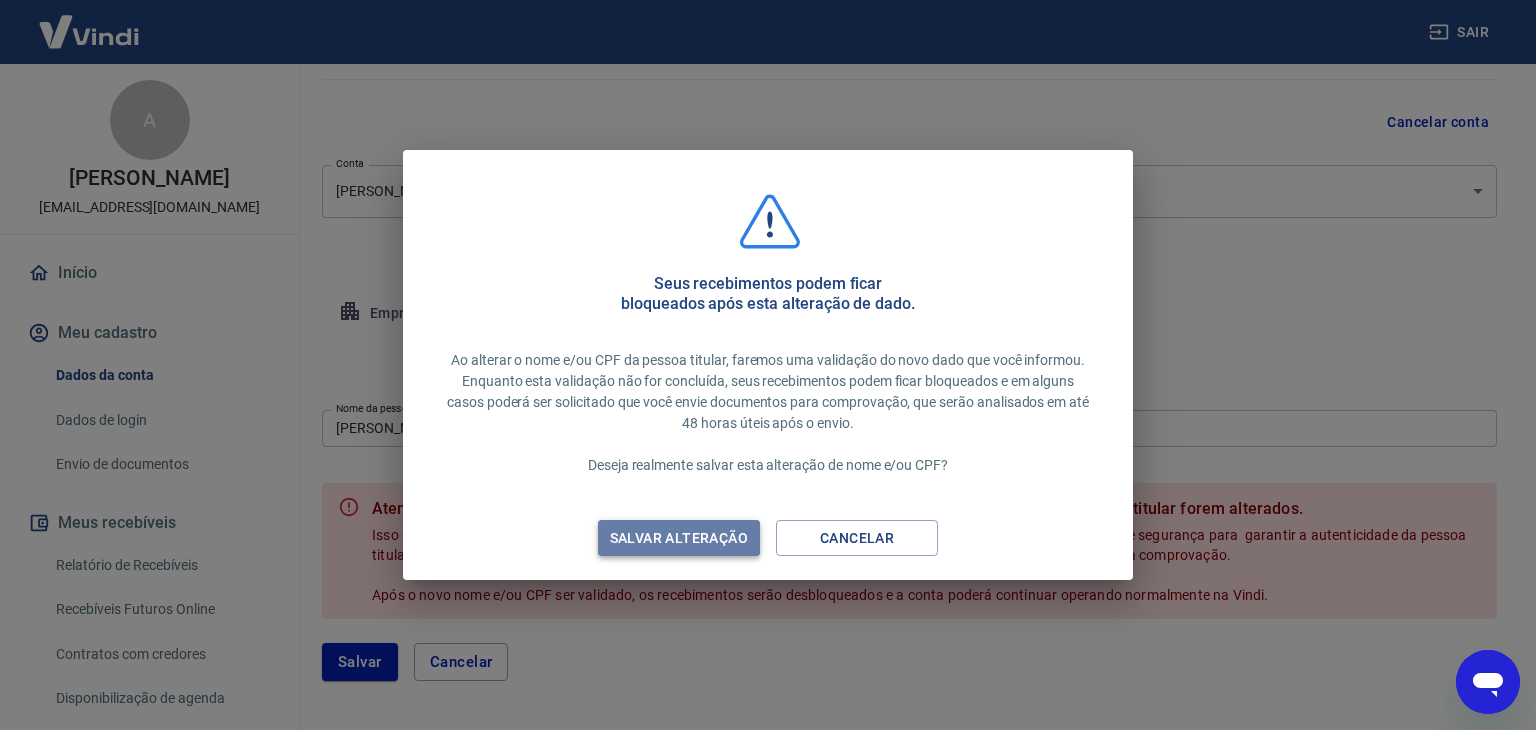 click on "Salvar alteração" at bounding box center (679, 538) 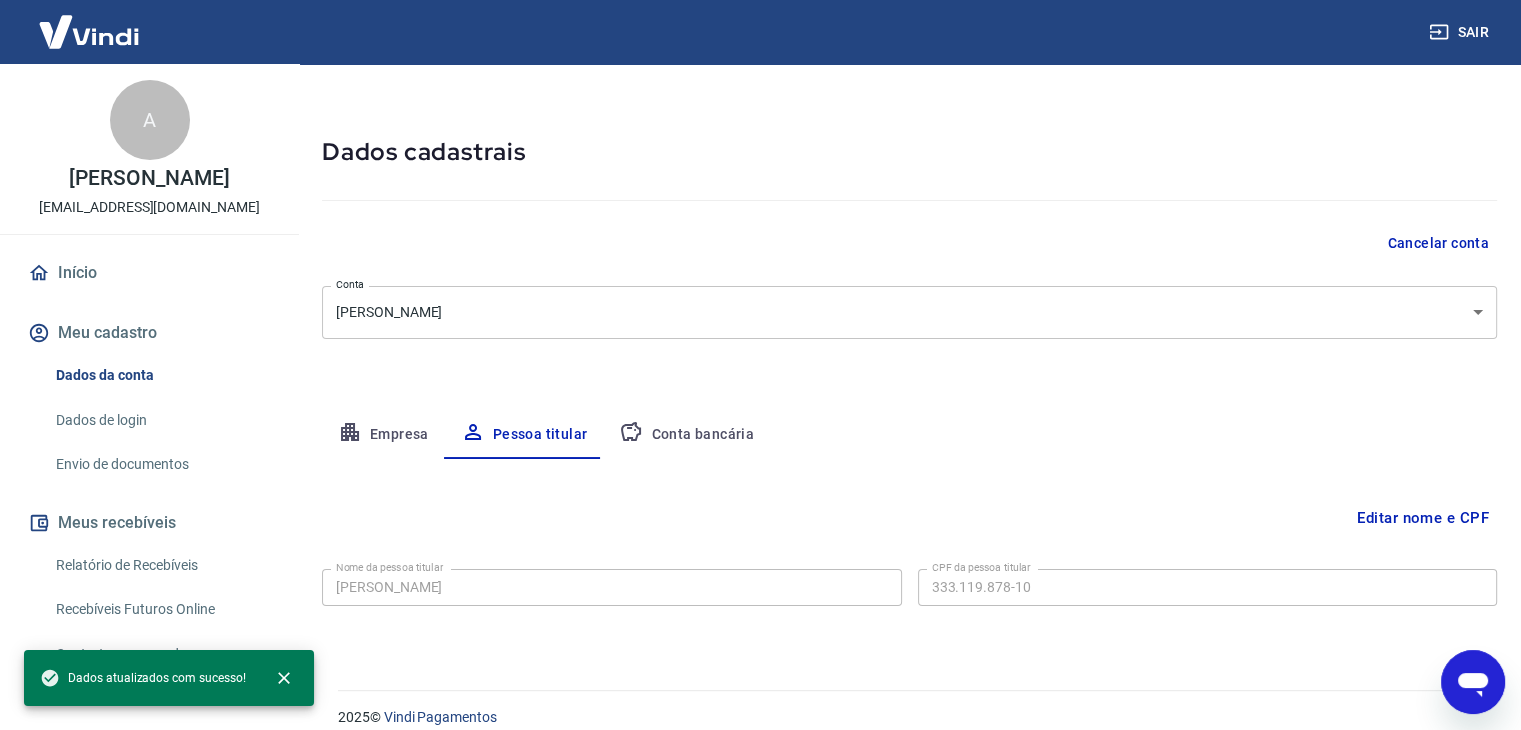 scroll, scrollTop: 69, scrollLeft: 0, axis: vertical 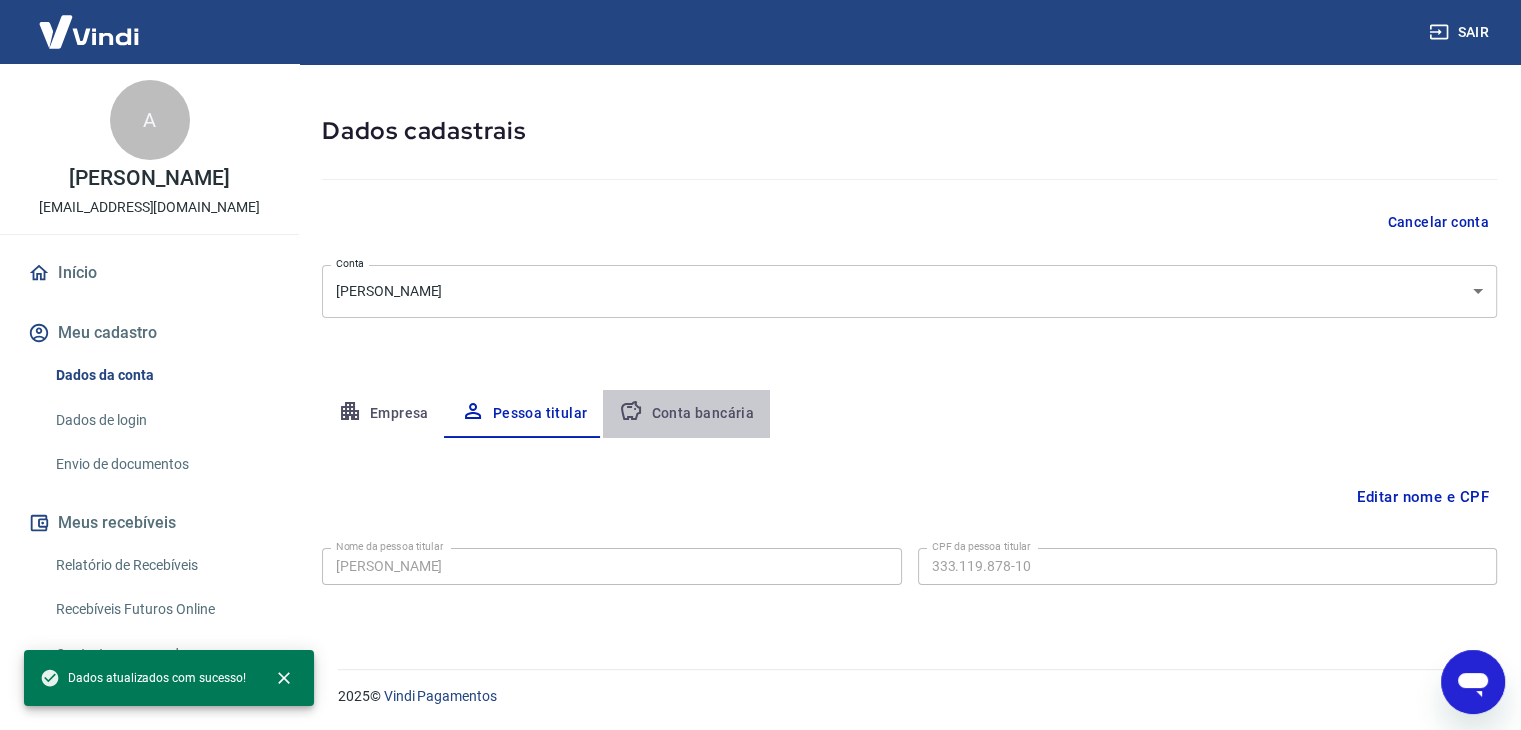 click on "Conta bancária" at bounding box center (686, 414) 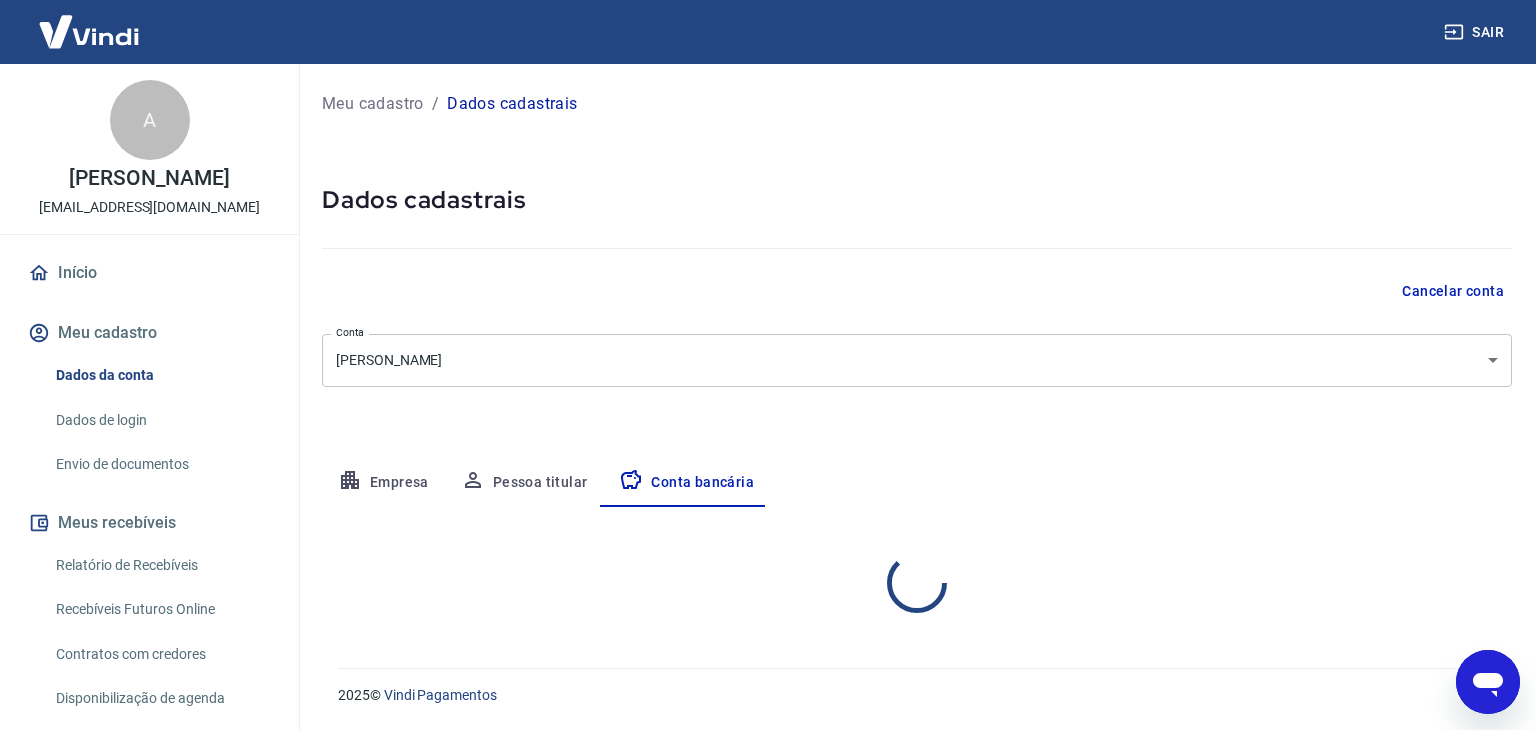select on "1" 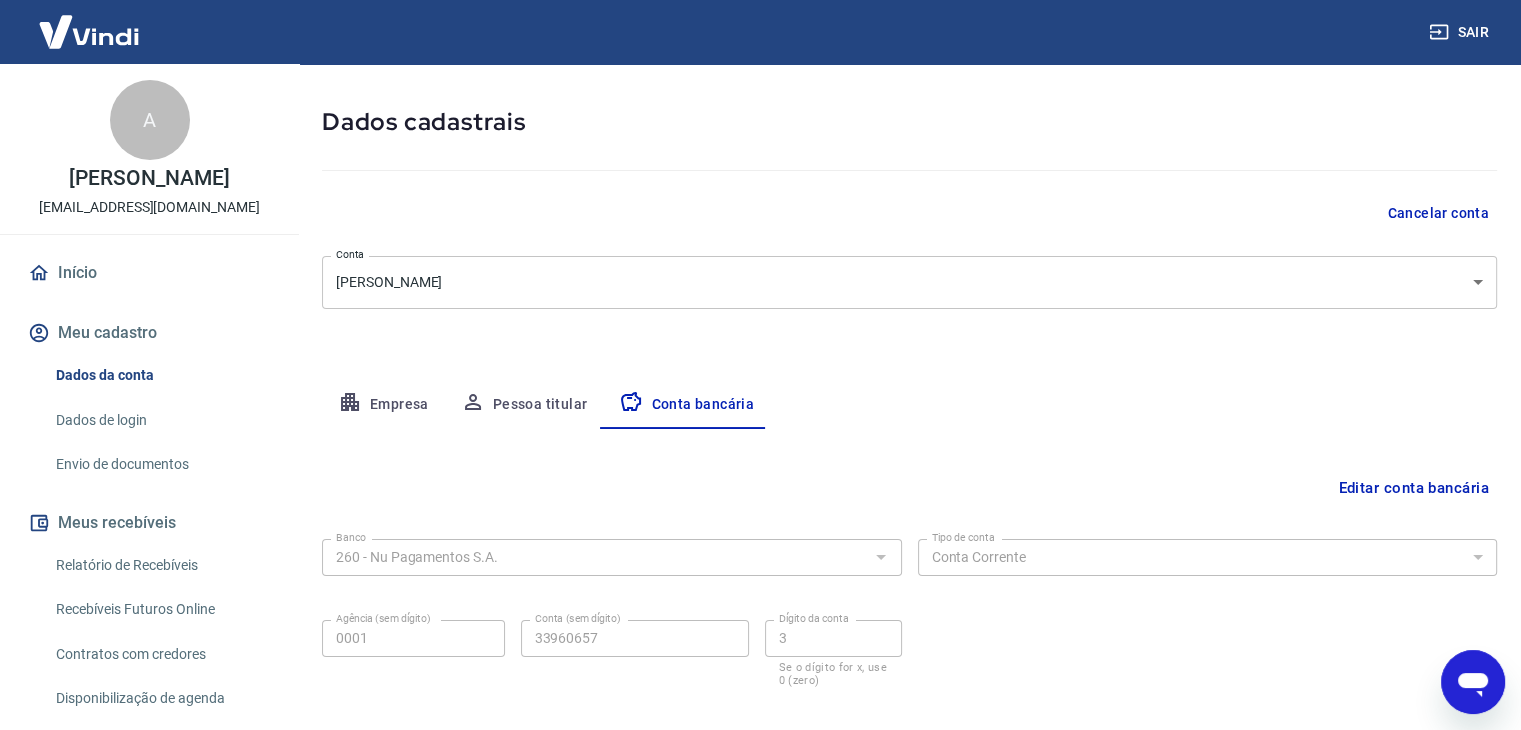 scroll, scrollTop: 100, scrollLeft: 0, axis: vertical 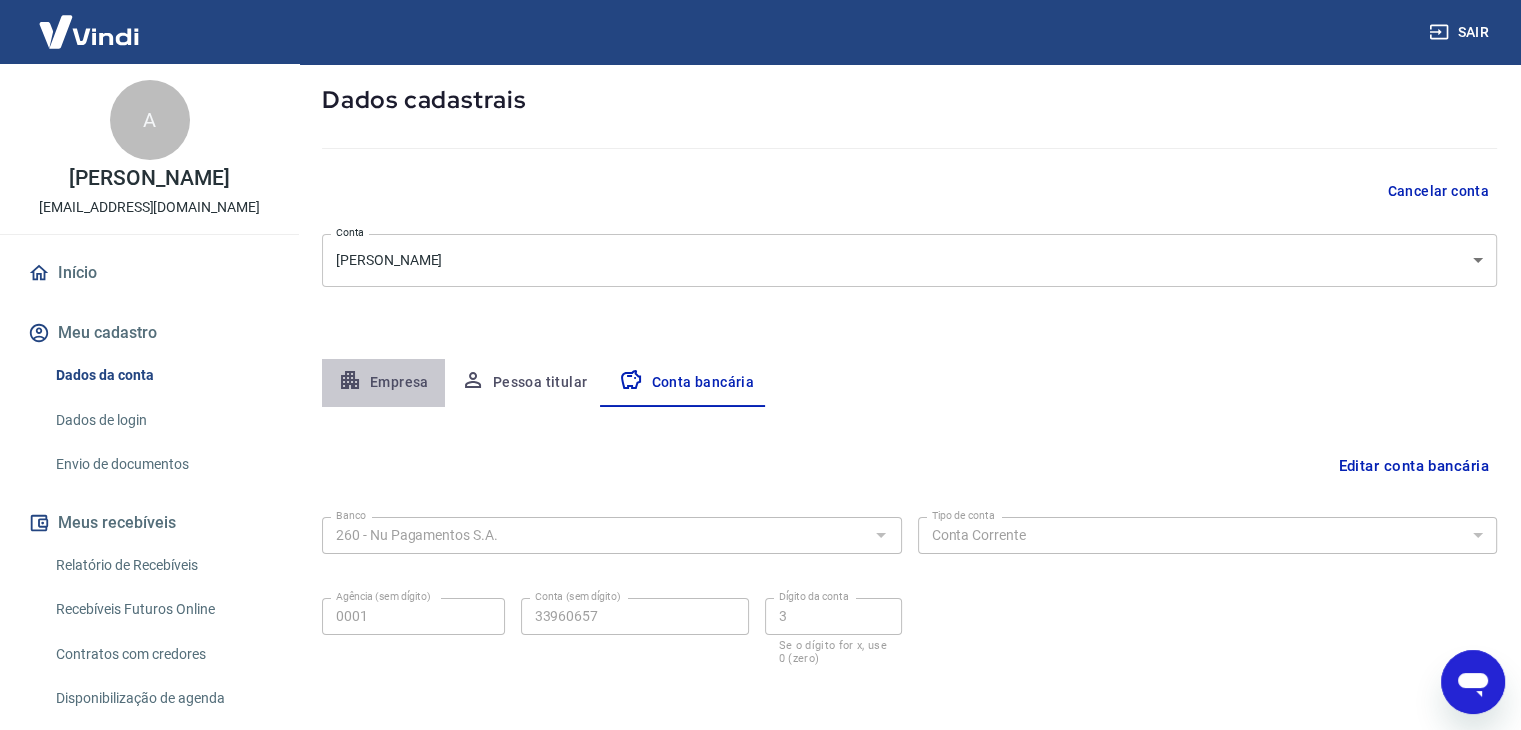 click on "Empresa" at bounding box center [383, 383] 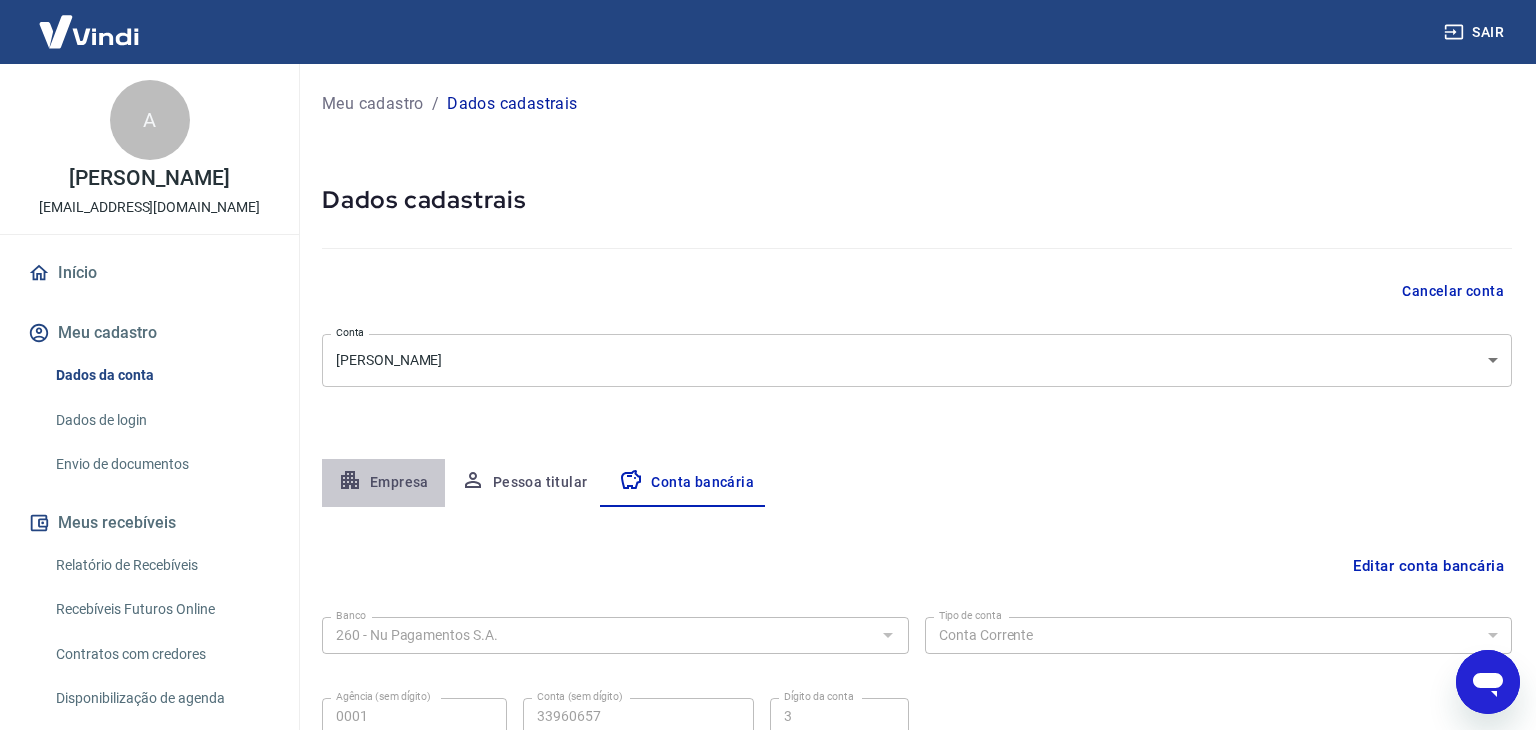 select on "SP" 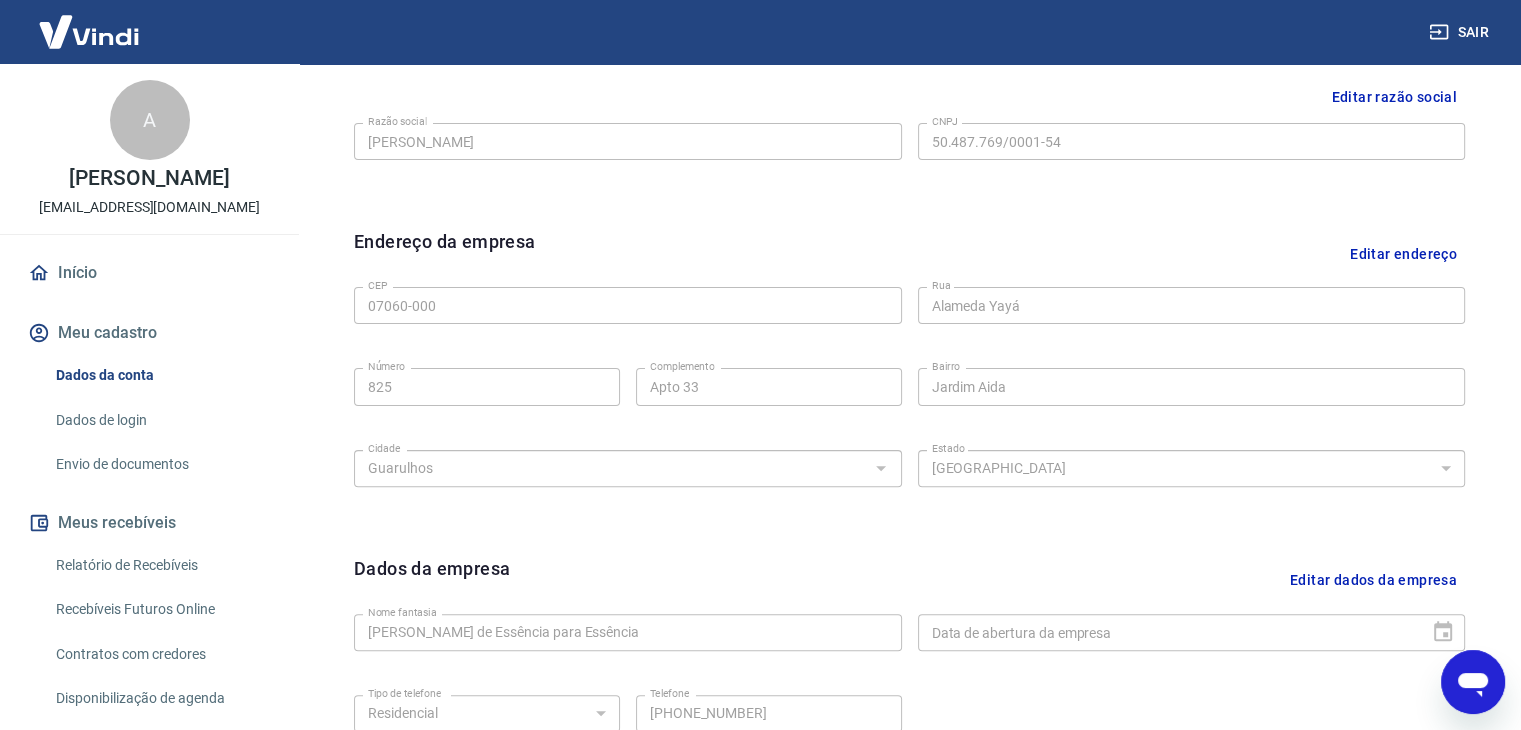 scroll, scrollTop: 700, scrollLeft: 0, axis: vertical 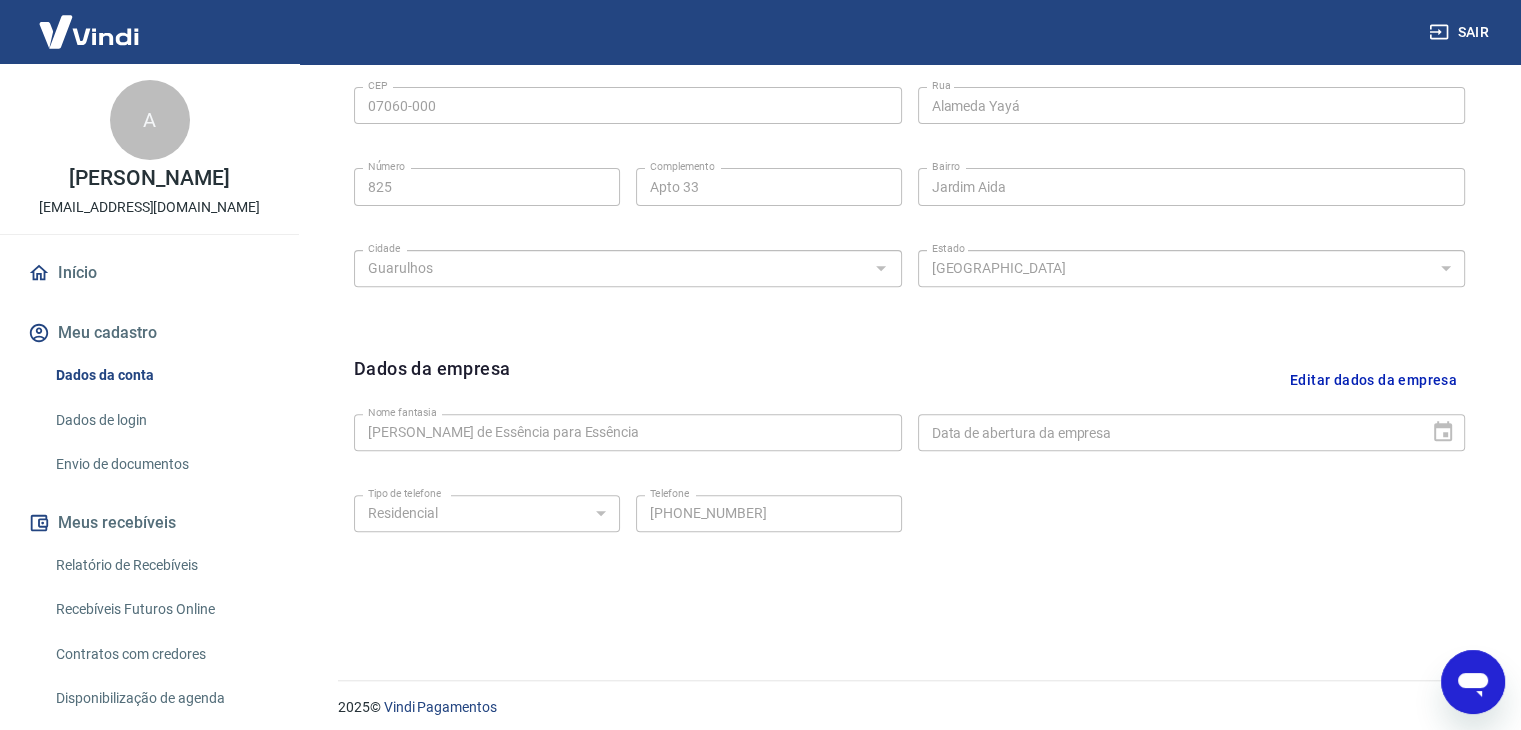 click on "Editar dados da empresa" at bounding box center [1373, 380] 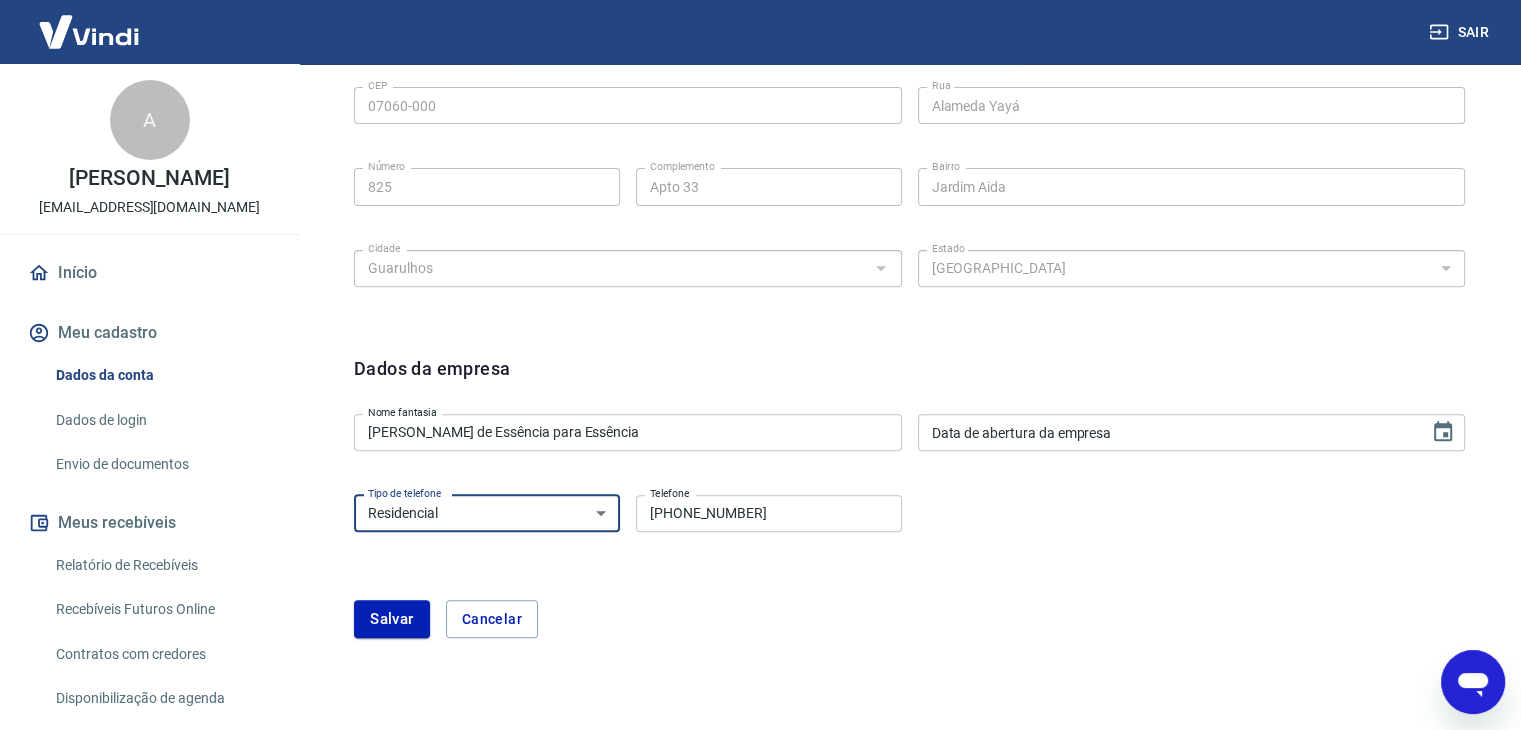 click on "Residencial Comercial" at bounding box center (487, 513) 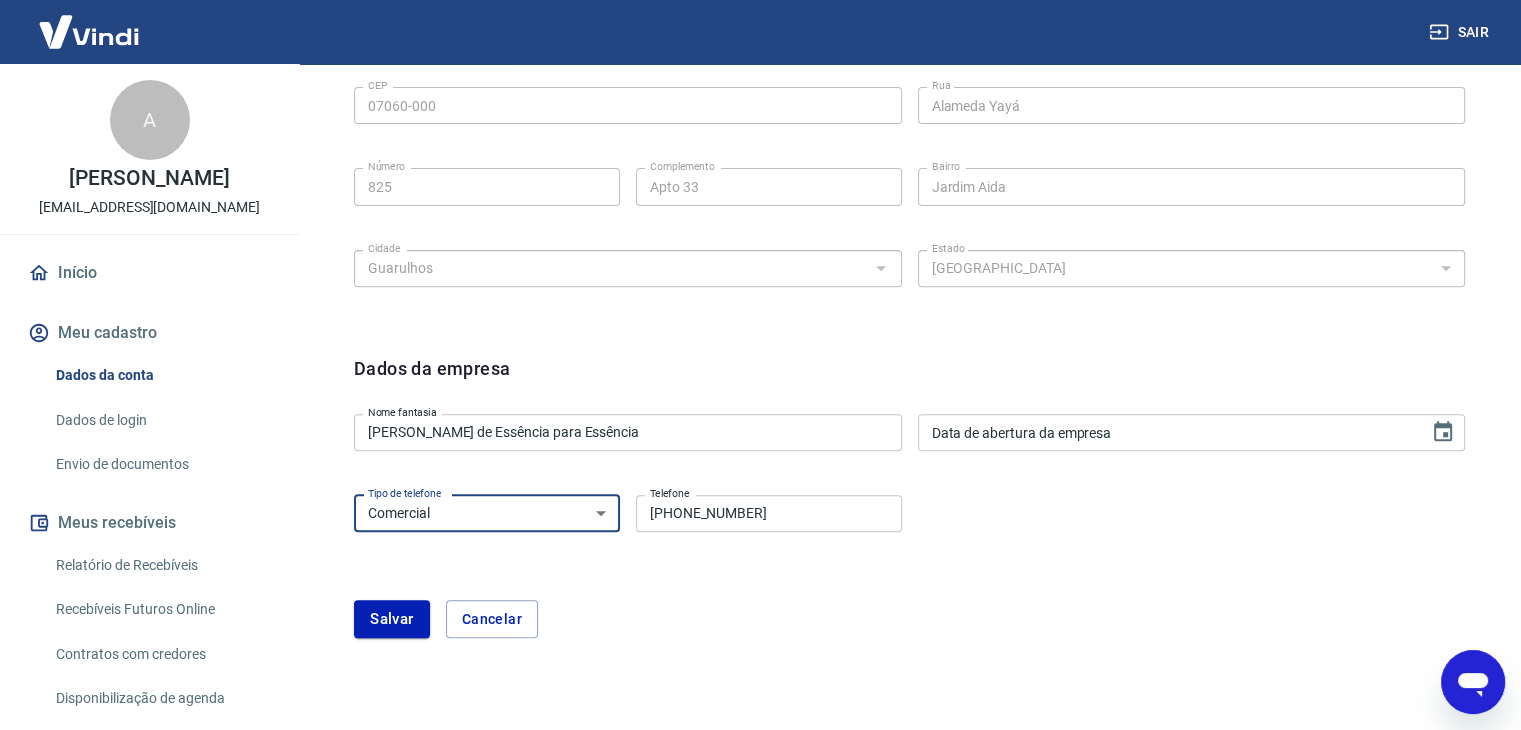 click on "Residencial Comercial" at bounding box center (487, 513) 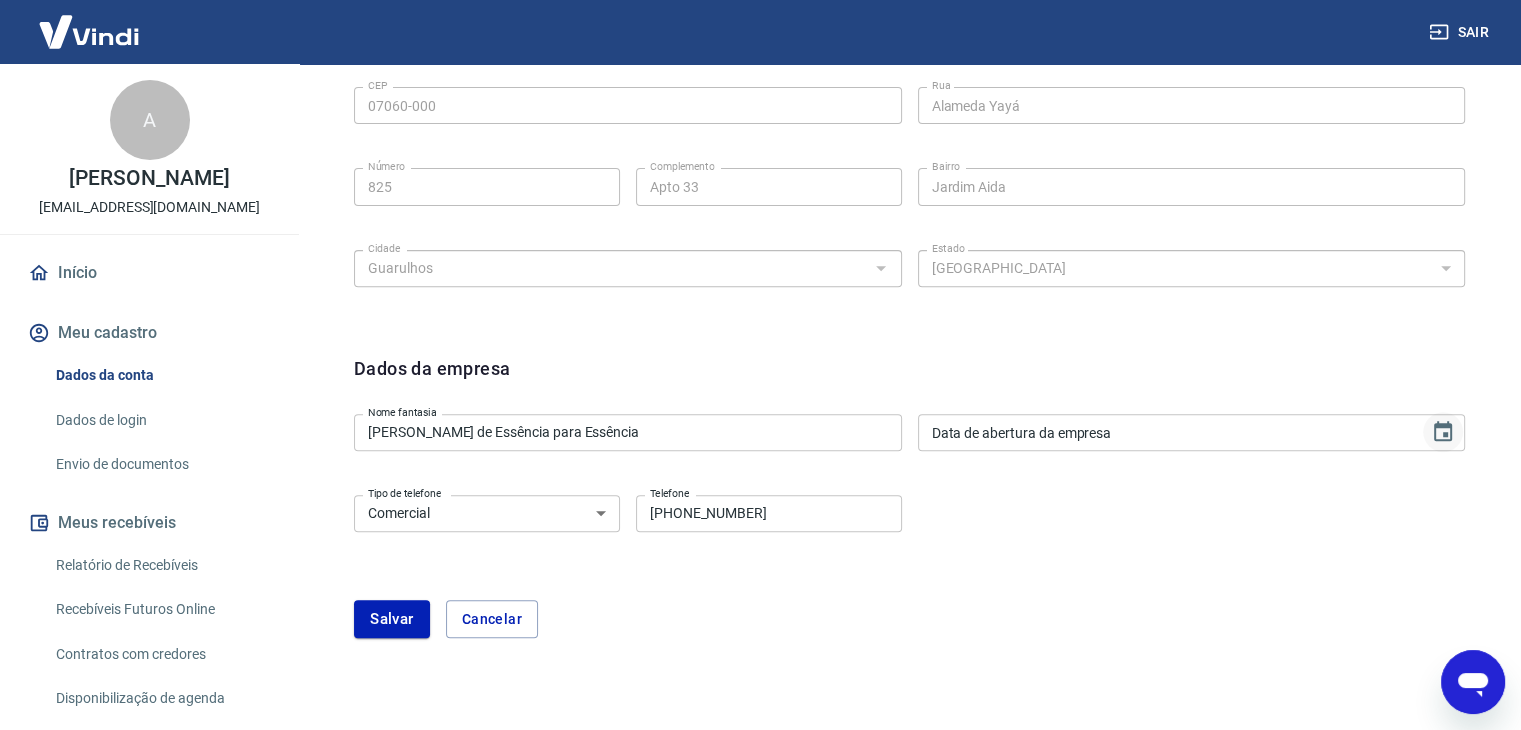 click 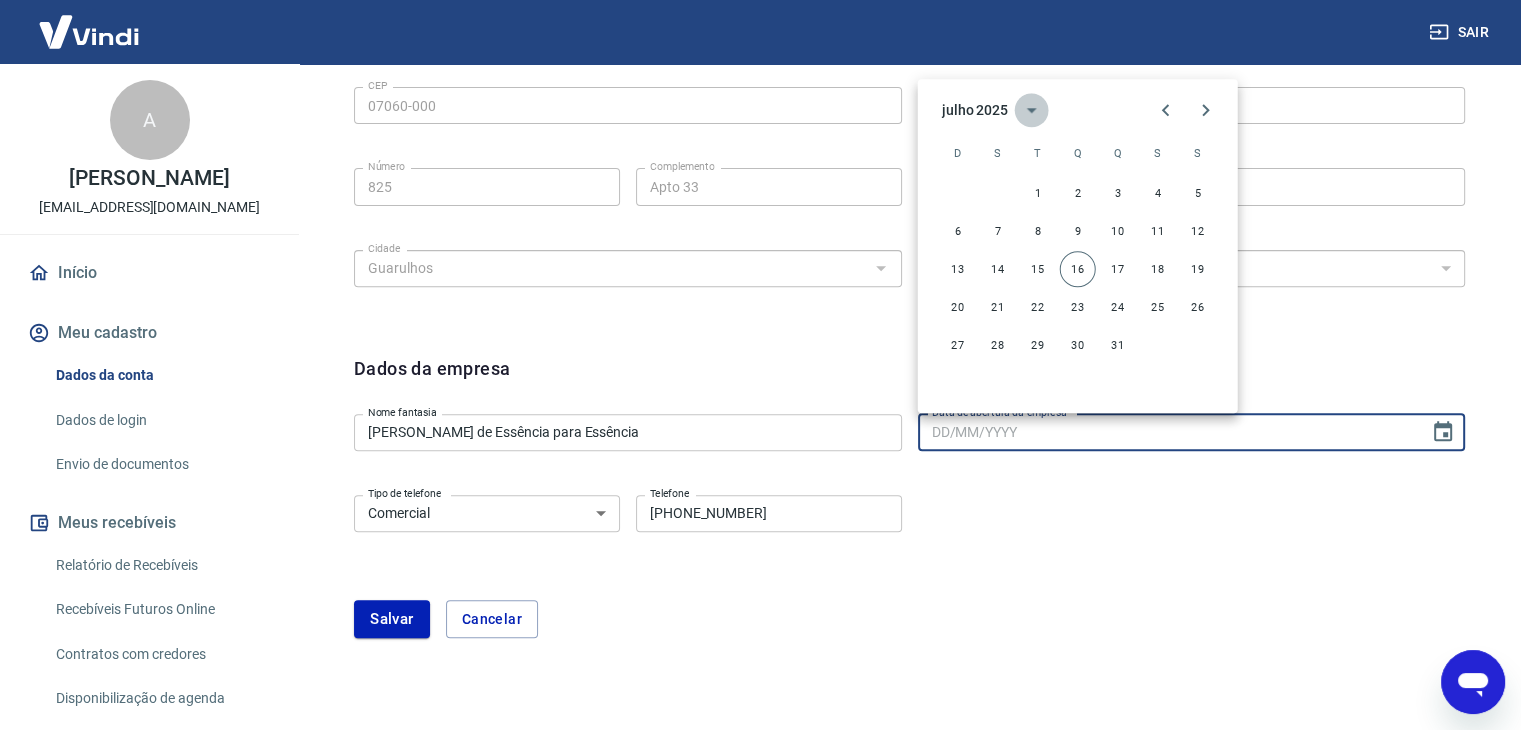click 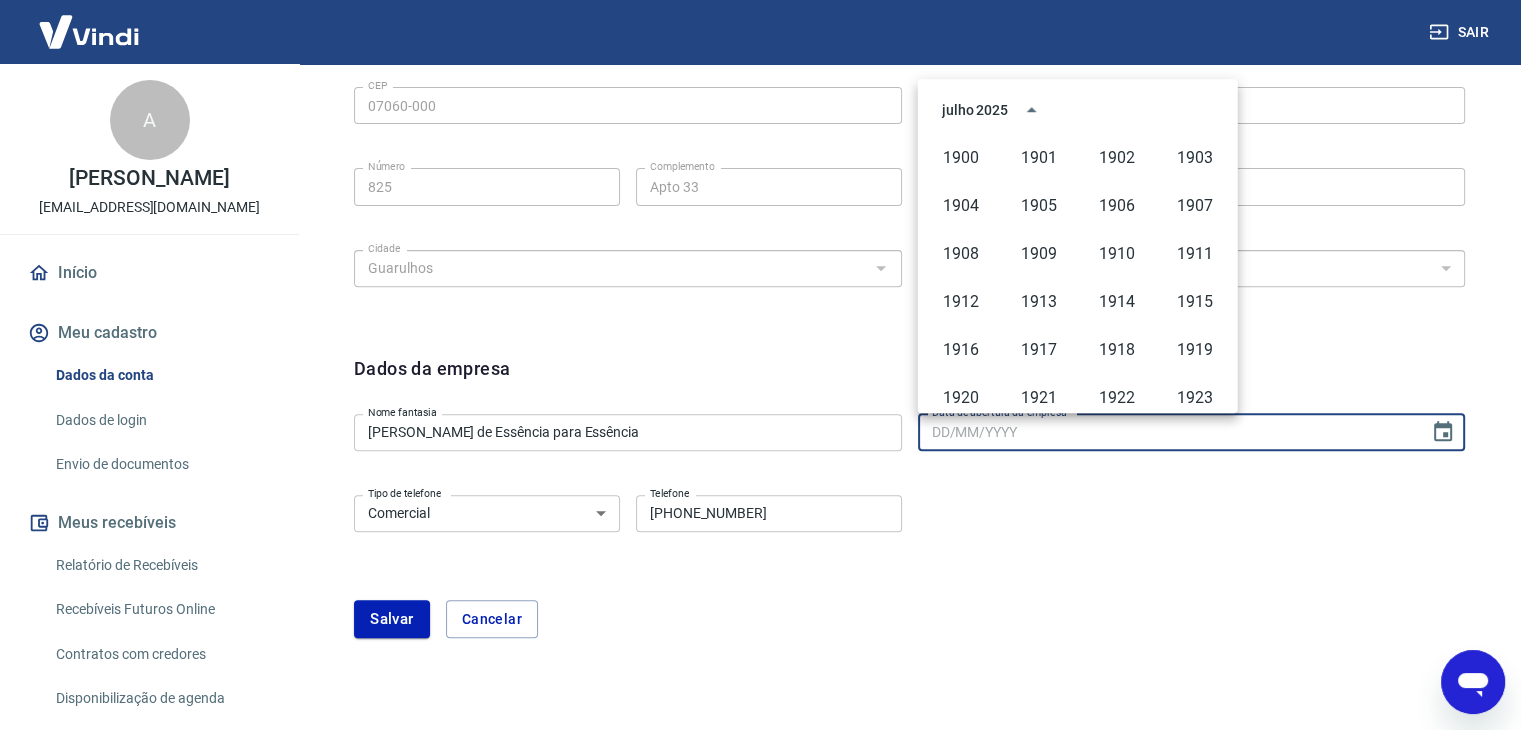 scroll, scrollTop: 1372, scrollLeft: 0, axis: vertical 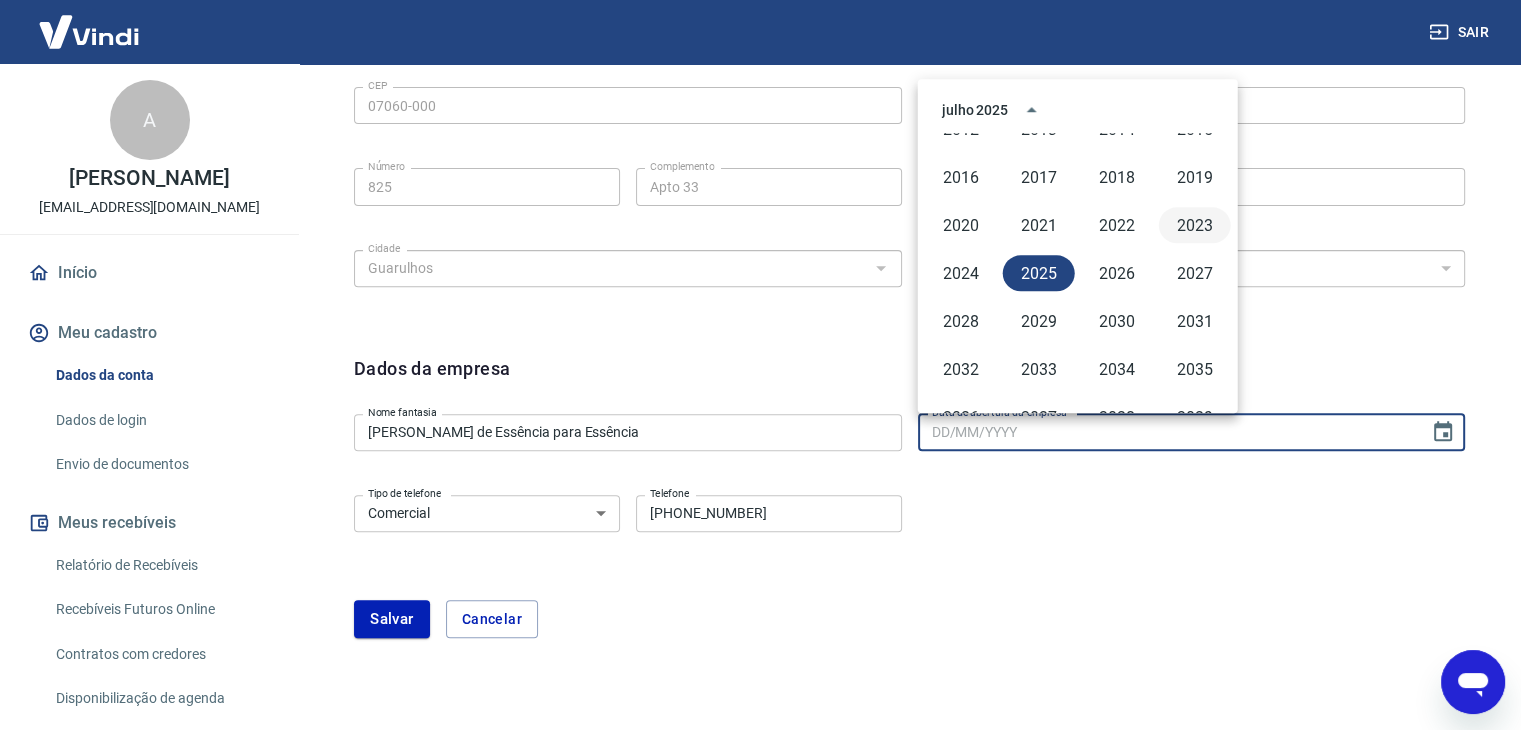 click on "2023" at bounding box center [1195, 225] 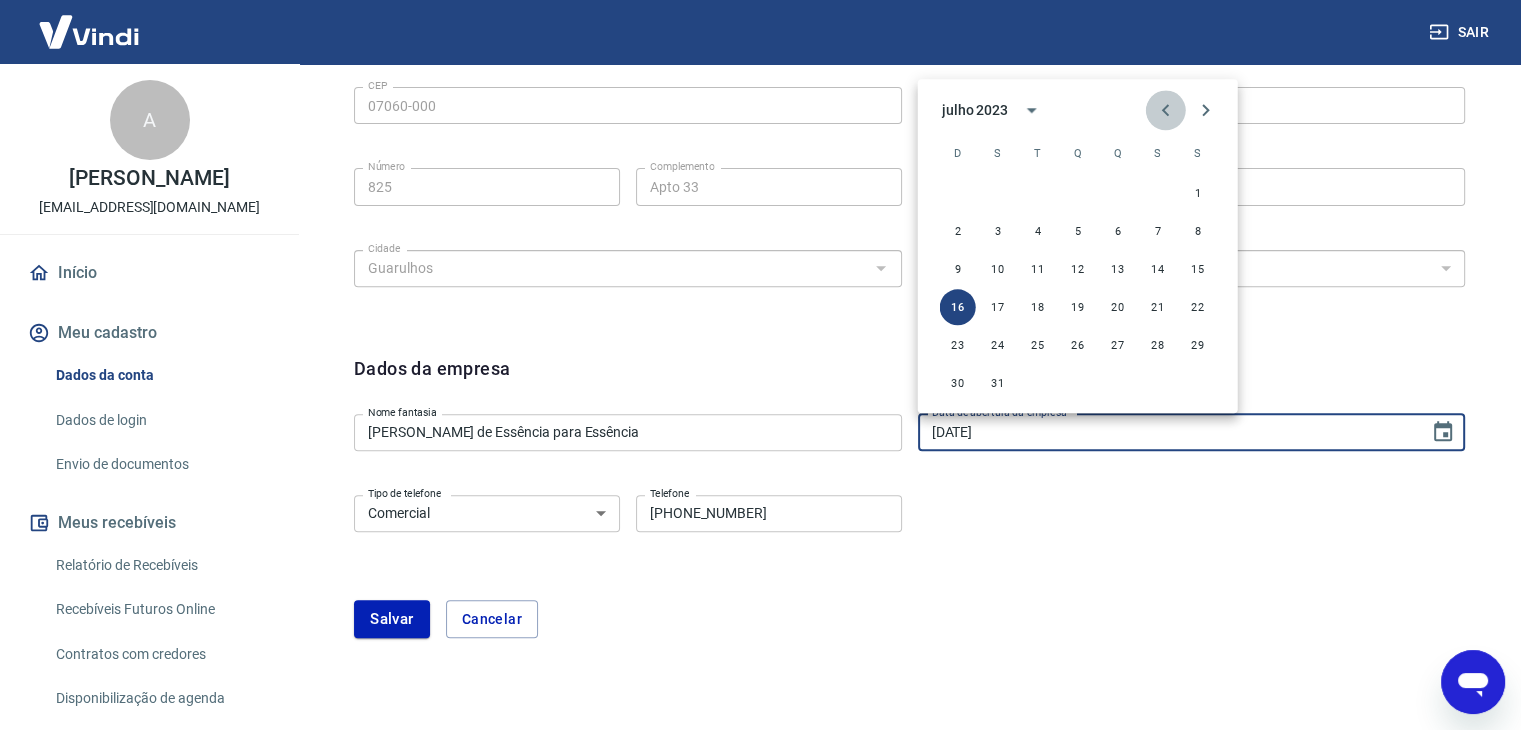 click 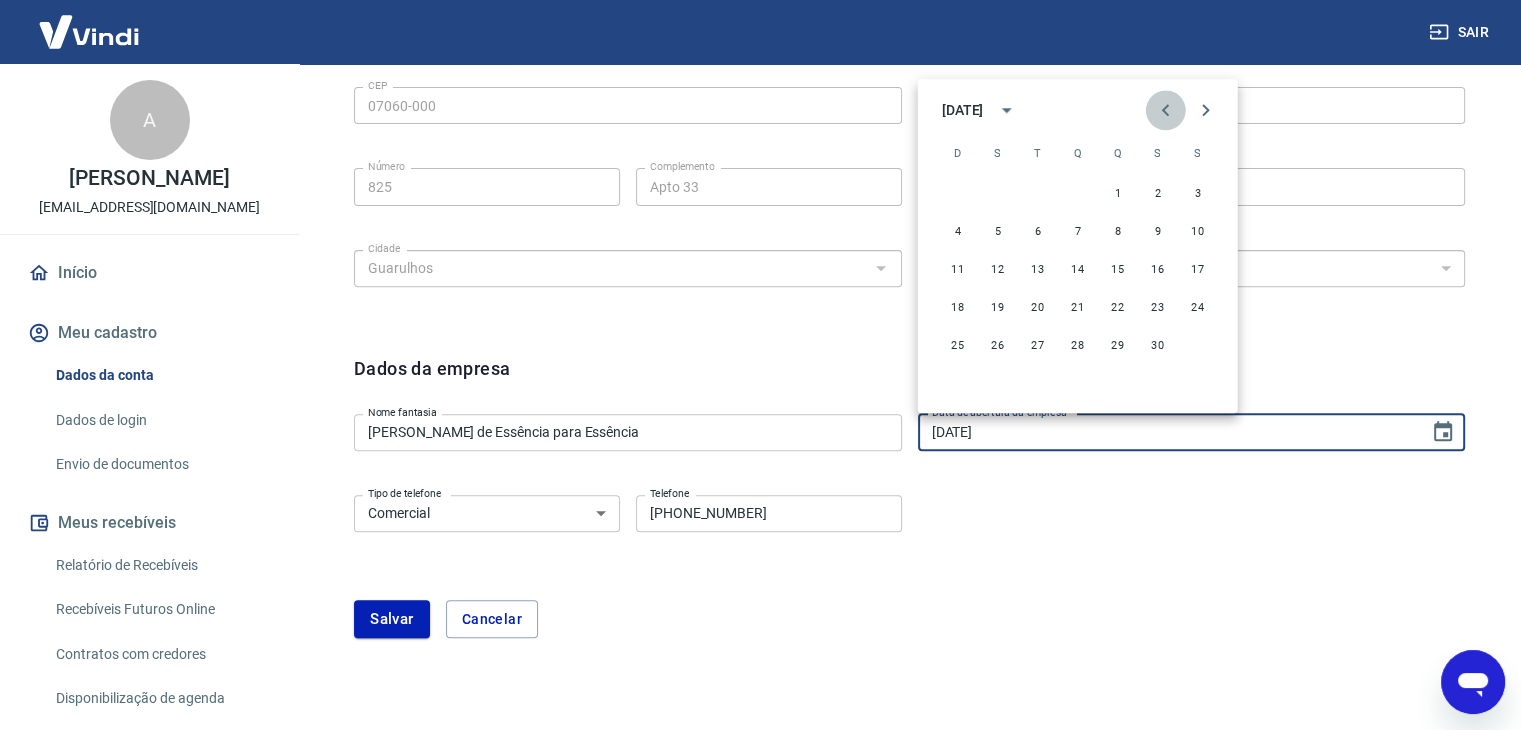 click 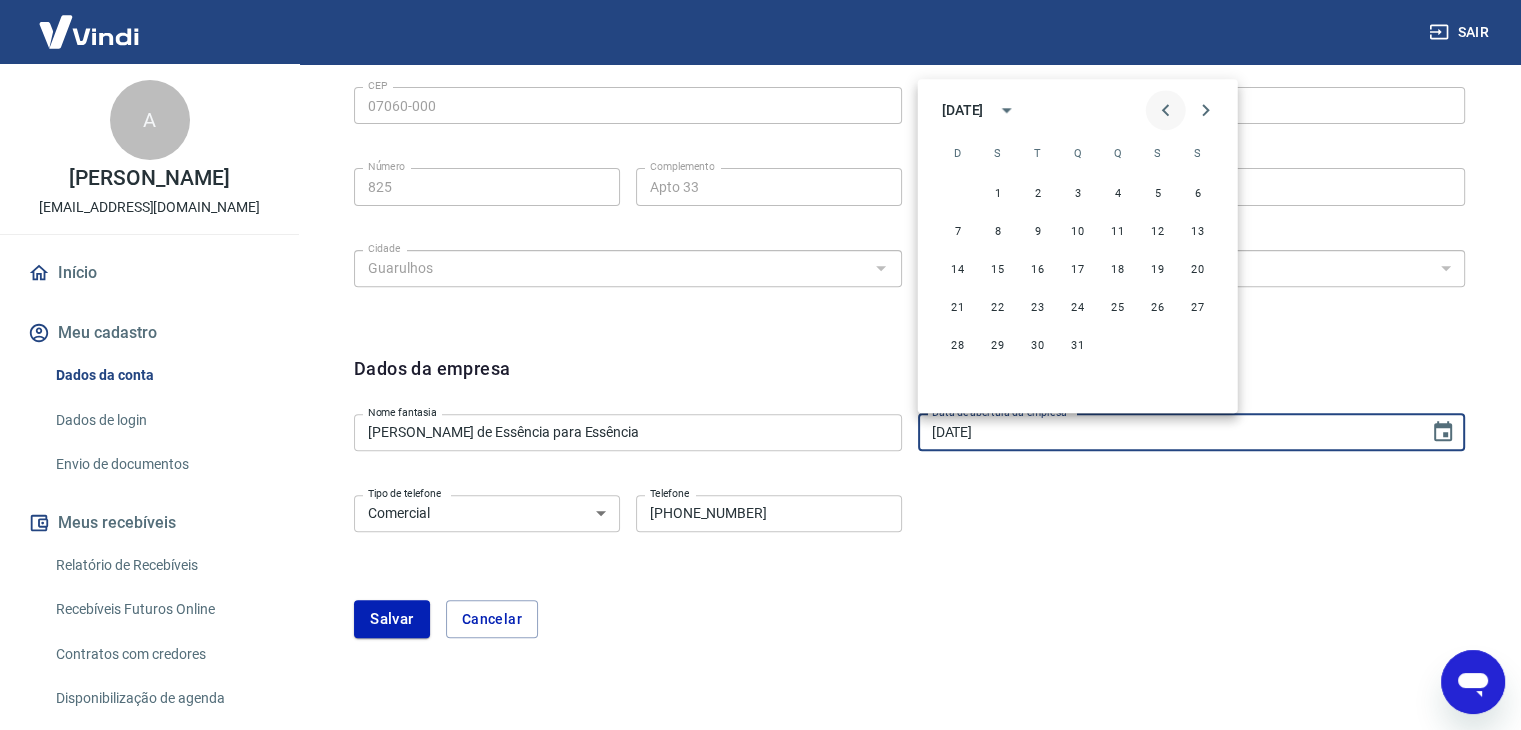 click 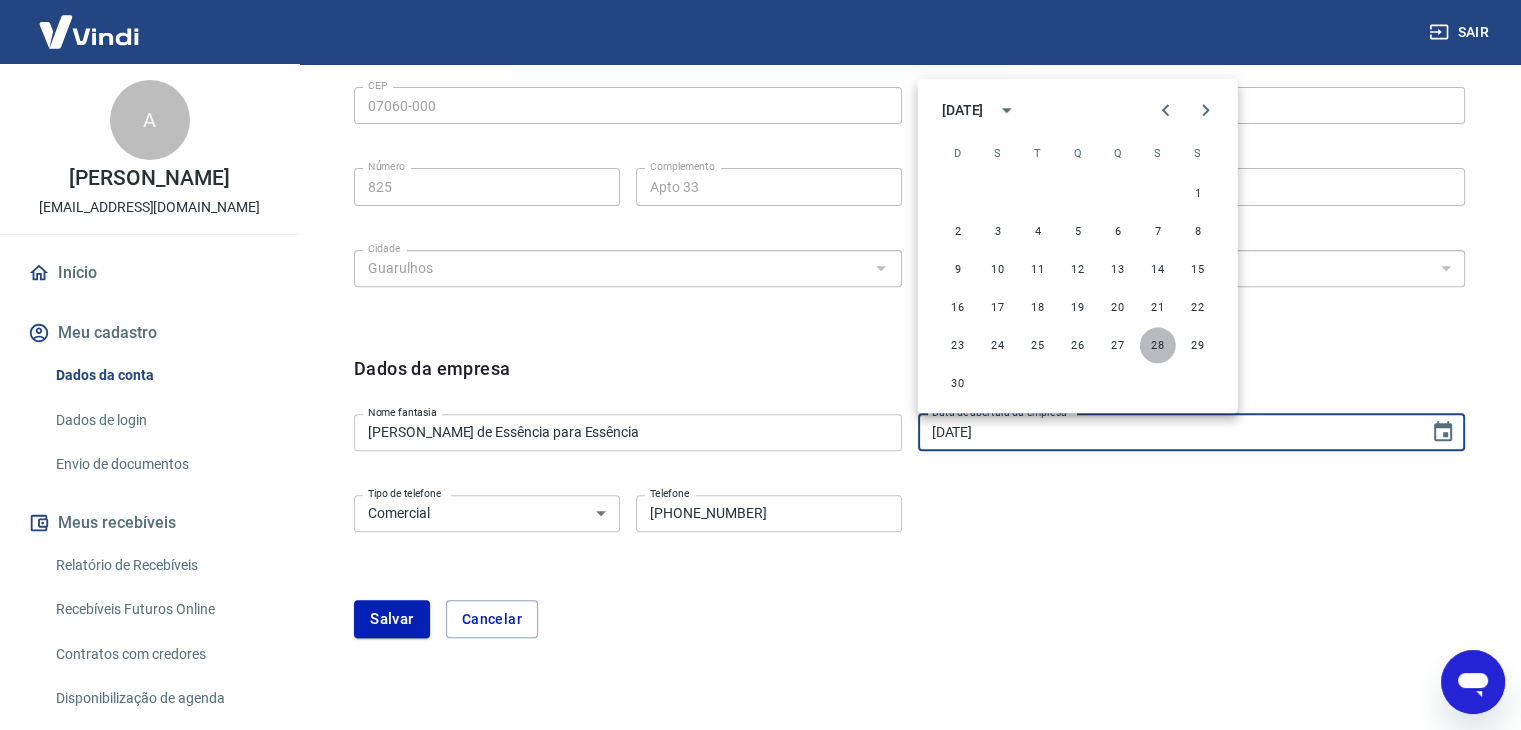 click on "28" at bounding box center (1158, 345) 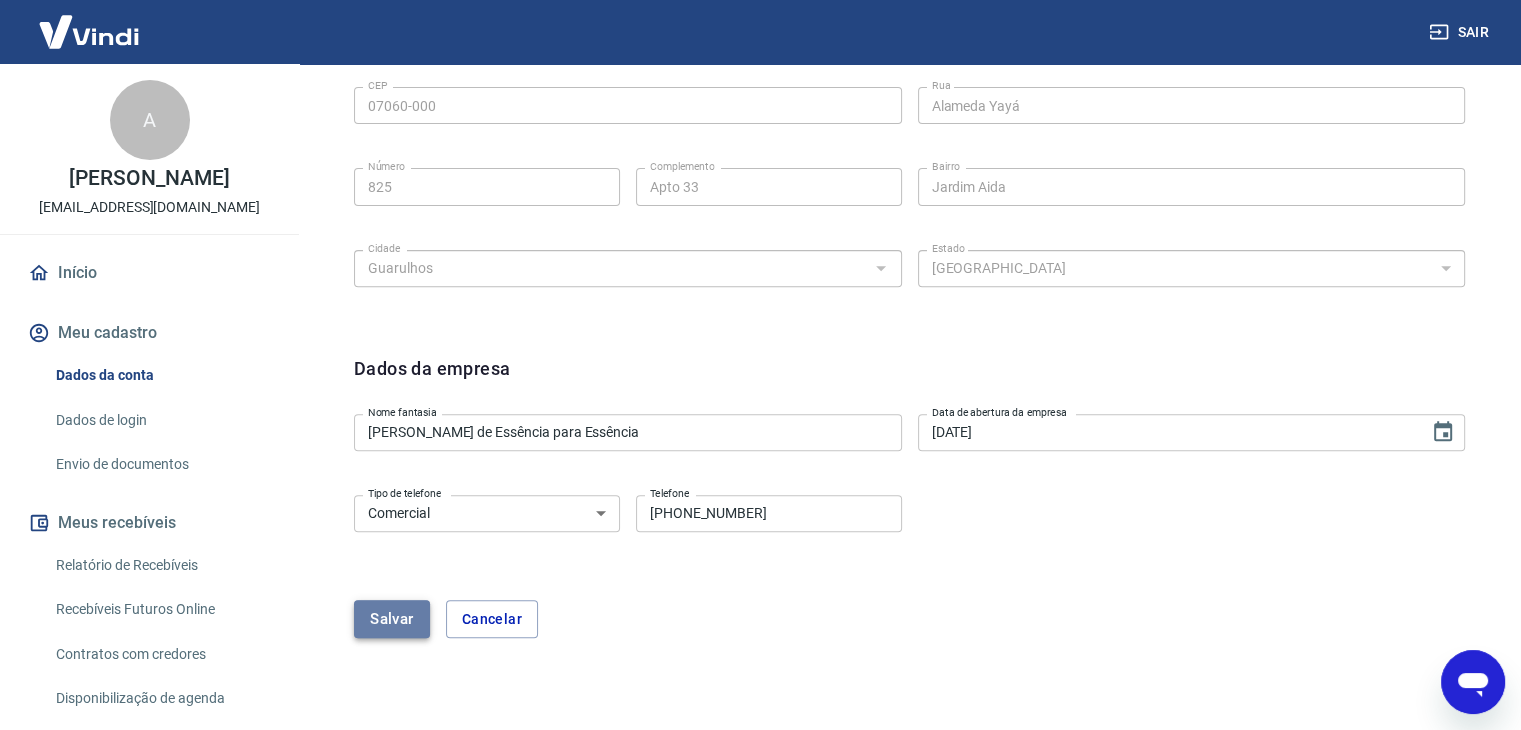 click on "Salvar" at bounding box center [392, 619] 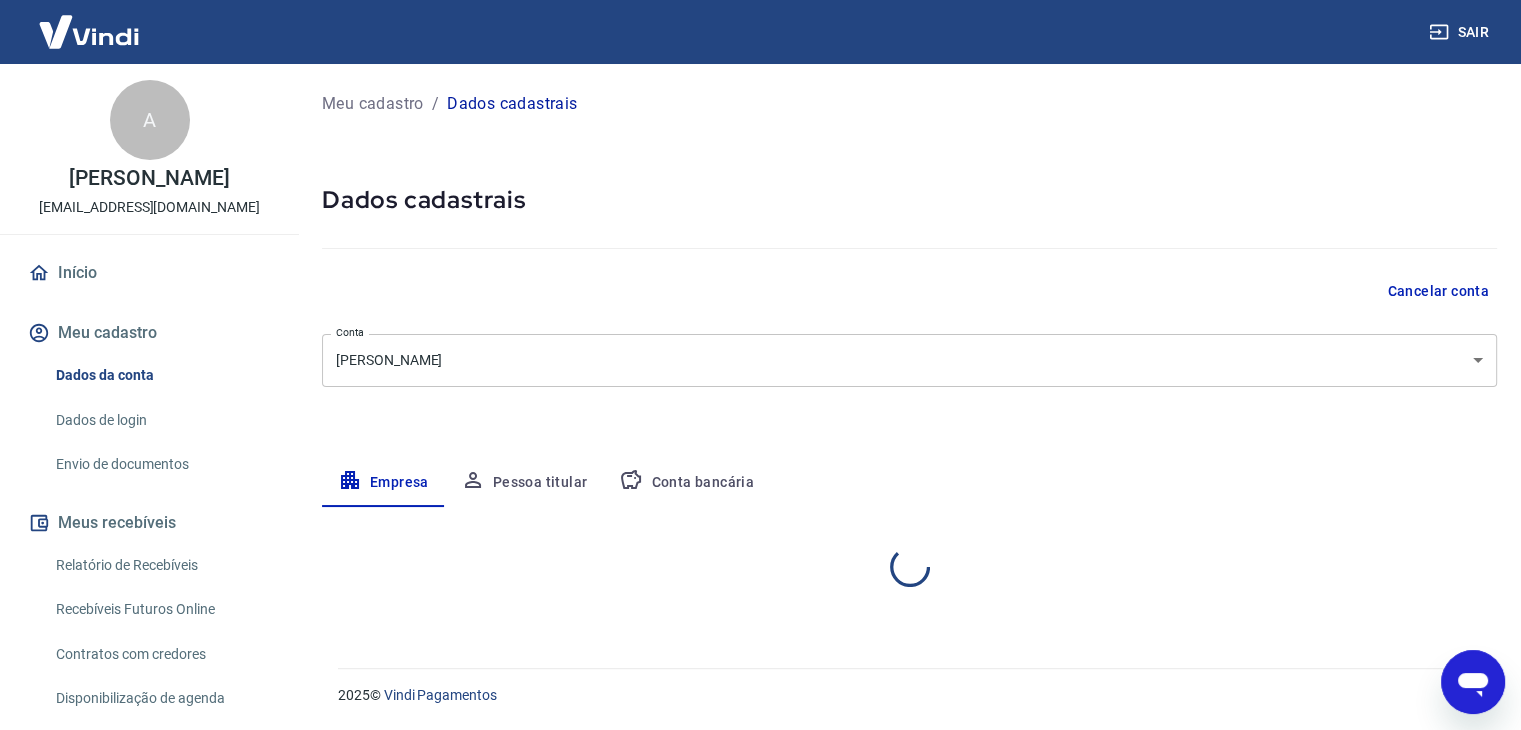 select on "SP" 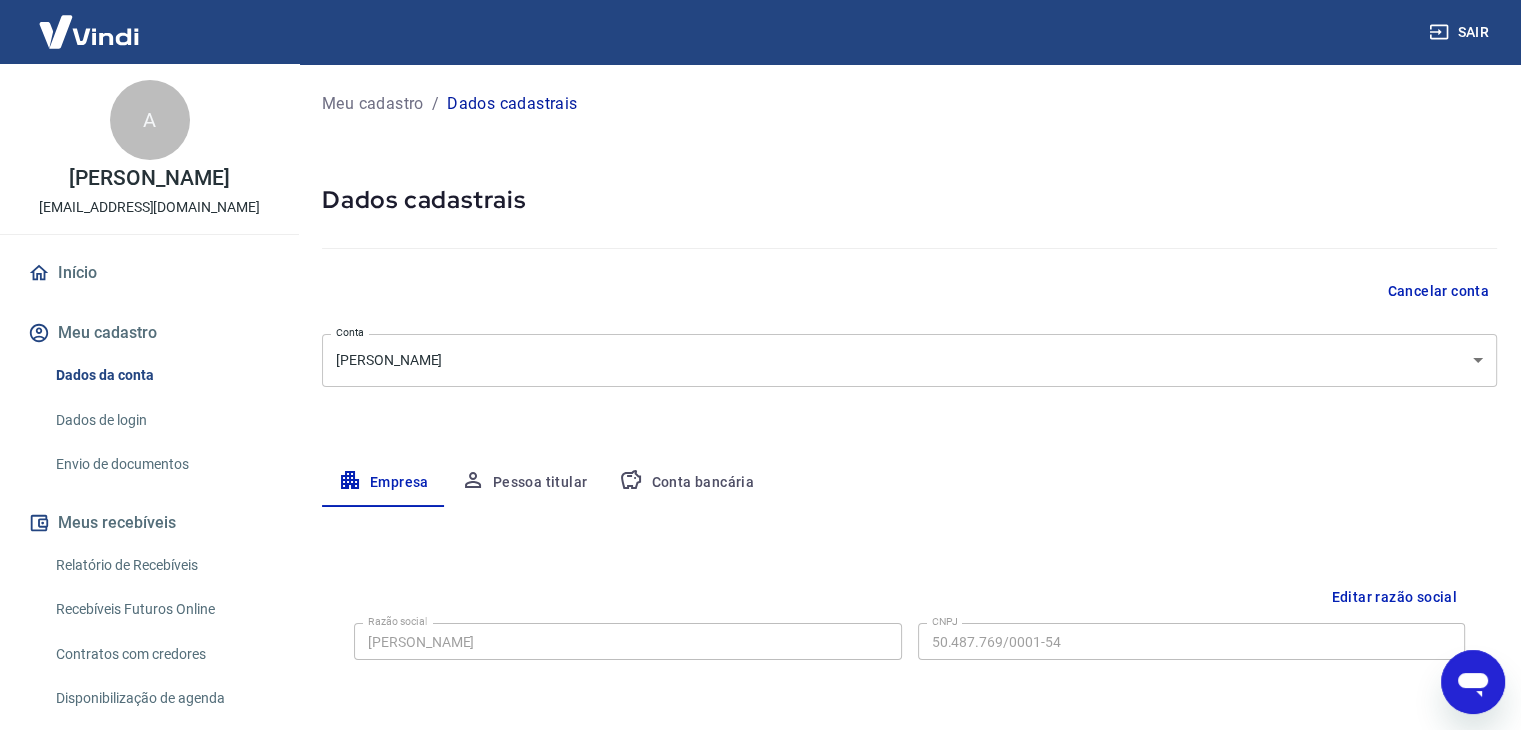 click on "Início" at bounding box center [149, 273] 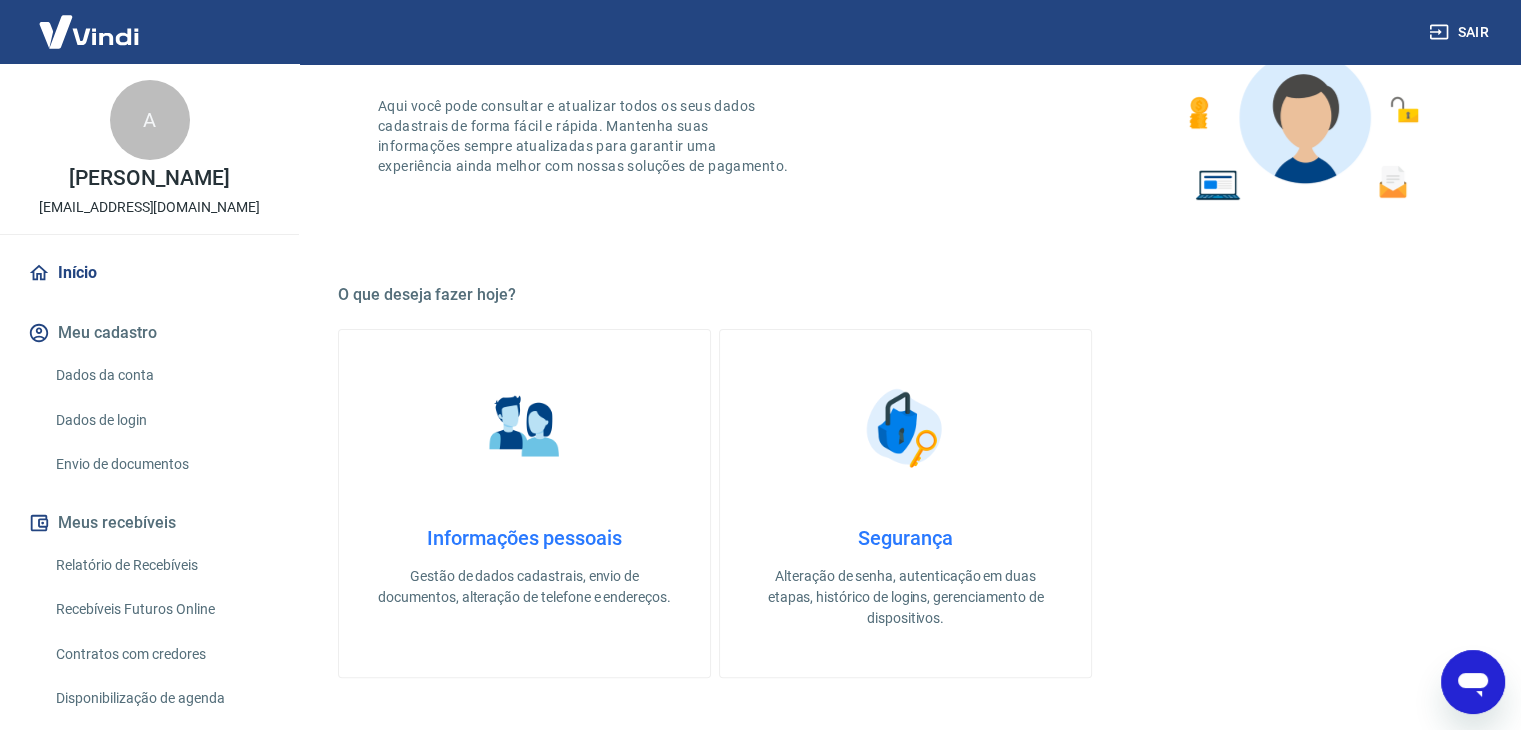 scroll, scrollTop: 400, scrollLeft: 0, axis: vertical 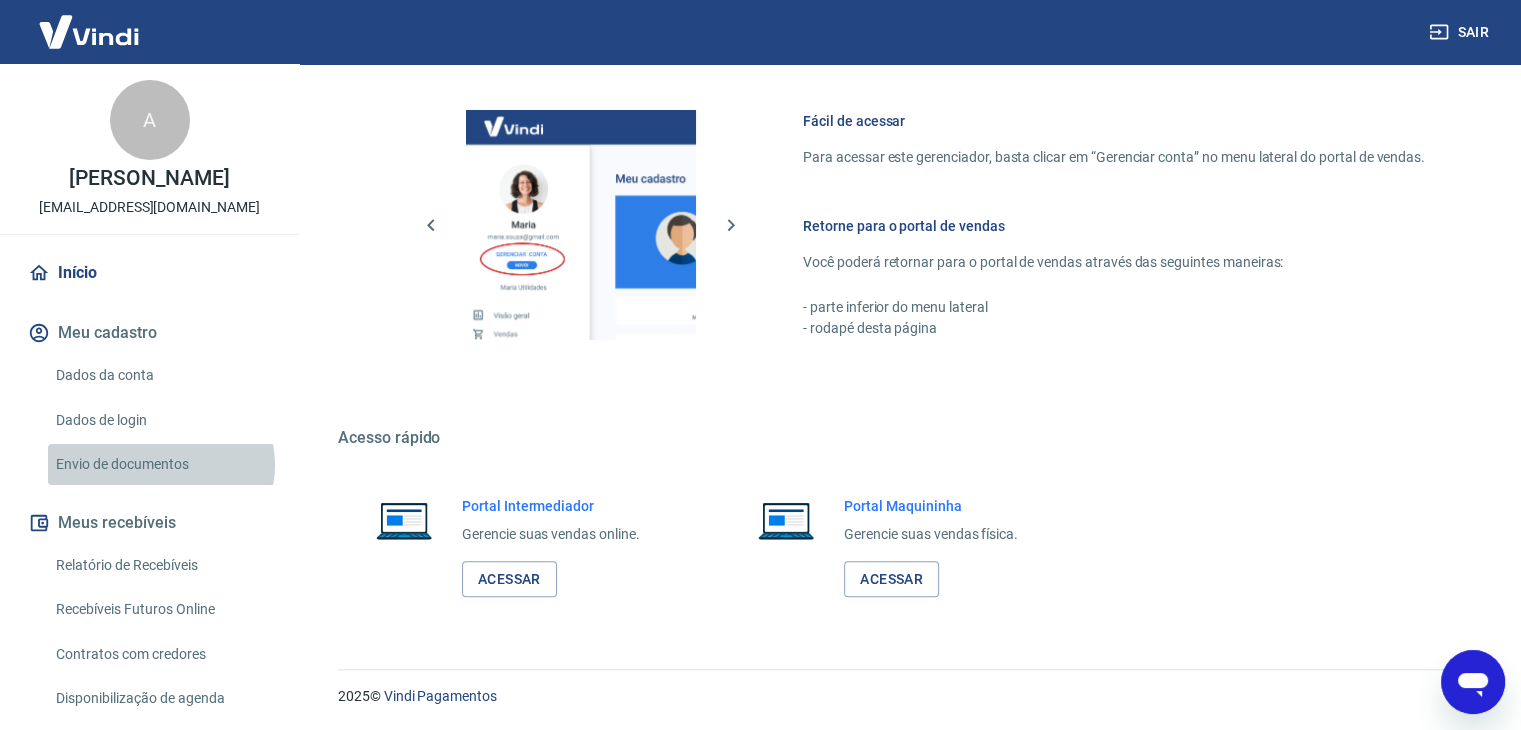 click on "Envio de documentos" at bounding box center (161, 464) 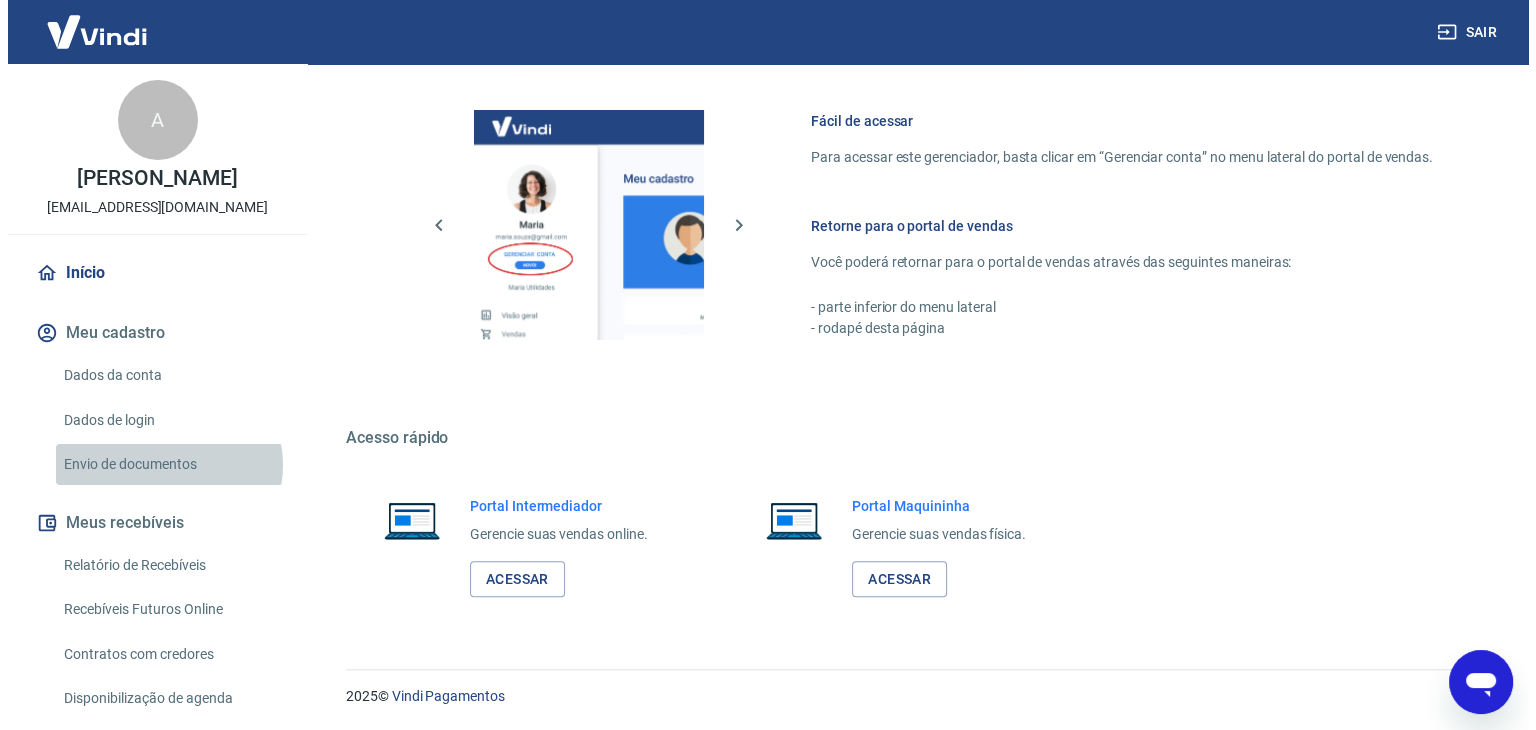 scroll, scrollTop: 0, scrollLeft: 0, axis: both 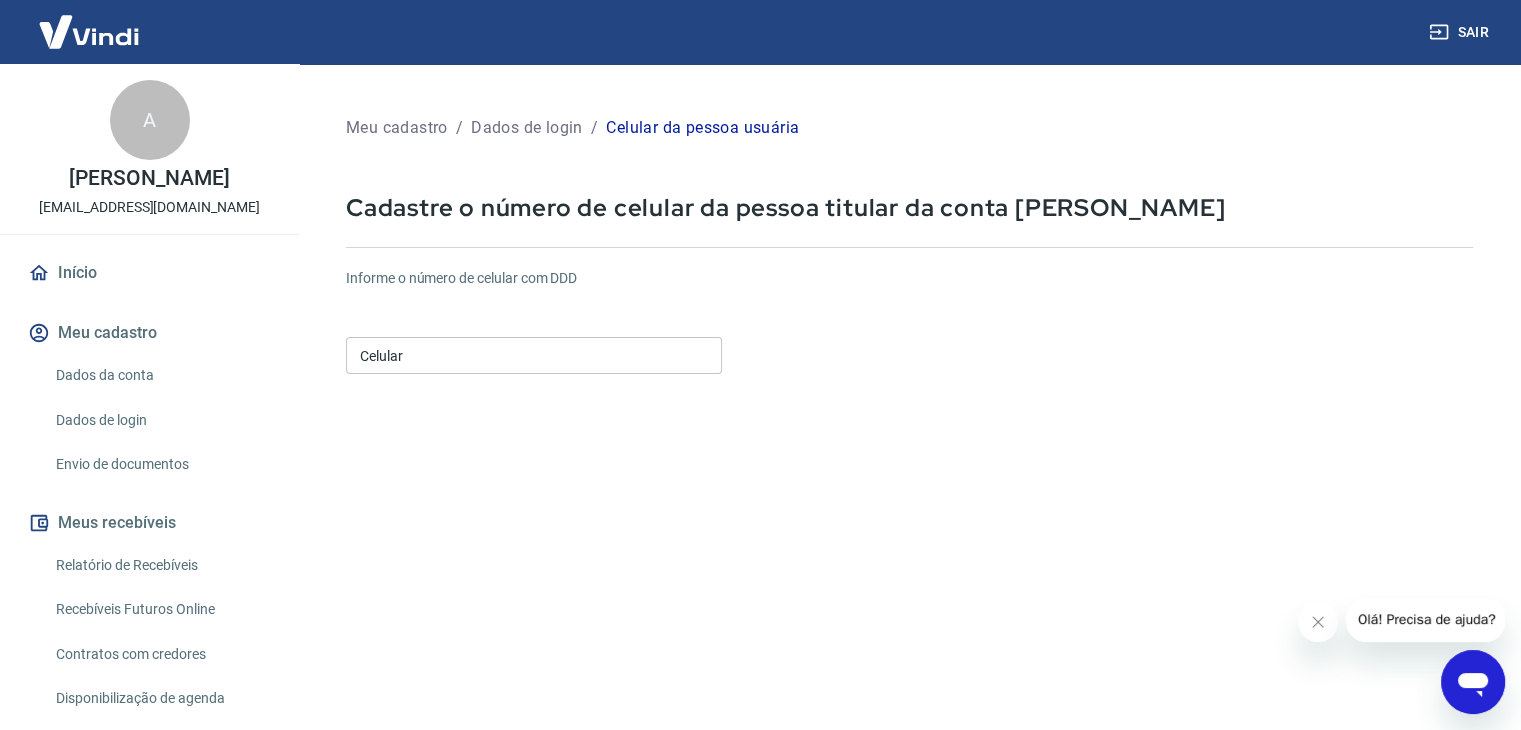 click on "Celular" at bounding box center (534, 355) 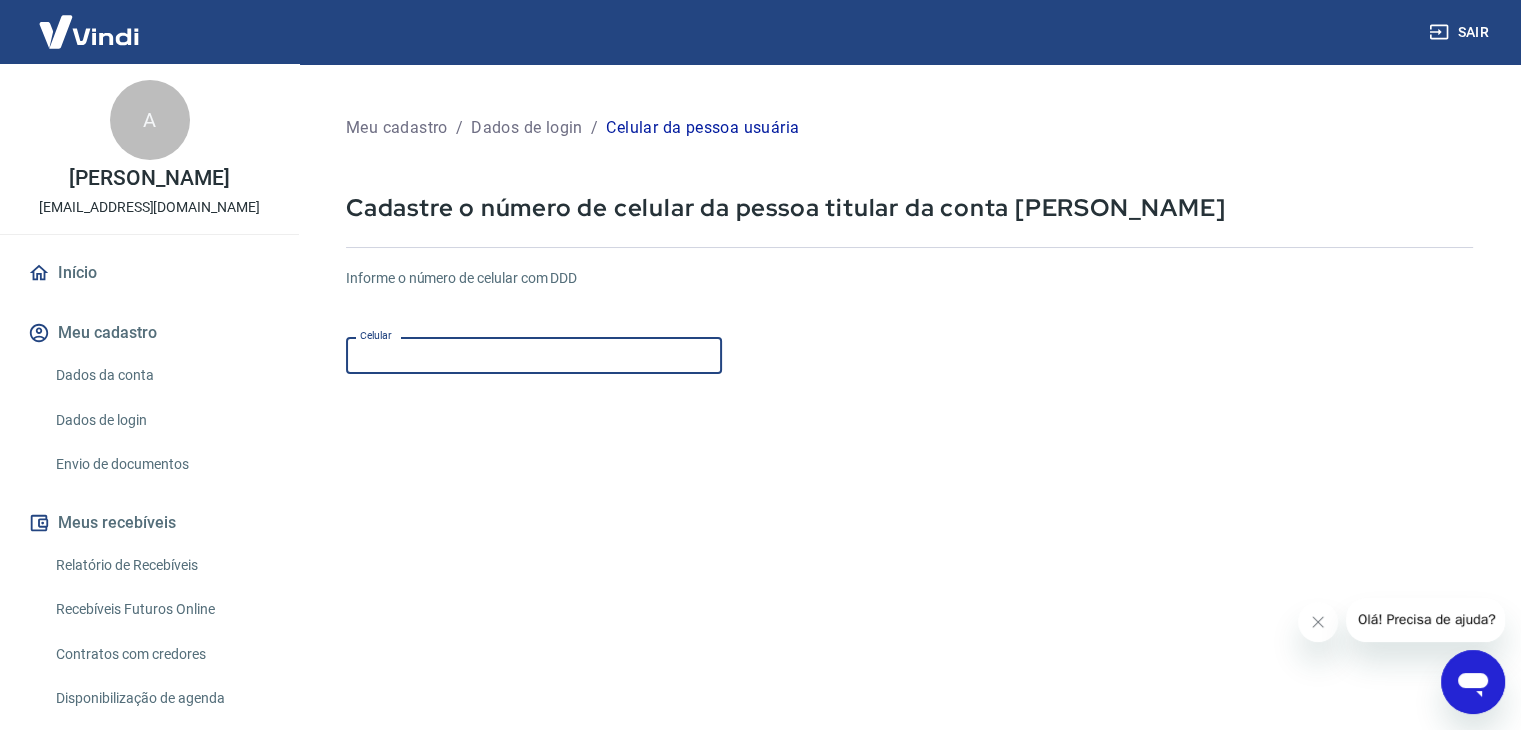 type on "(11) 96089-2896" 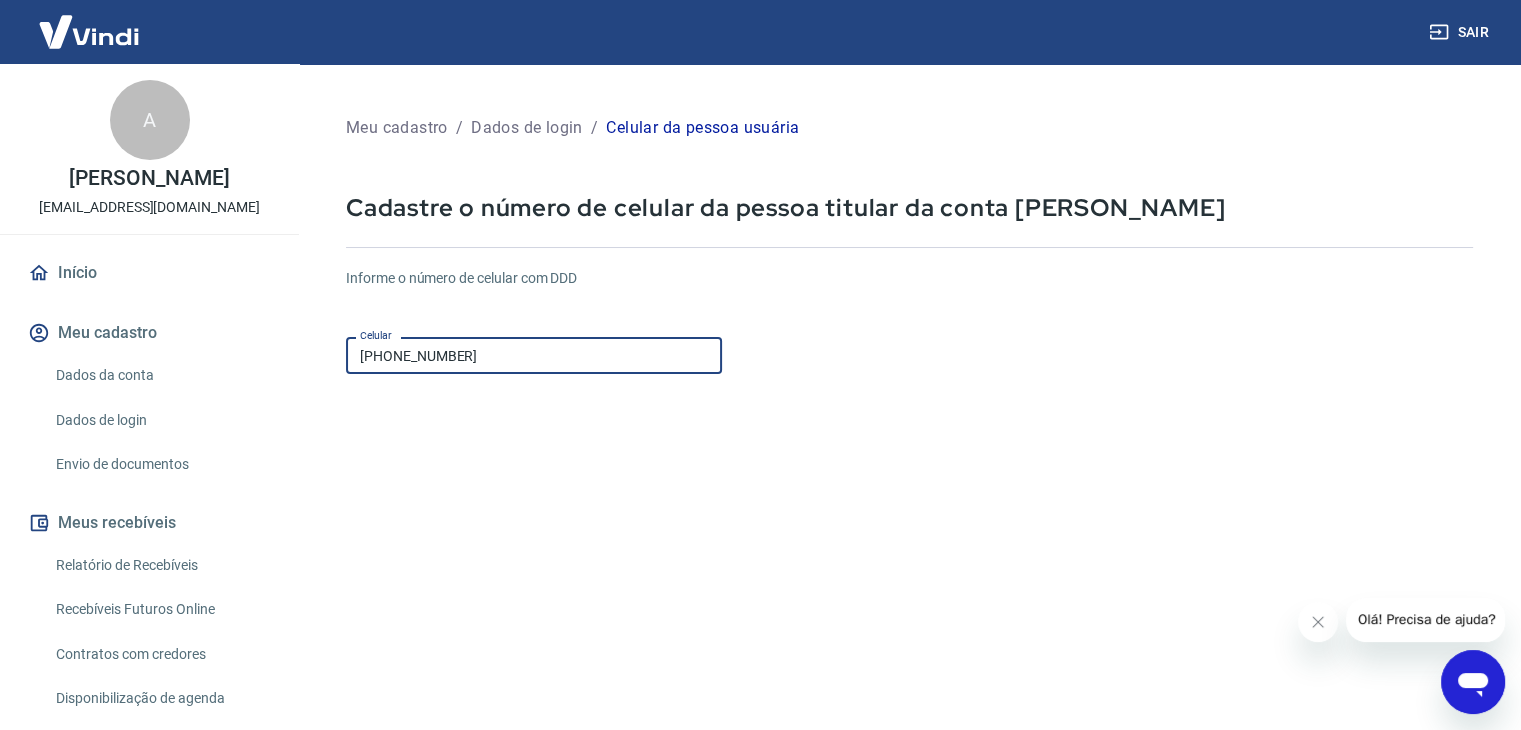 click on "Informe o número de celular com DDD Celular (11) 96089-2896 Celular Continuar Cancelar" at bounding box center (909, 544) 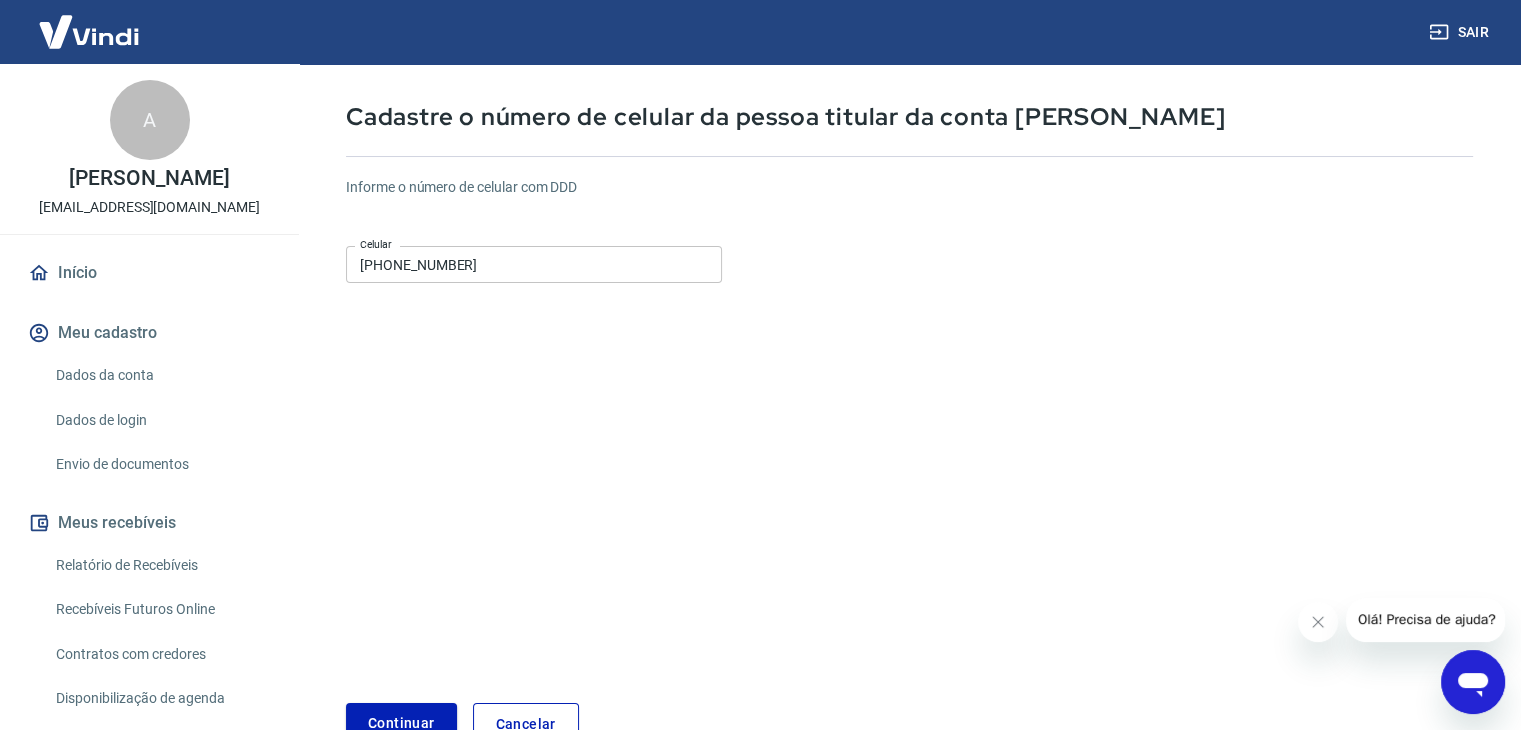 scroll, scrollTop: 216, scrollLeft: 0, axis: vertical 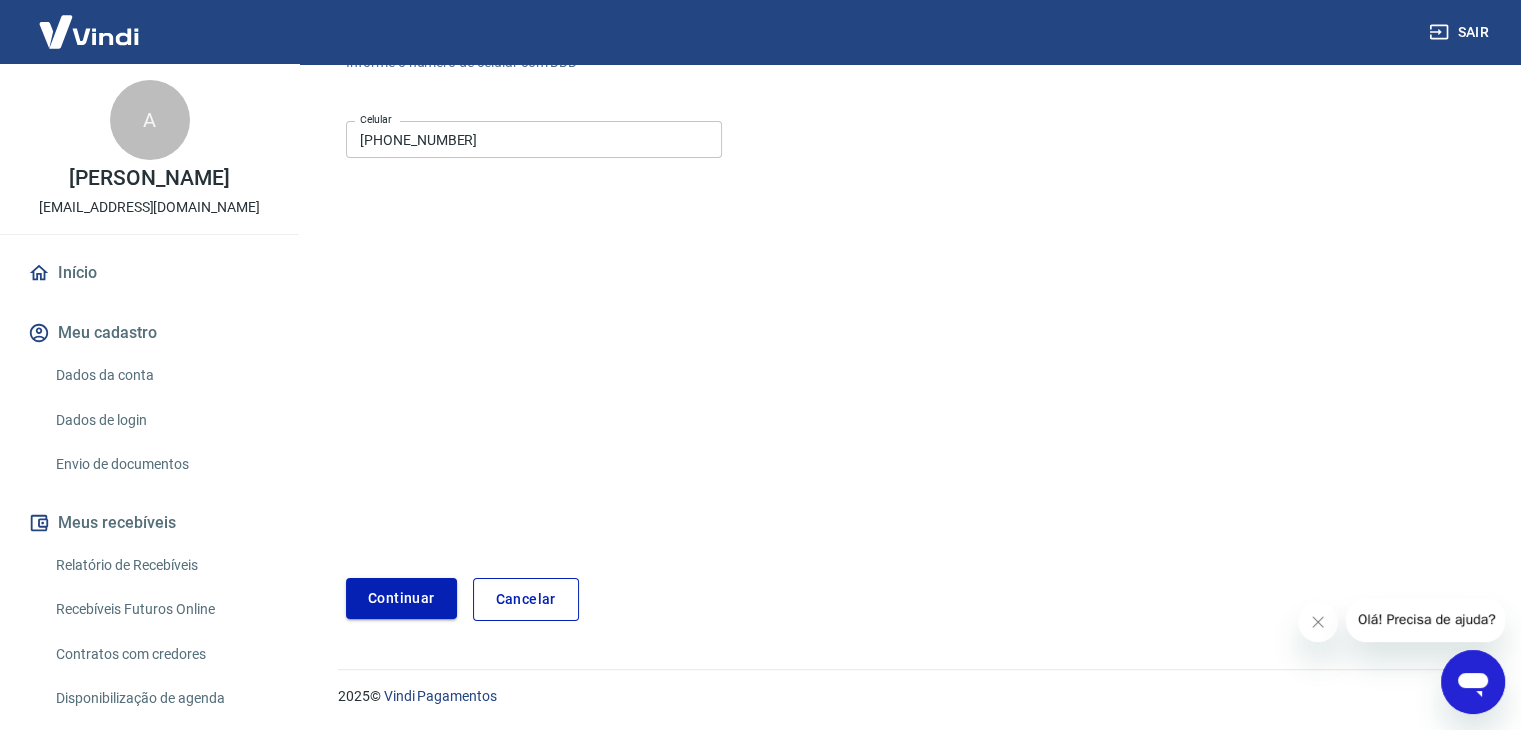 click on "Continuar" at bounding box center [401, 598] 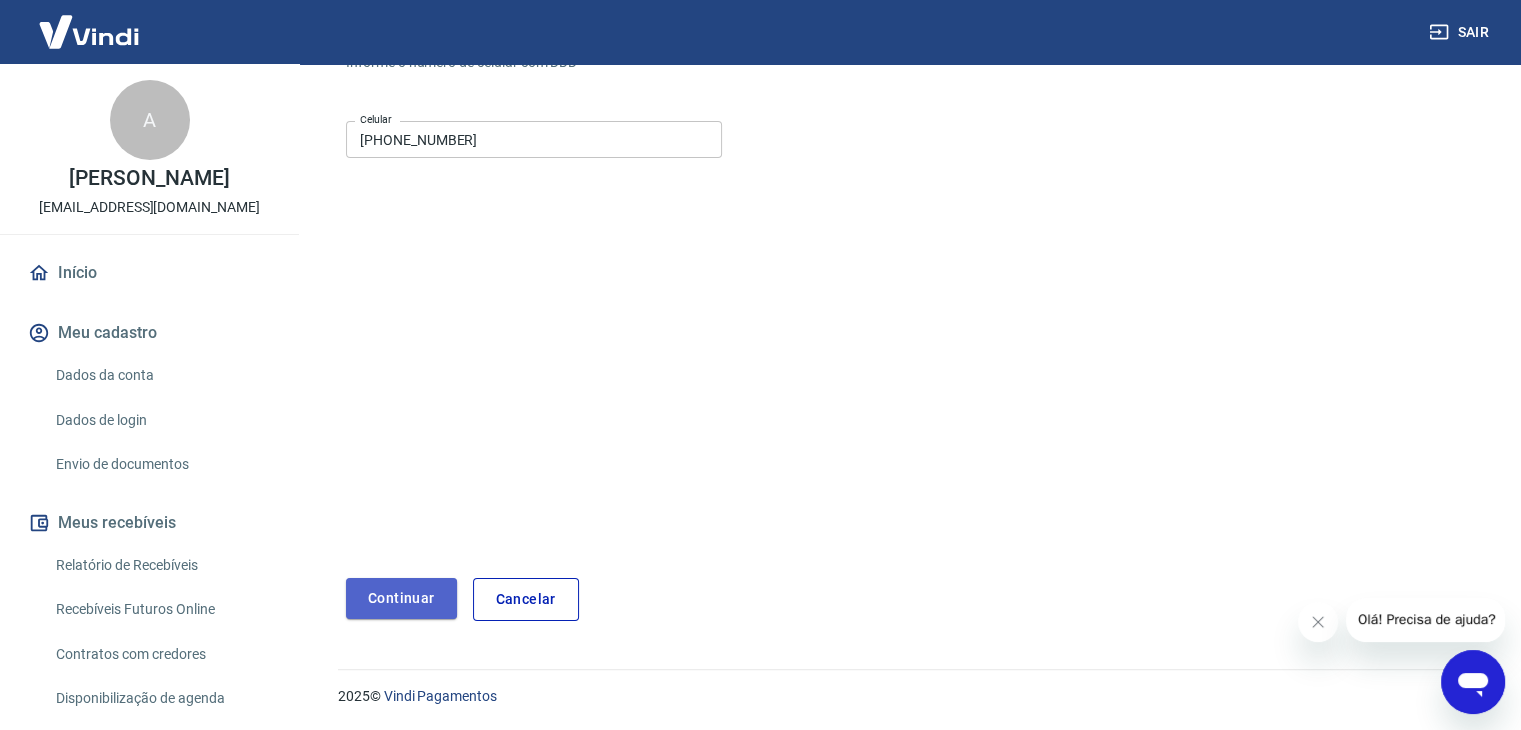 click on "Continuar" at bounding box center [401, 598] 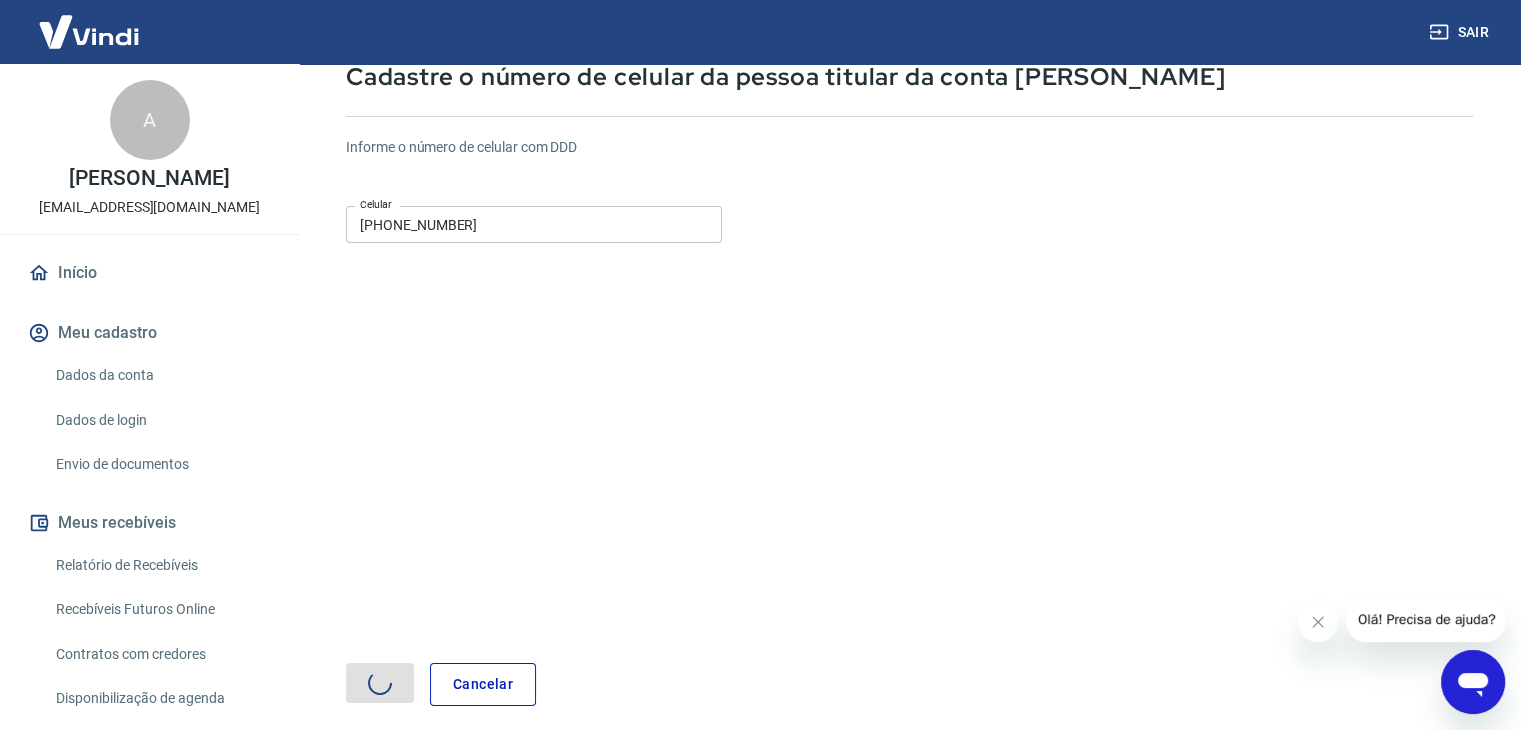 scroll, scrollTop: 216, scrollLeft: 0, axis: vertical 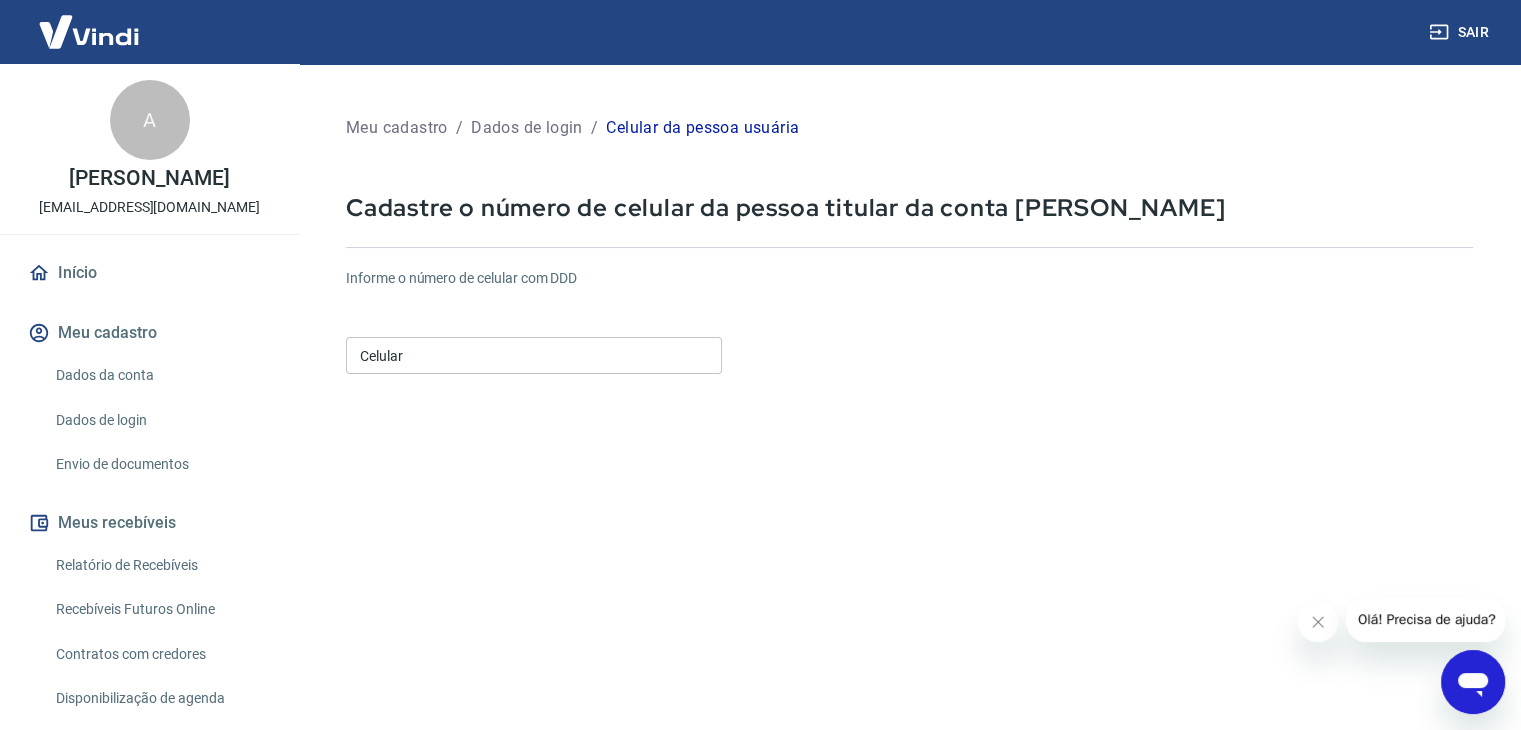 click on "Celular" at bounding box center (534, 355) 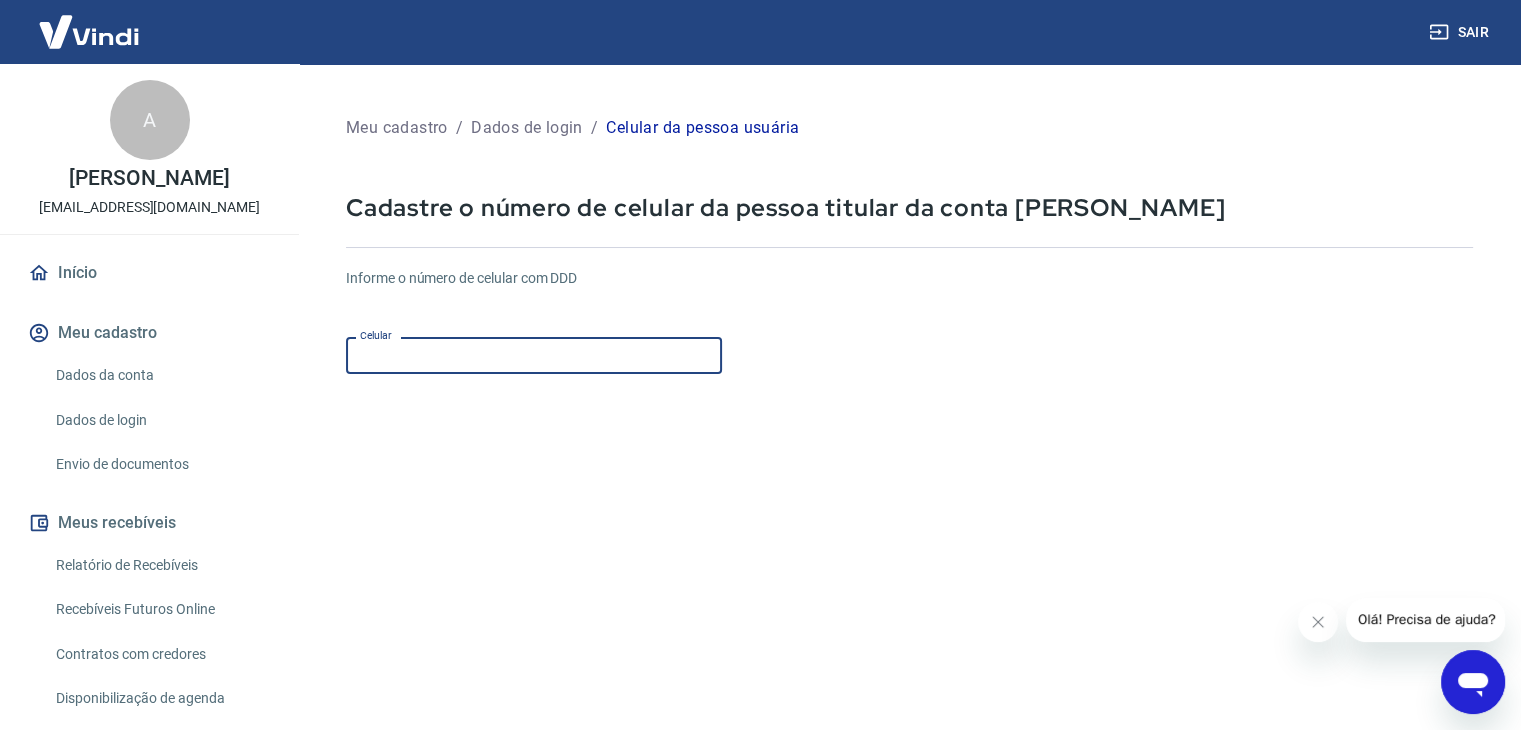 click on "Celular" at bounding box center [534, 355] 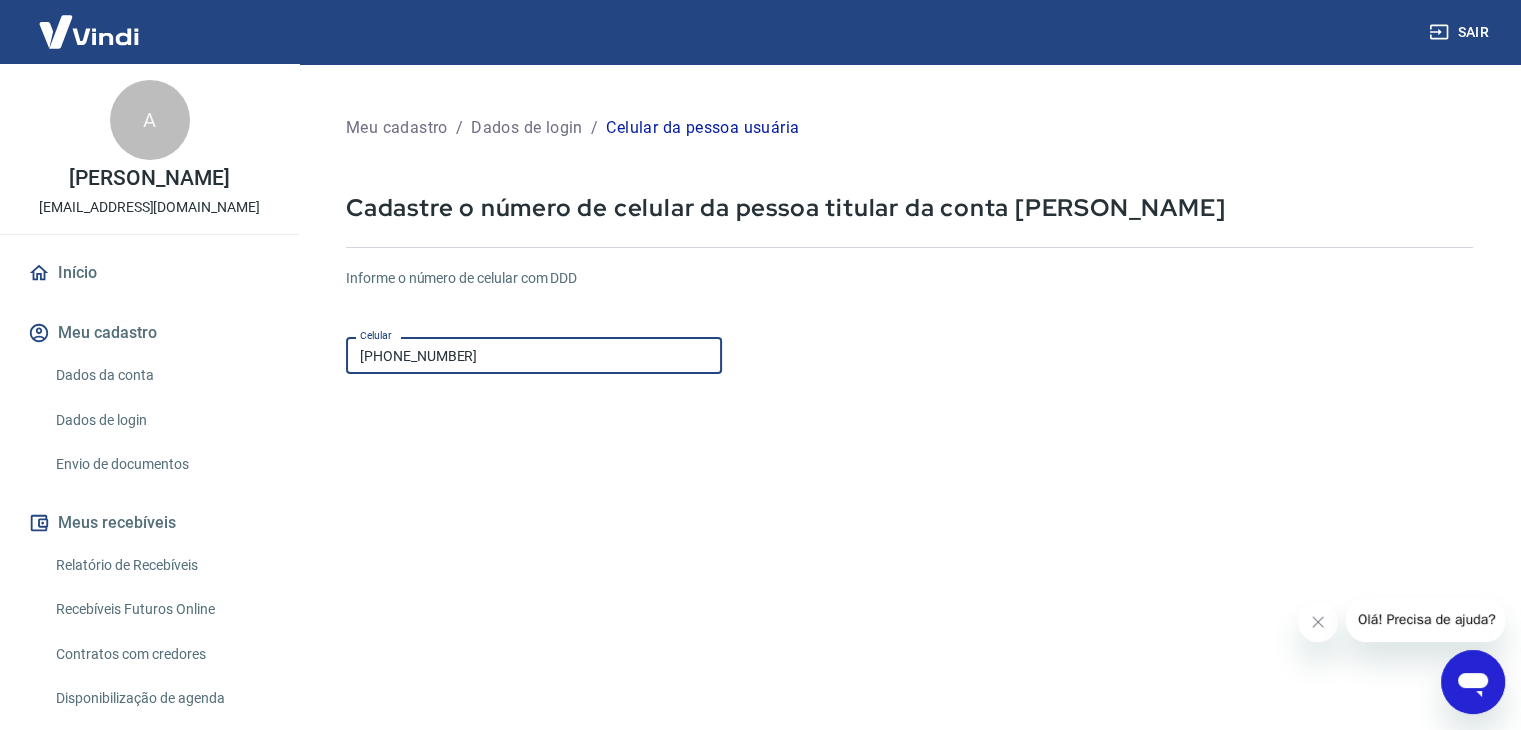 type on "[PHONE_NUMBER]" 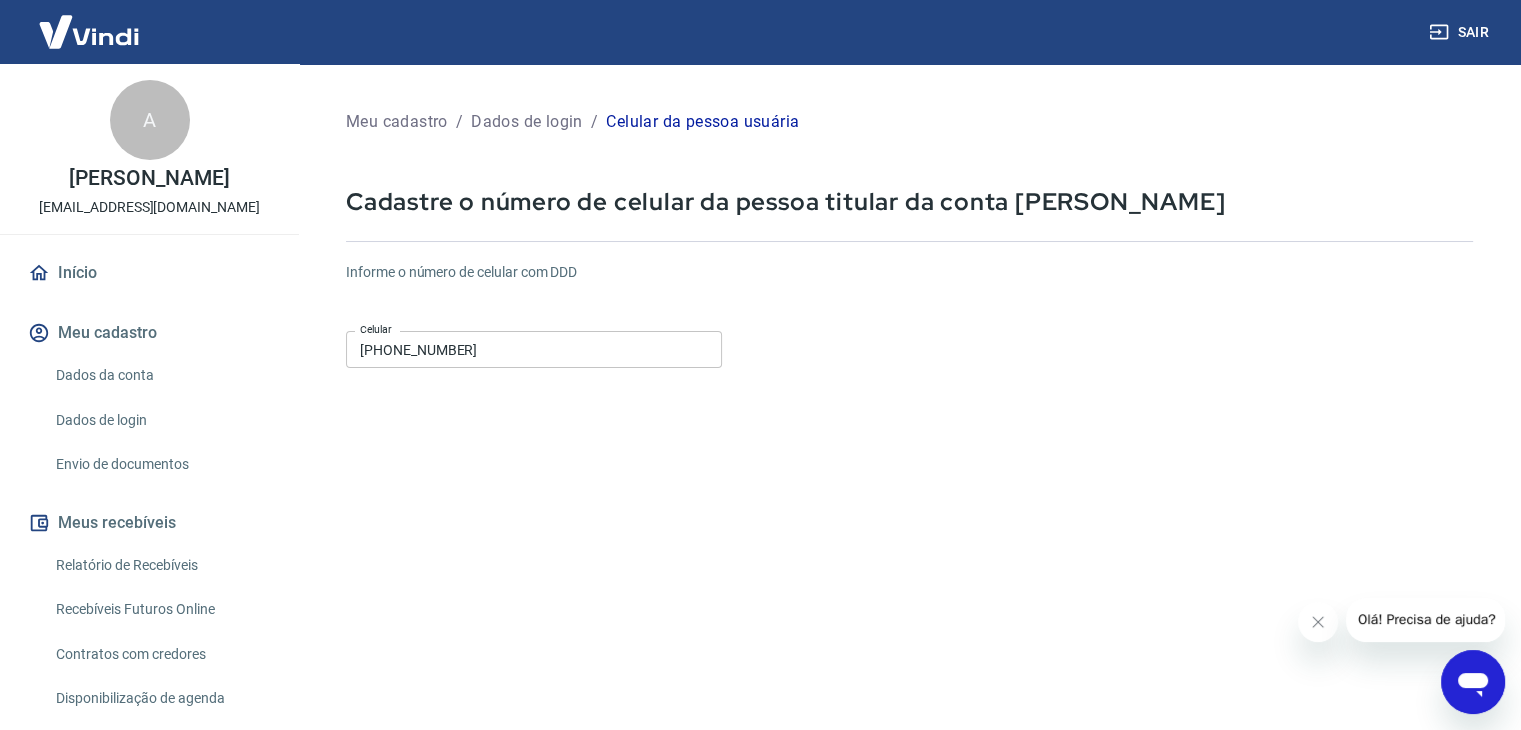 scroll, scrollTop: 216, scrollLeft: 0, axis: vertical 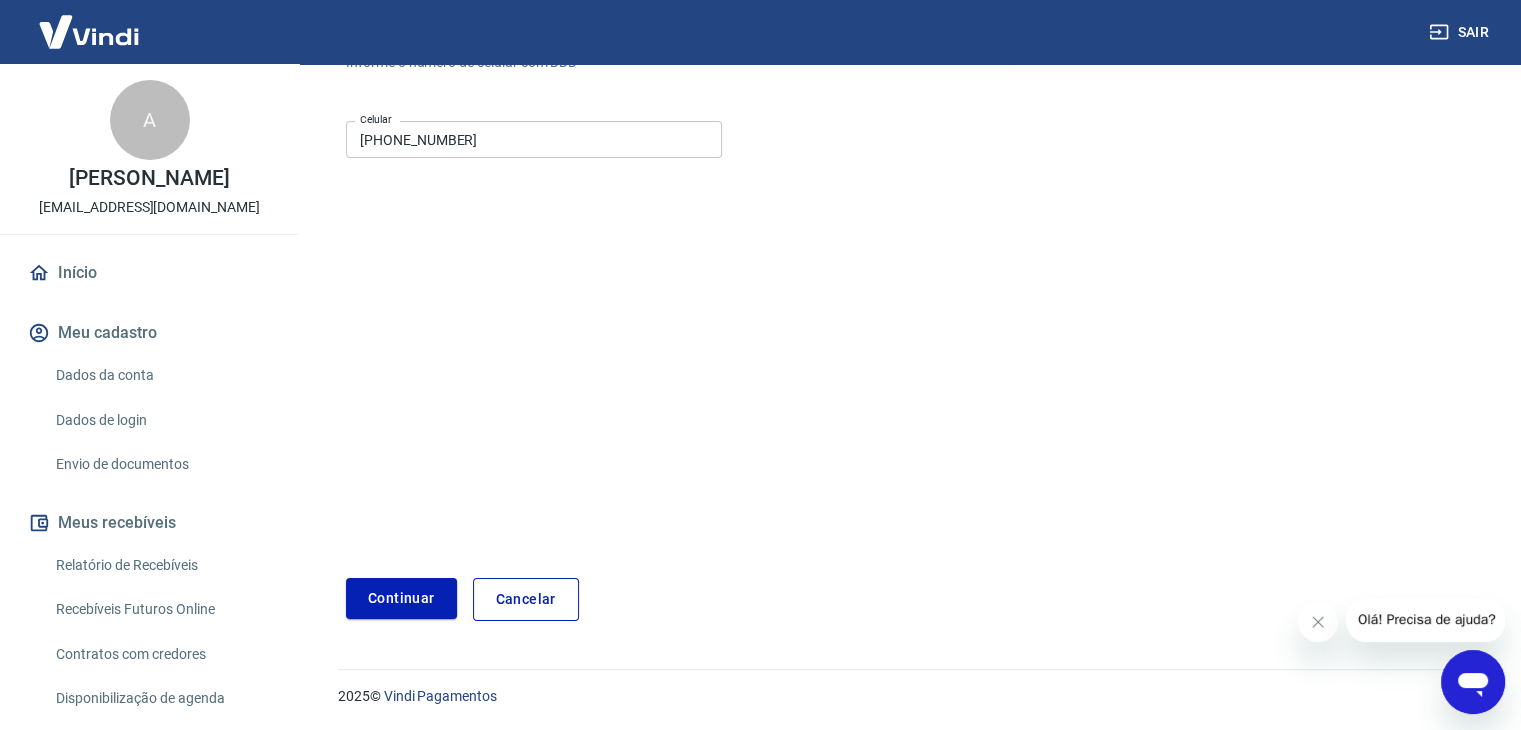 click on "Continuar" at bounding box center (401, 598) 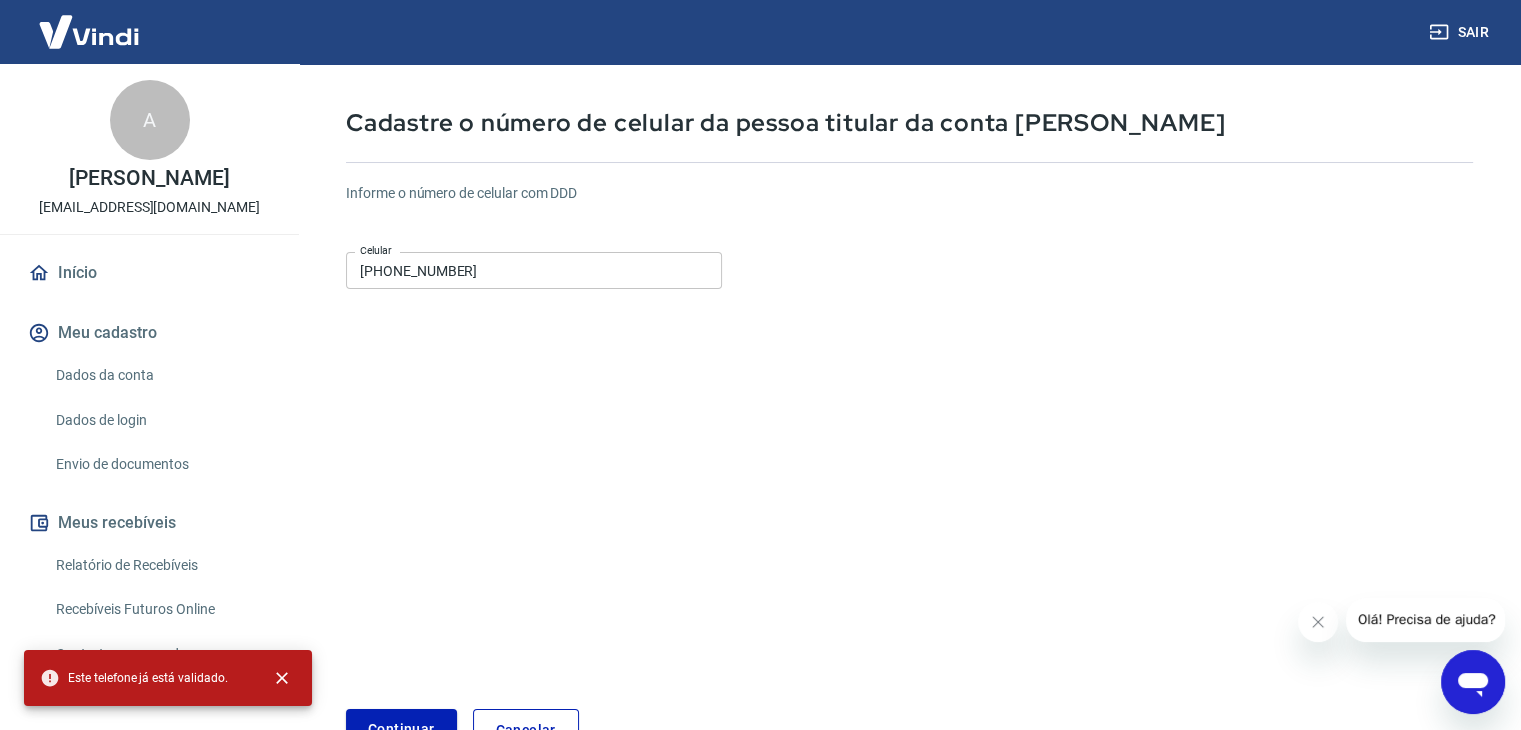 scroll, scrollTop: 0, scrollLeft: 0, axis: both 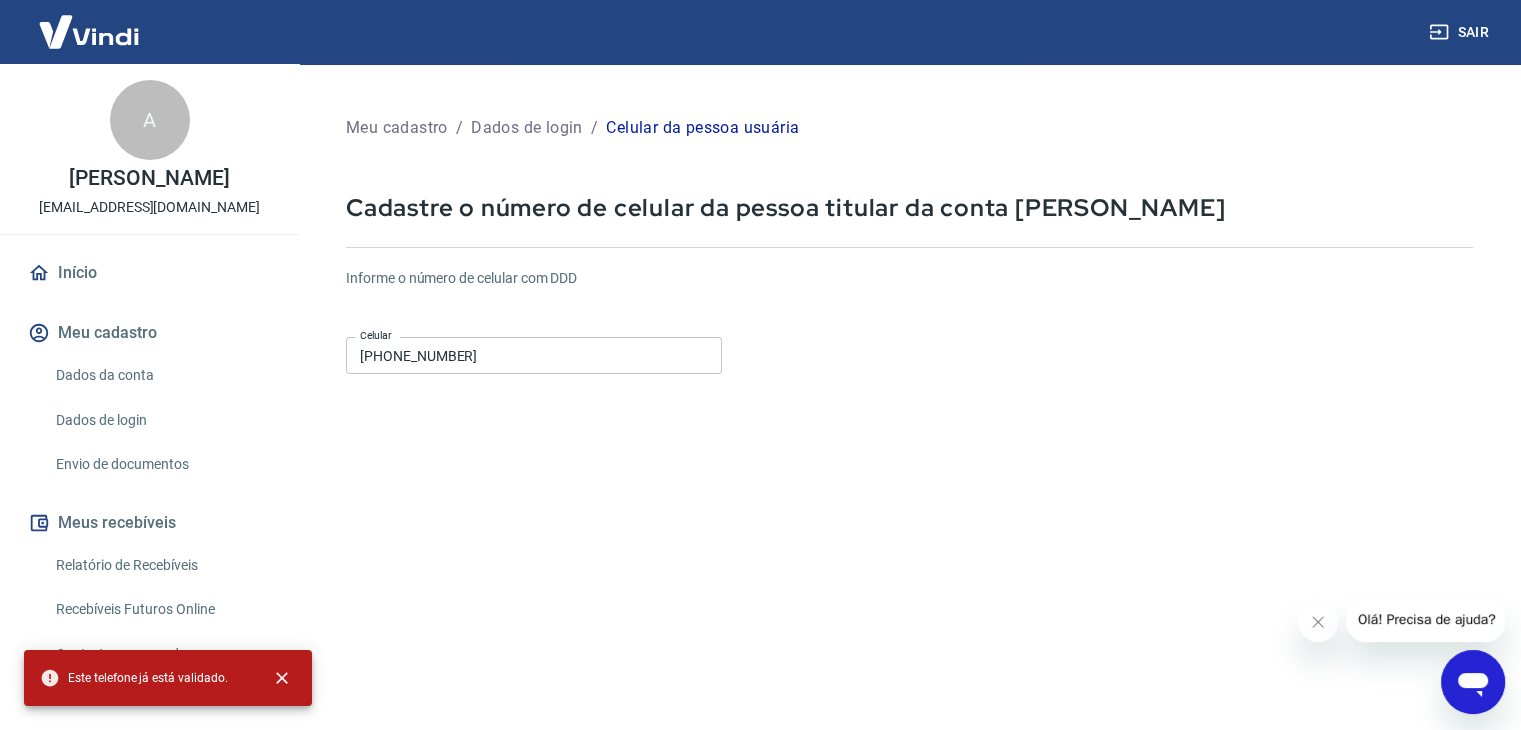 click on "Informe o número de celular com DDD Celular [PHONE_NUMBER] Celular Continuar Cancelar" at bounding box center (909, 544) 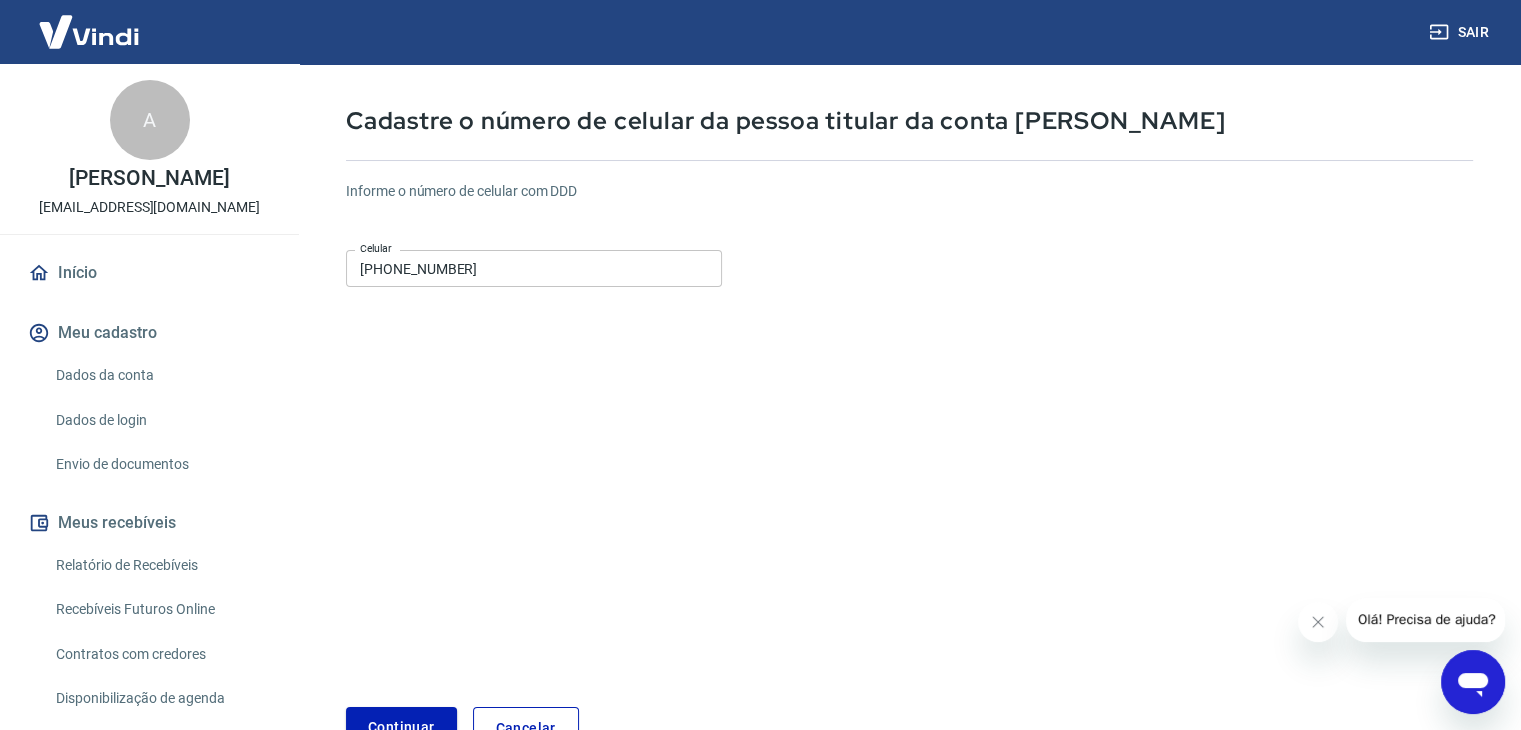 scroll, scrollTop: 216, scrollLeft: 0, axis: vertical 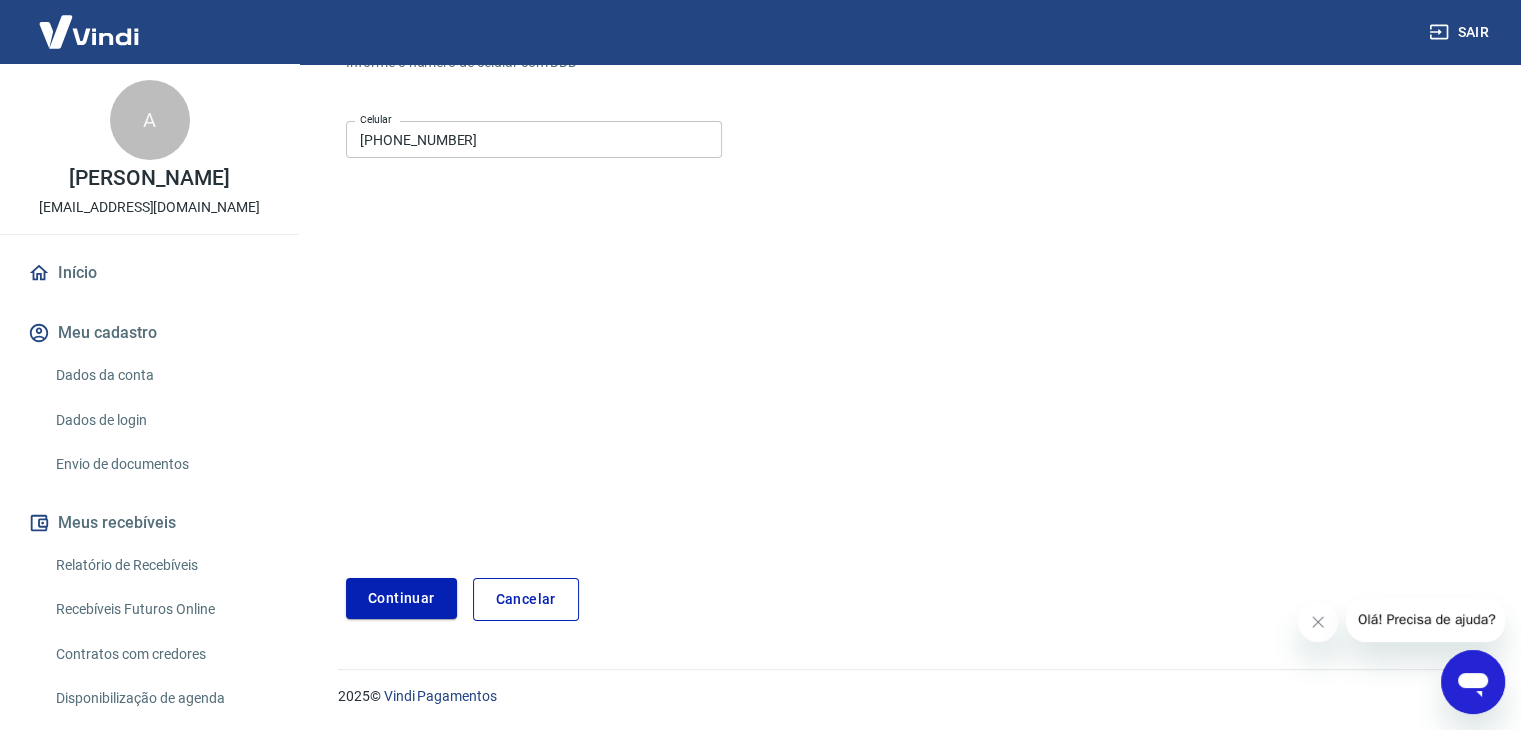 click on "Dados da conta" at bounding box center [161, 375] 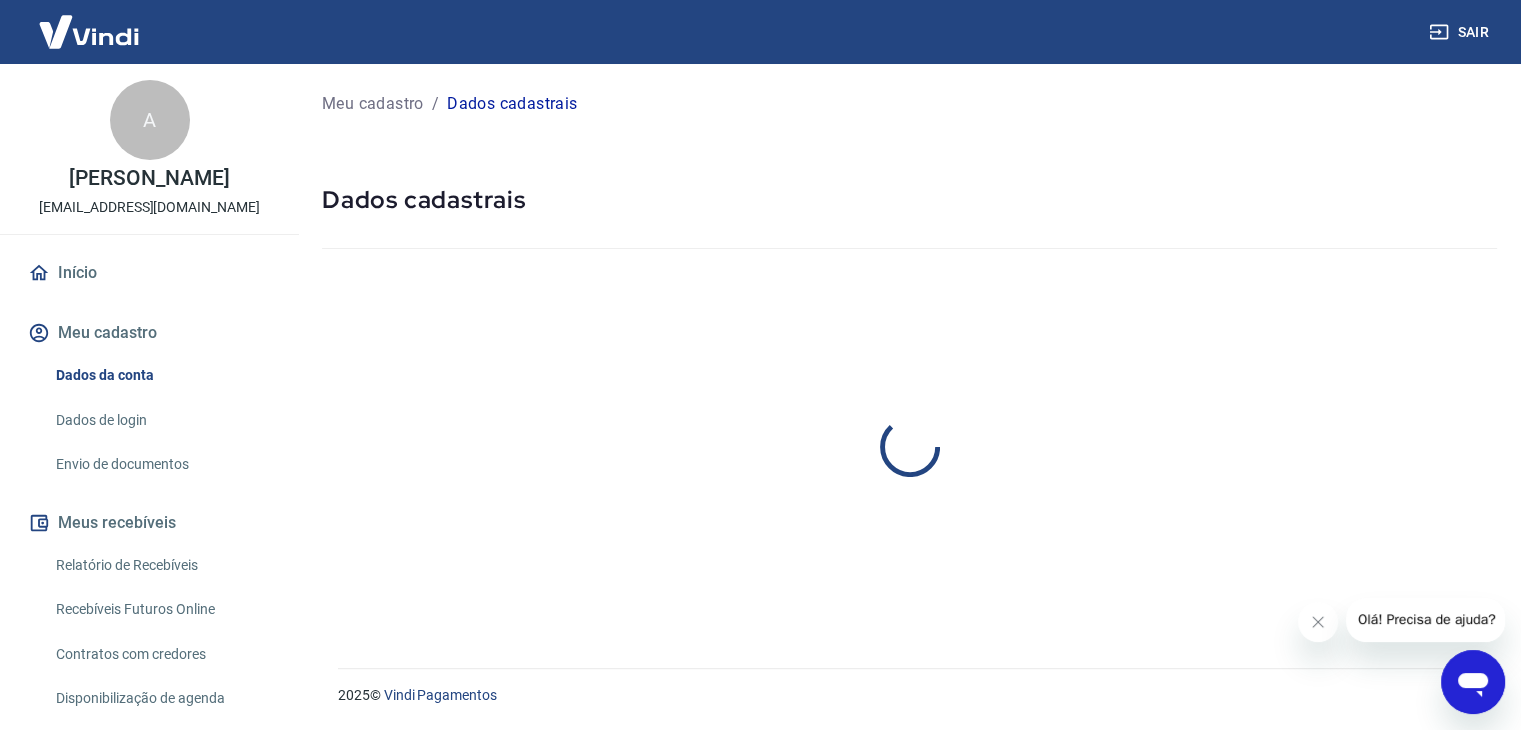 scroll, scrollTop: 0, scrollLeft: 0, axis: both 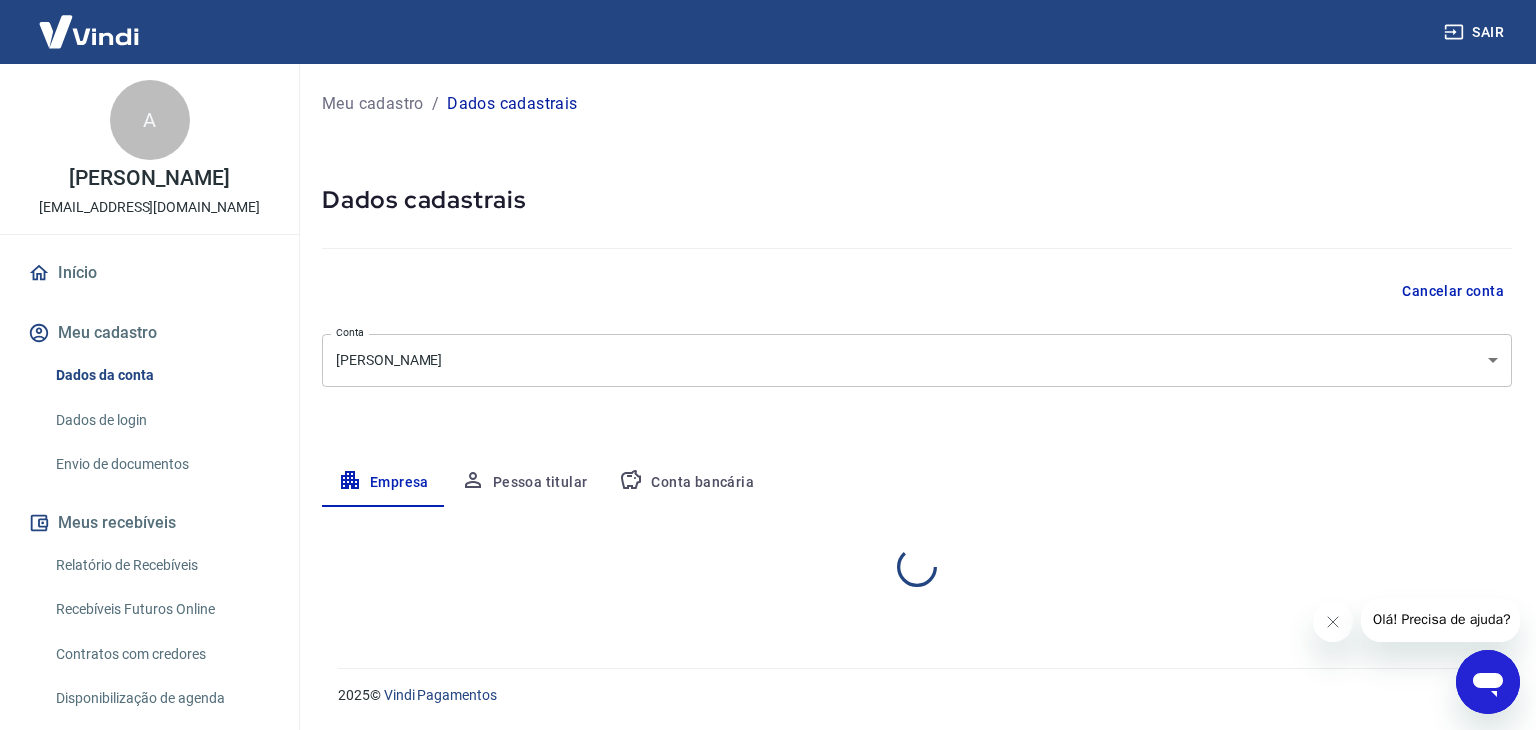select on "SP" 